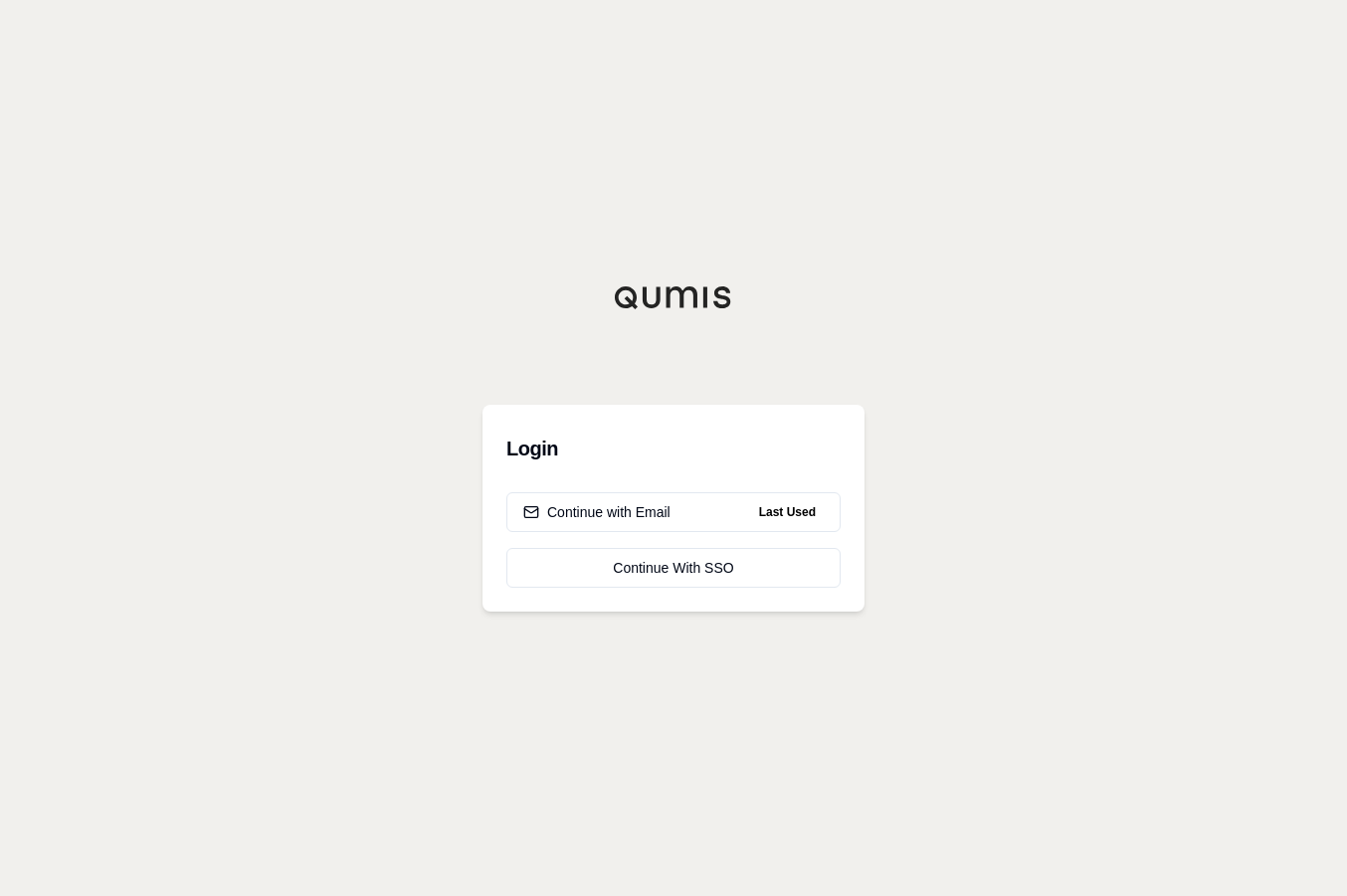 scroll, scrollTop: 0, scrollLeft: 0, axis: both 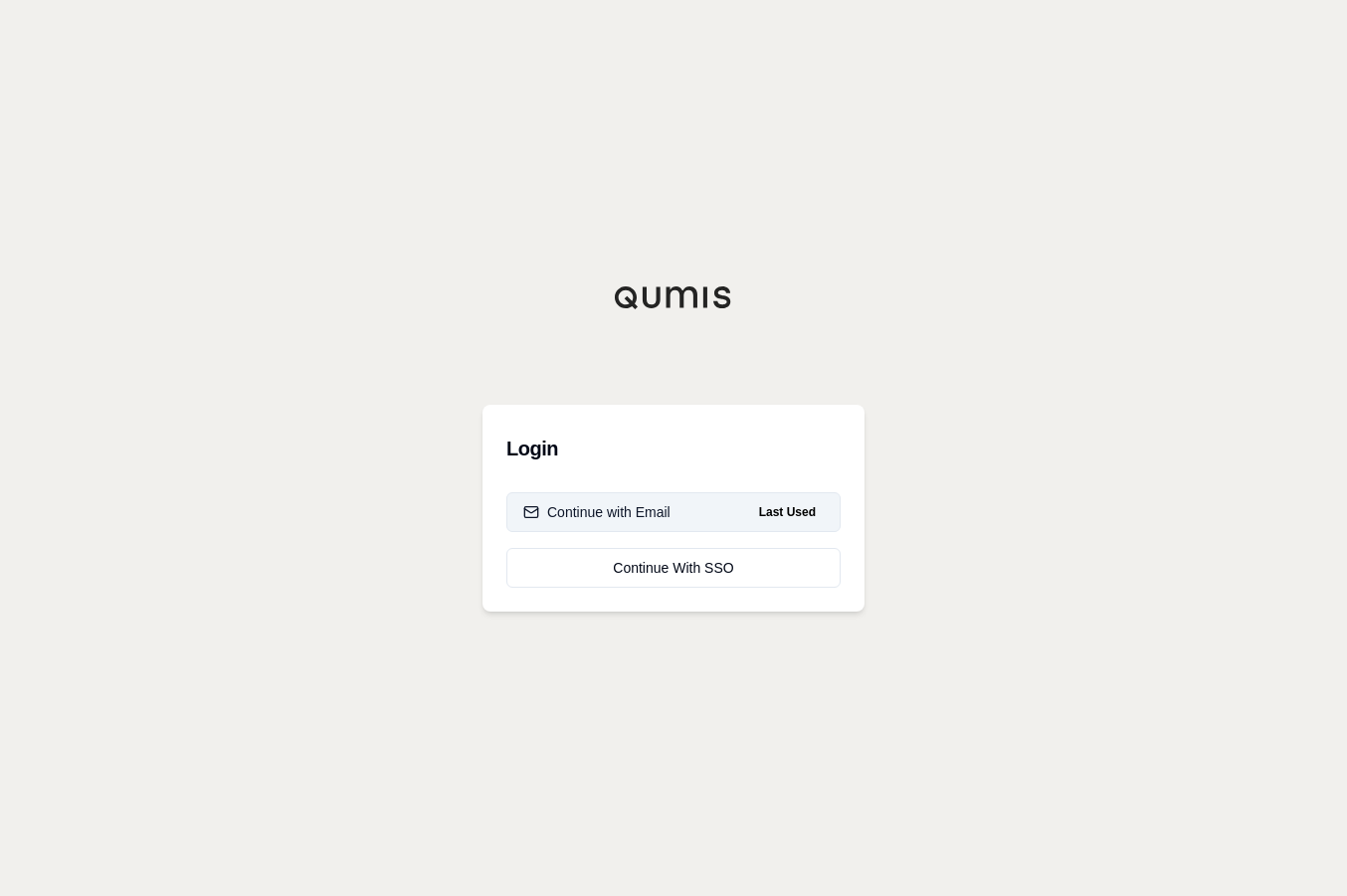 click on "Continue with Email" at bounding box center (597, 512) 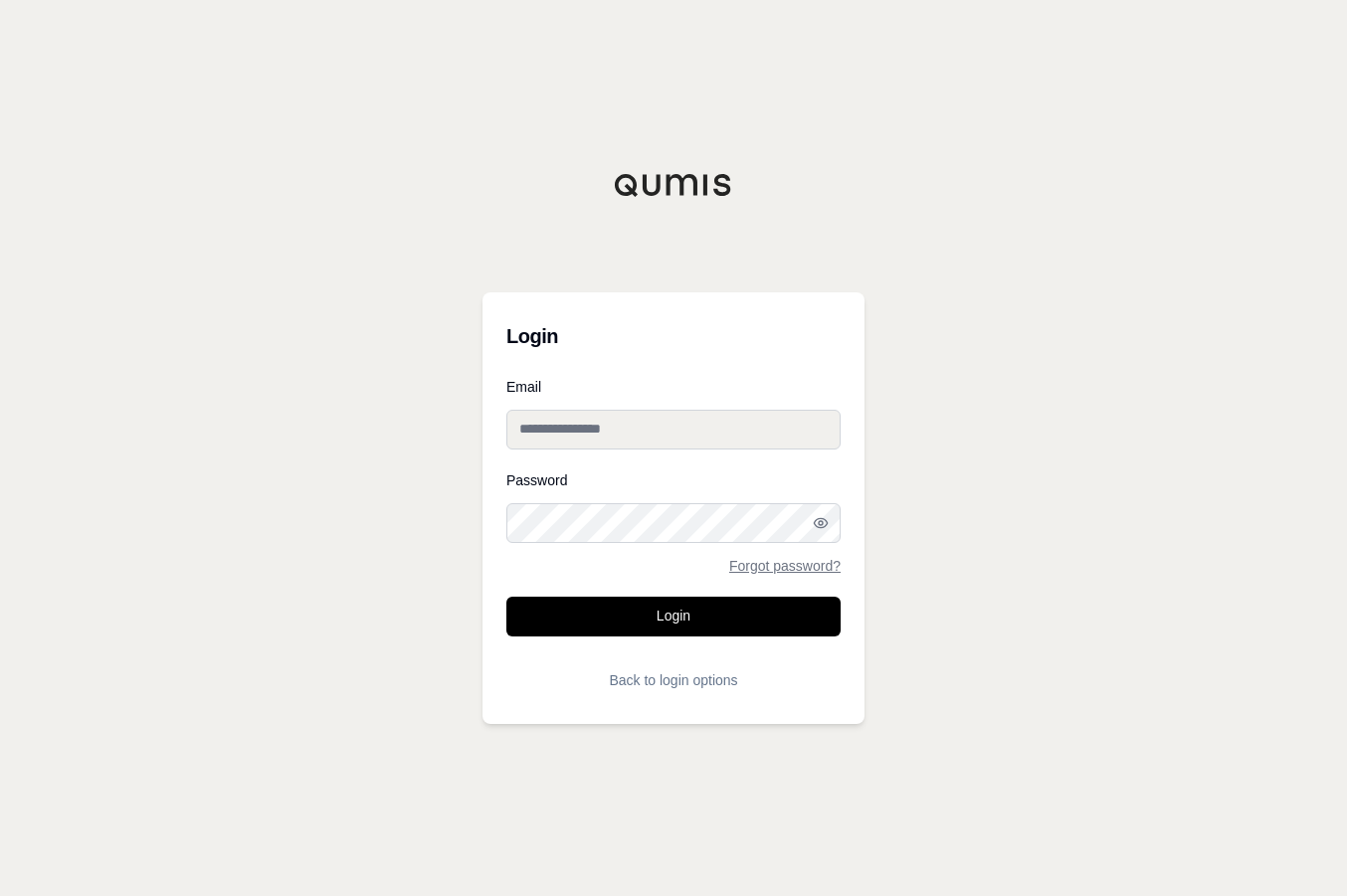 type on "**********" 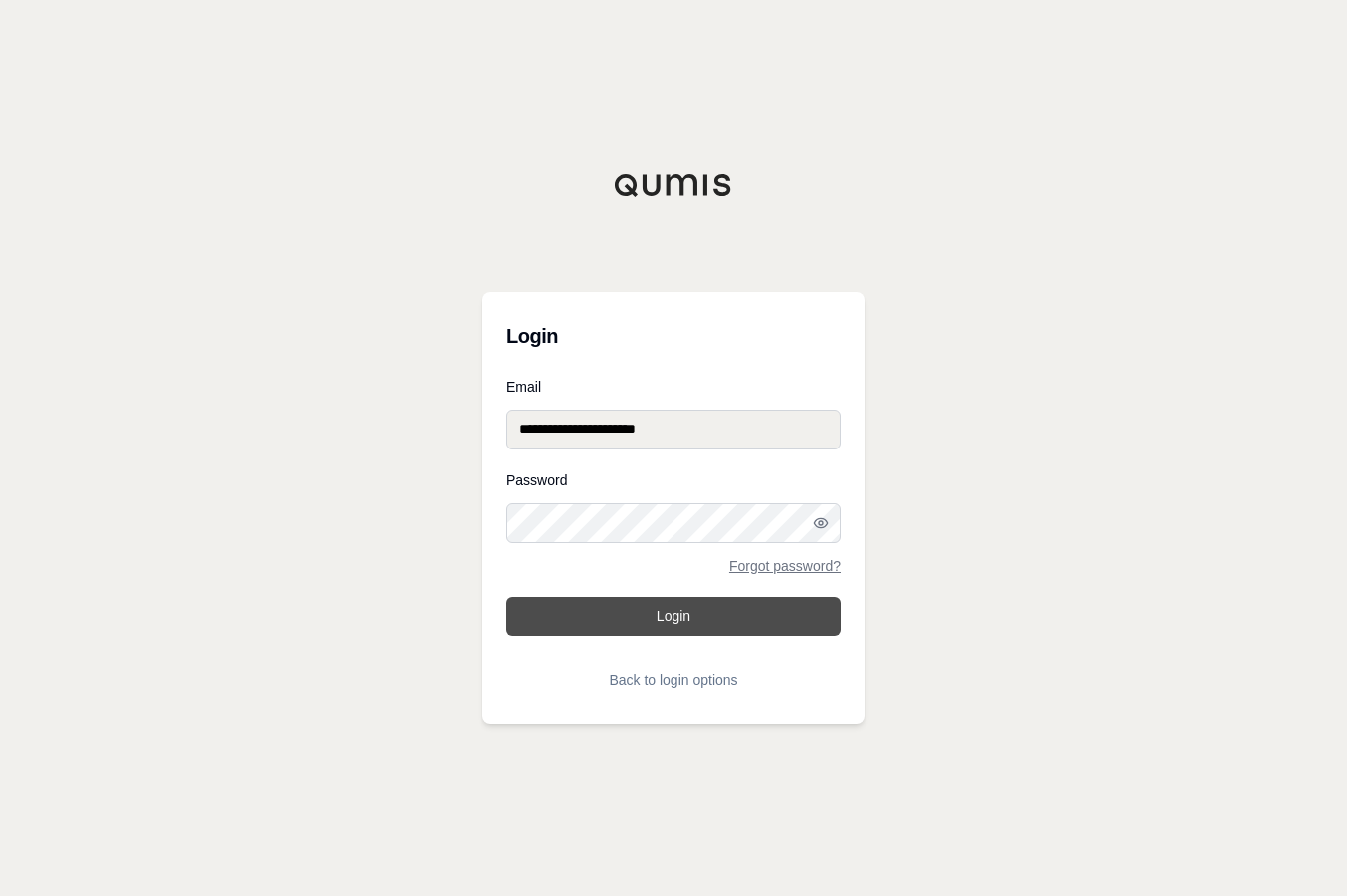 click on "Login" at bounding box center [674, 617] 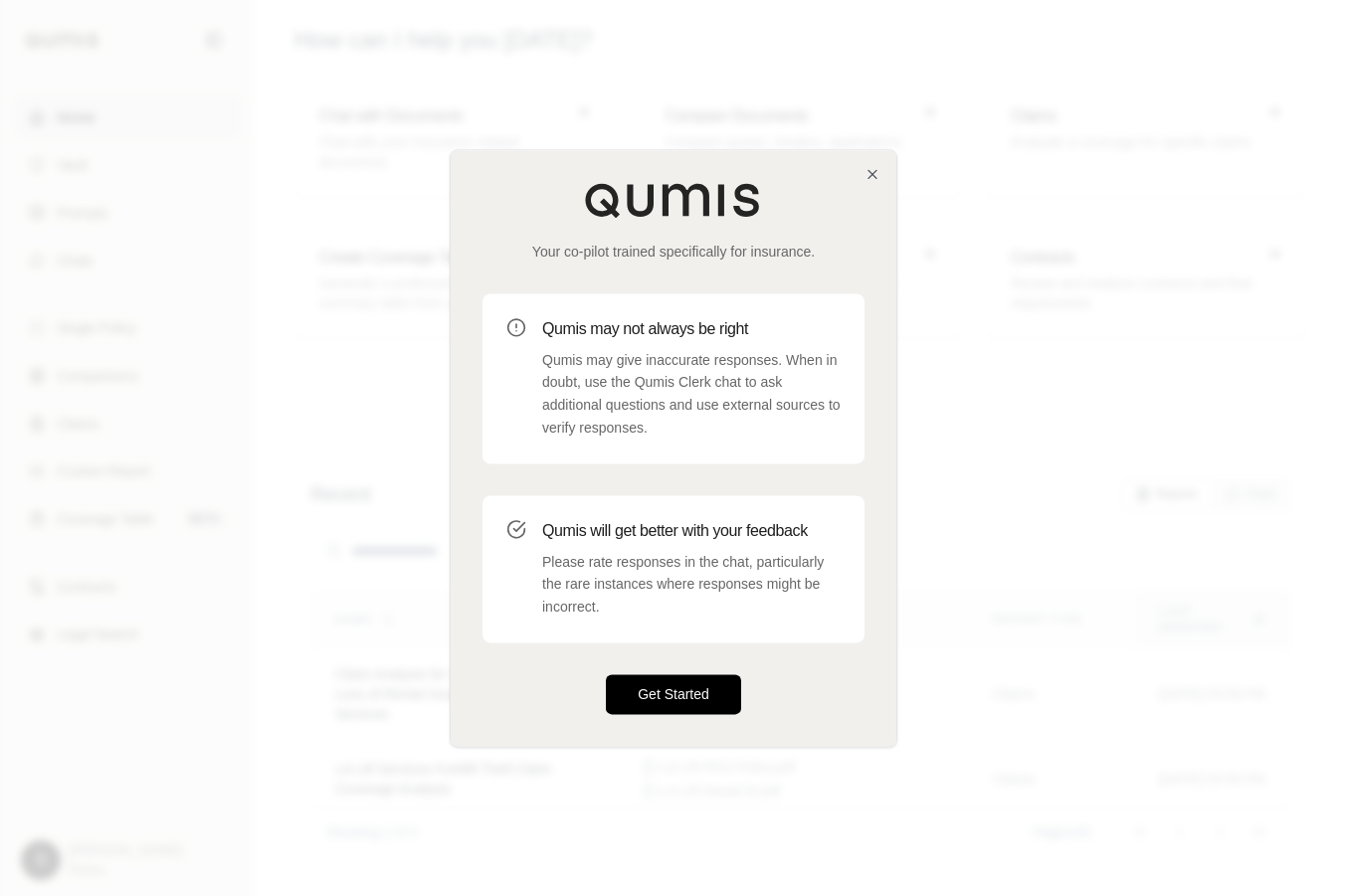 click on "Get Started" at bounding box center (674, 694) 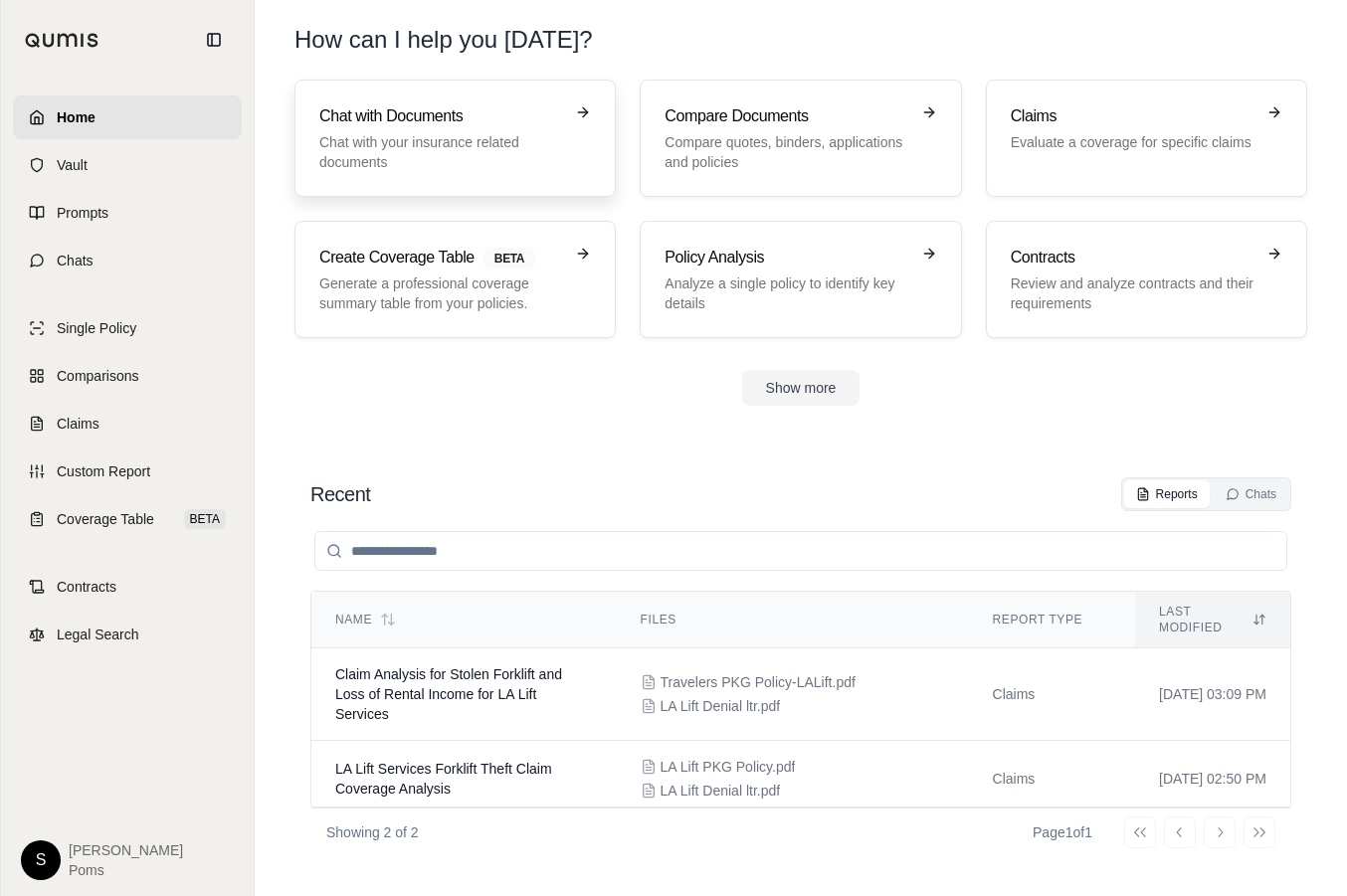click on "Chat with your insurance related documents" at bounding box center [441, 152] 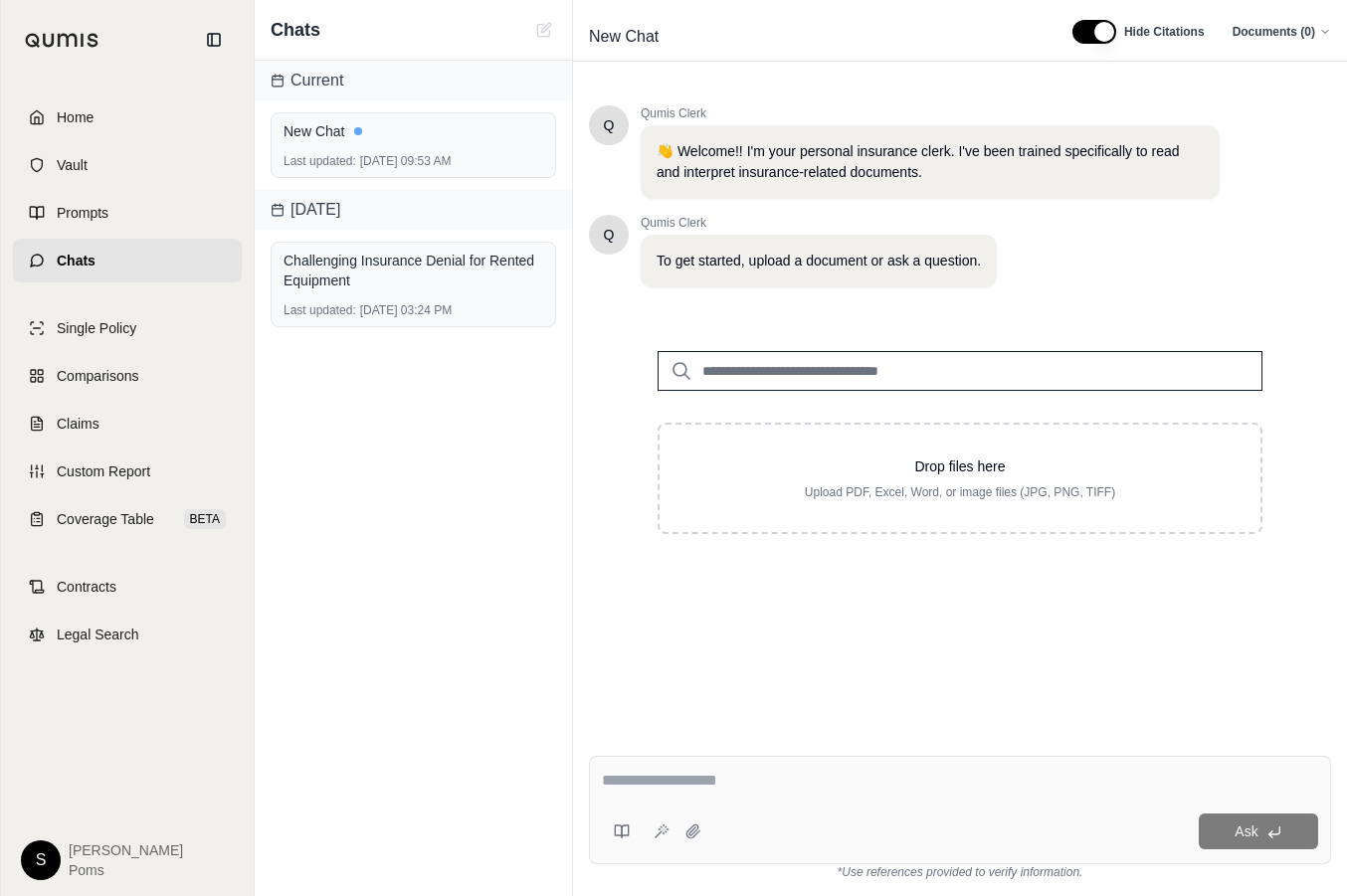 click at bounding box center (960, 371) 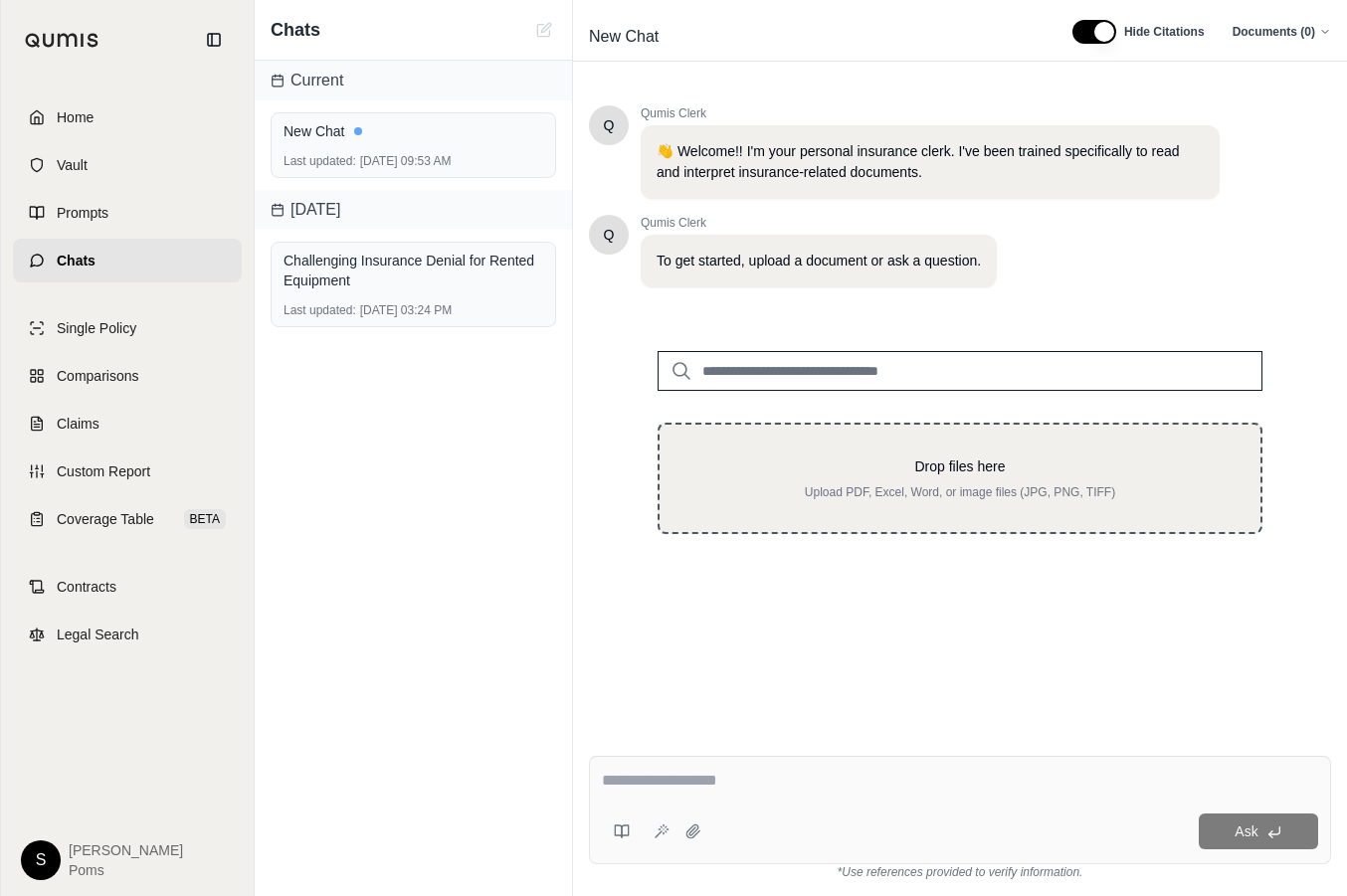 drag, startPoint x: 782, startPoint y: 377, endPoint x: 696, endPoint y: 448, distance: 111.5213 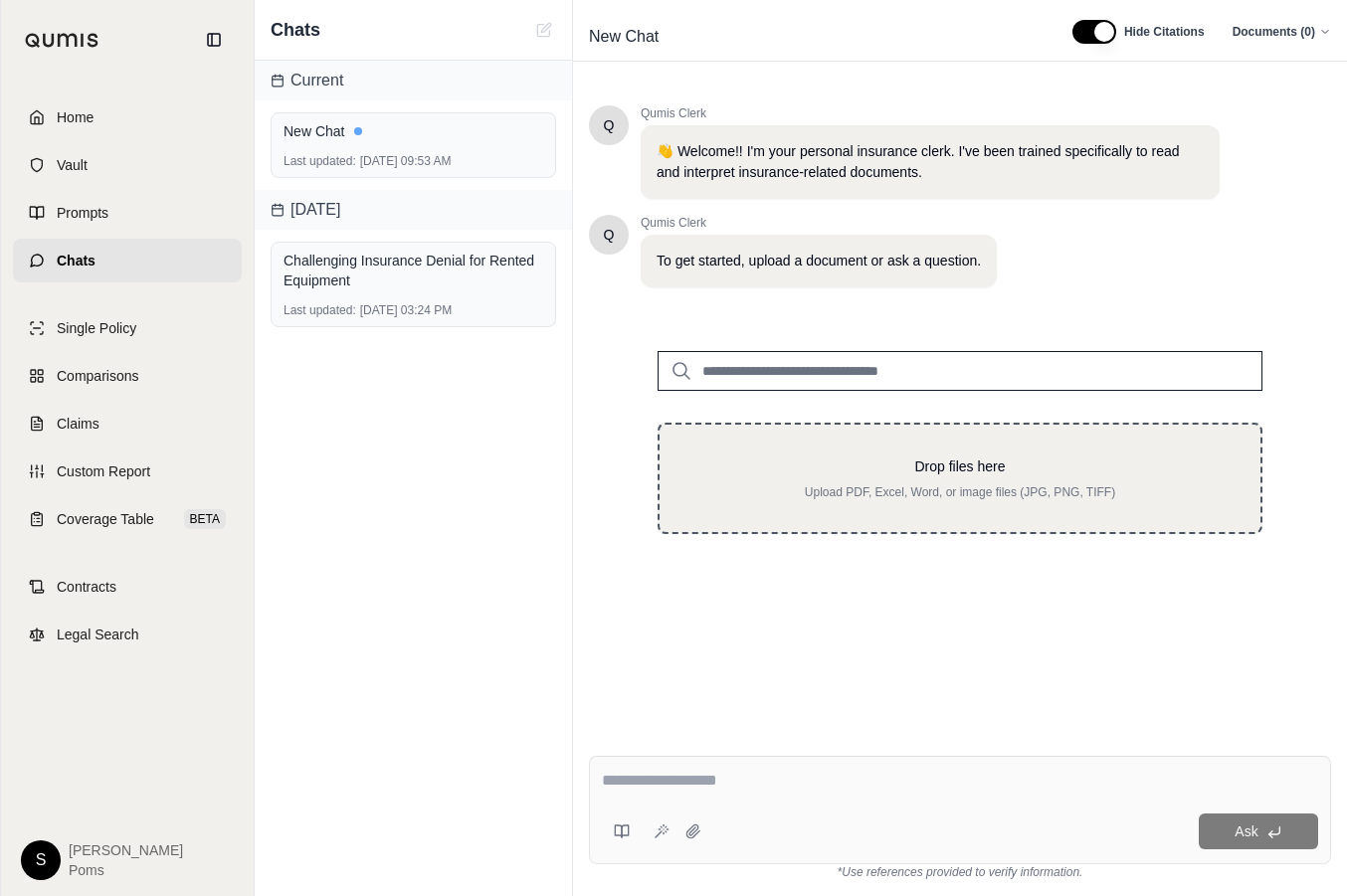 type on "**********" 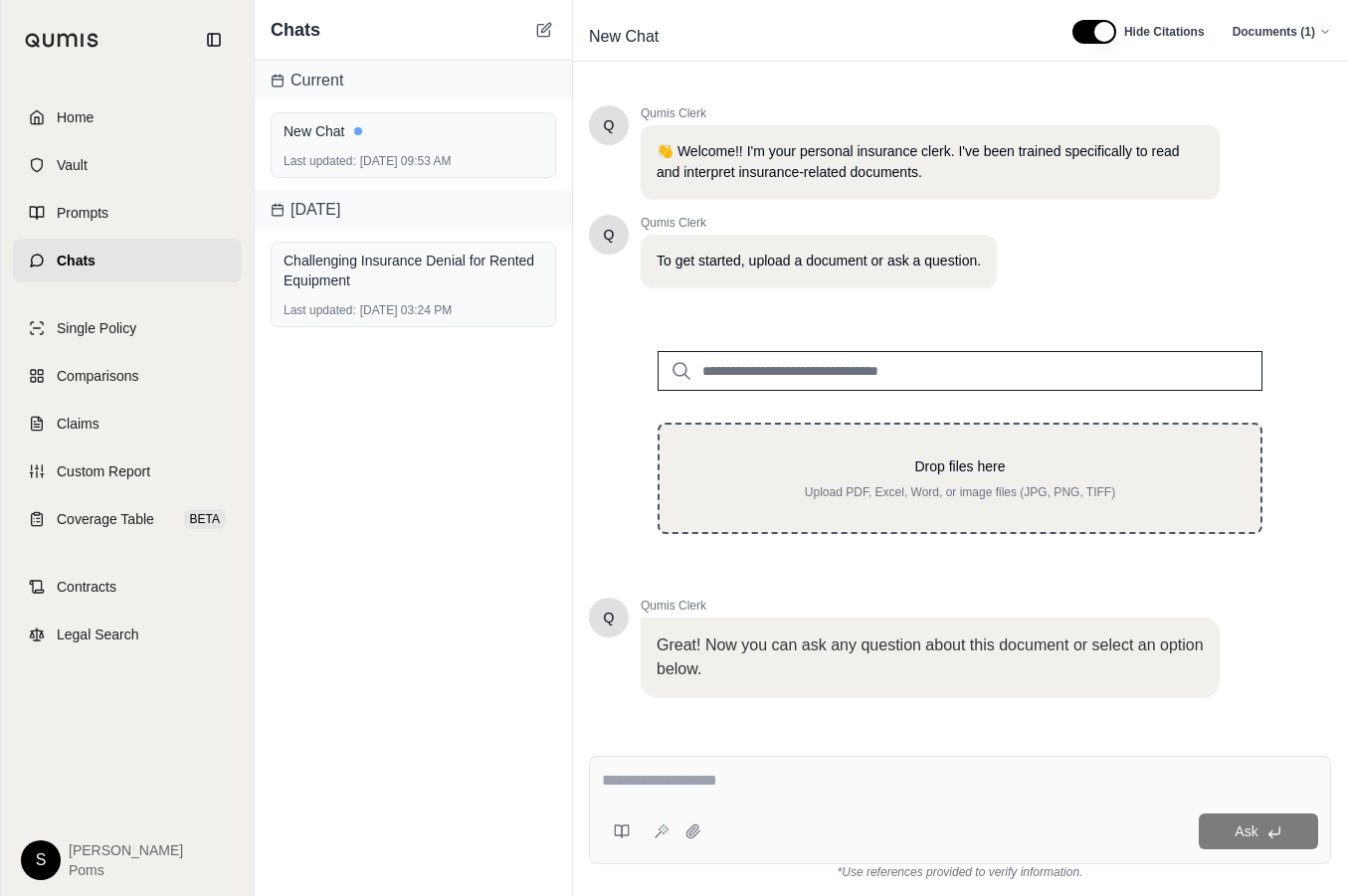 scroll, scrollTop: 0, scrollLeft: 0, axis: both 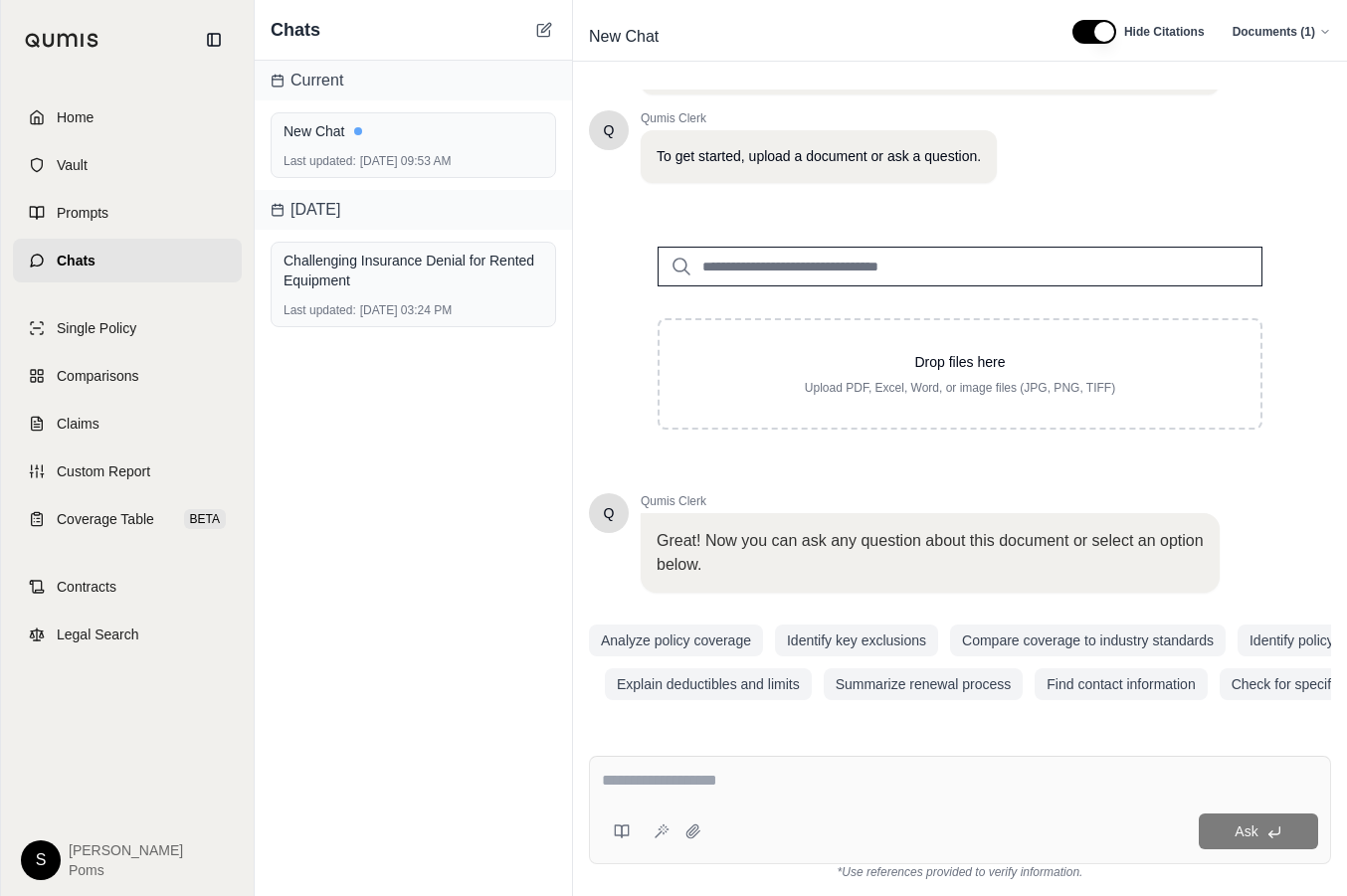 click at bounding box center (960, 267) 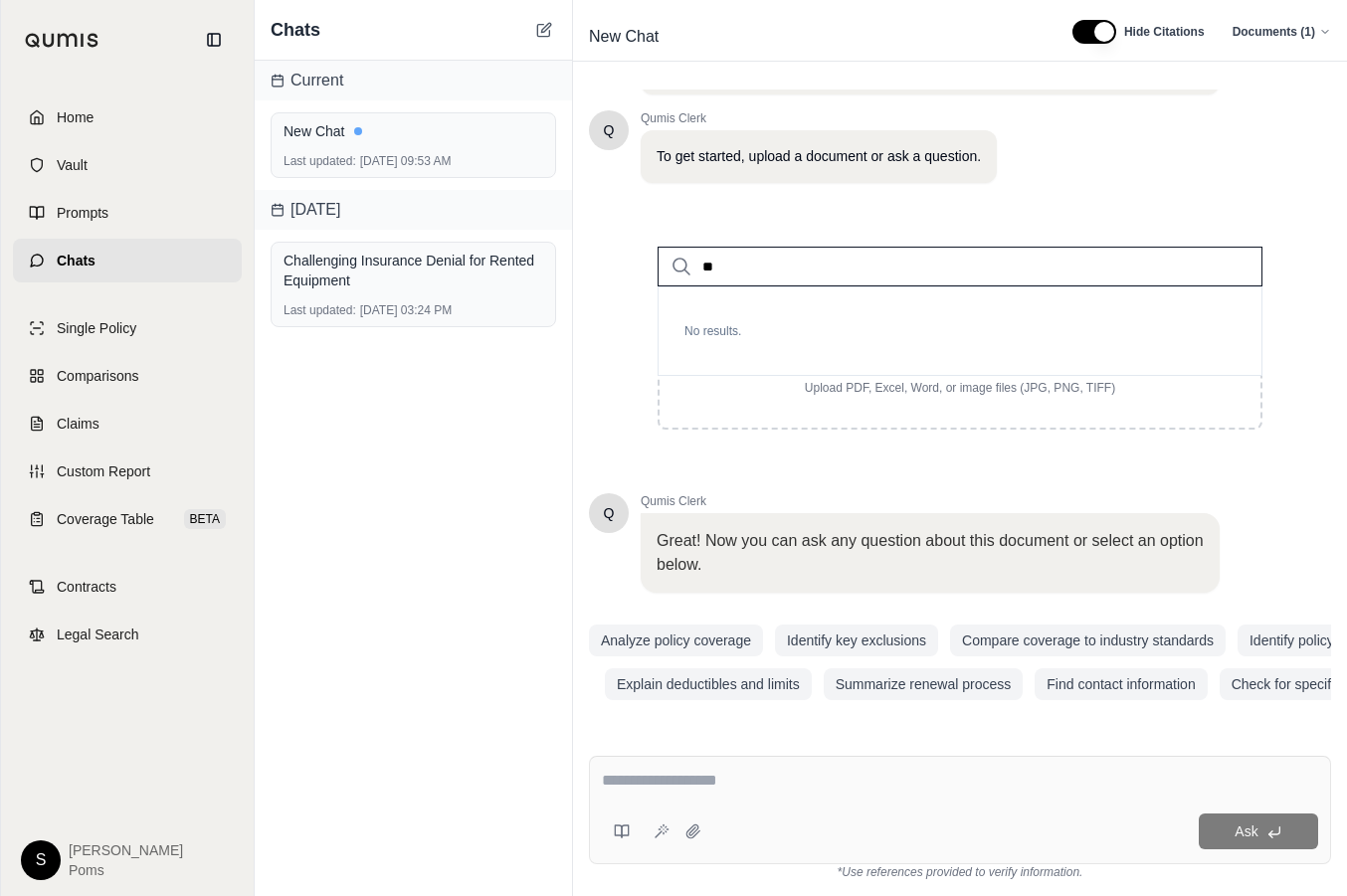 type on "*" 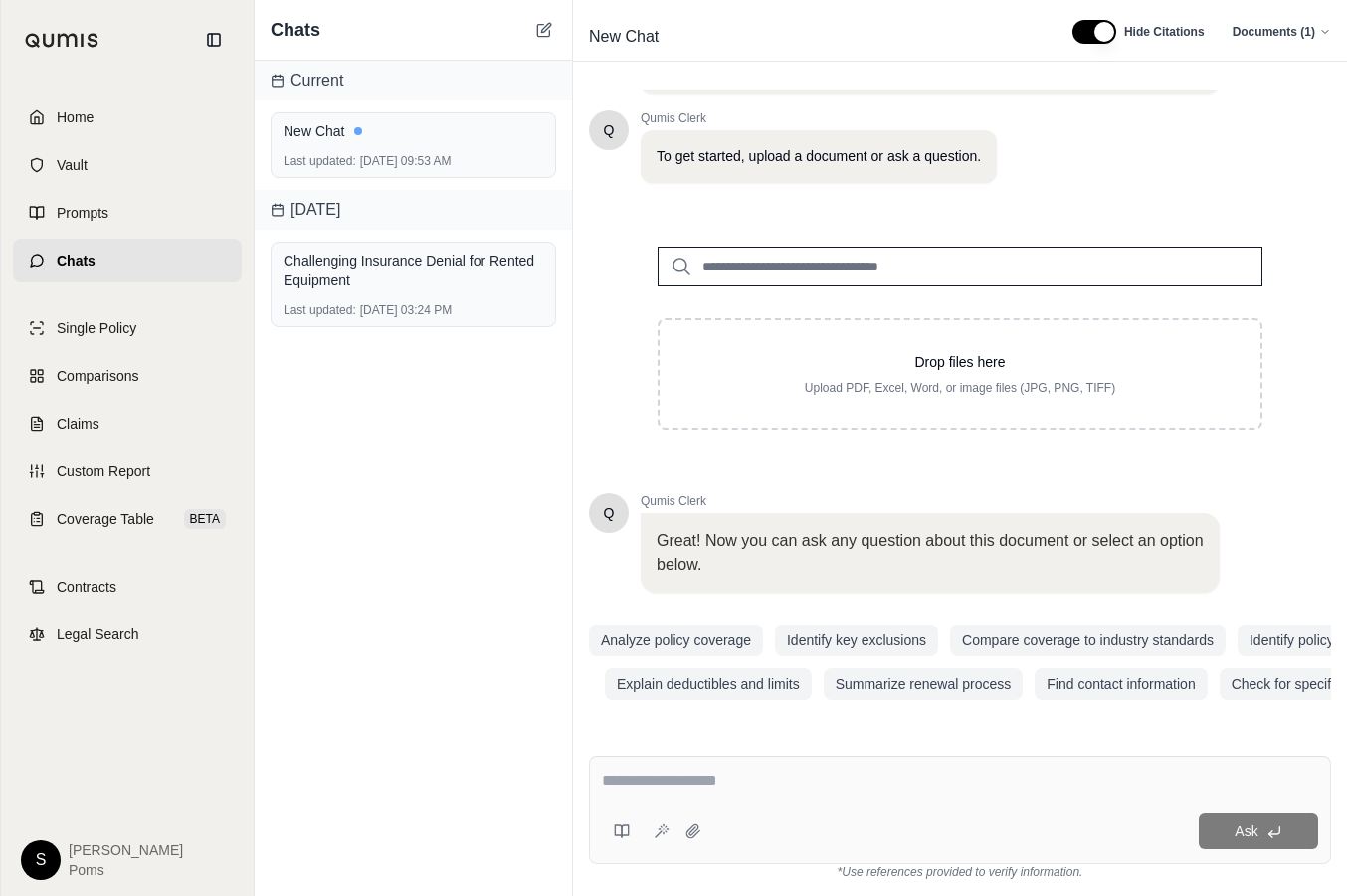 type 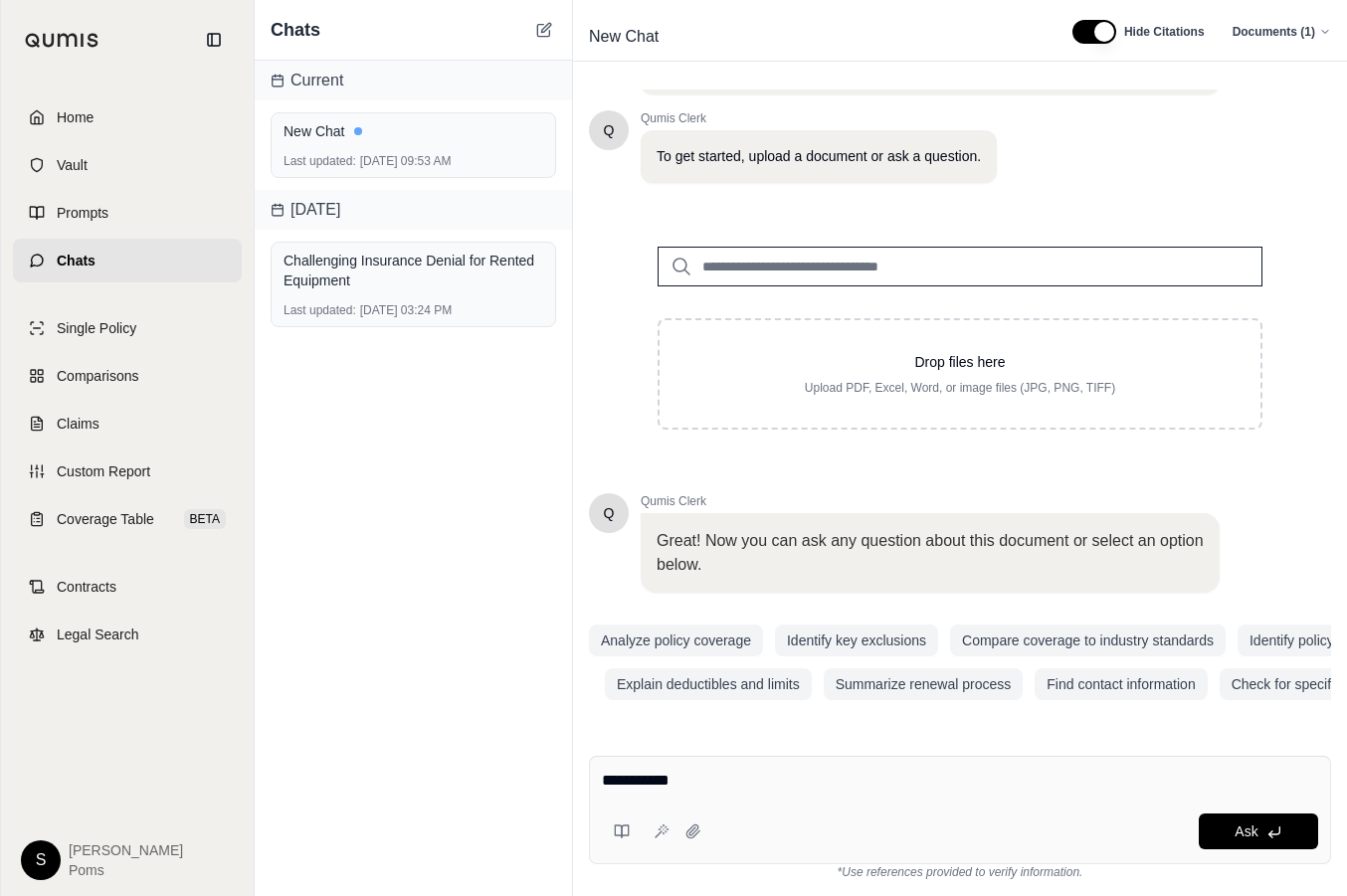 type on "**********" 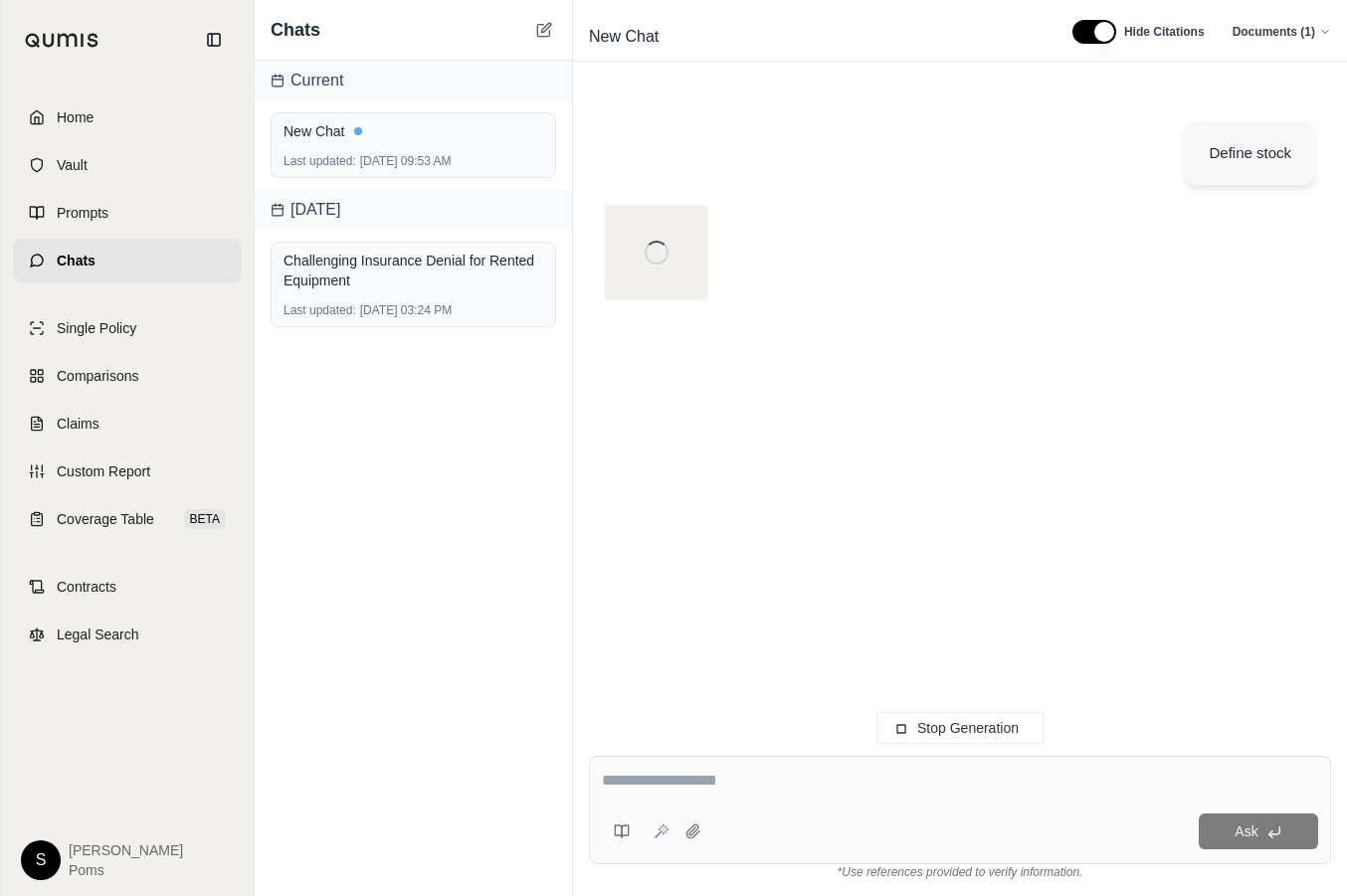 scroll, scrollTop: 0, scrollLeft: 0, axis: both 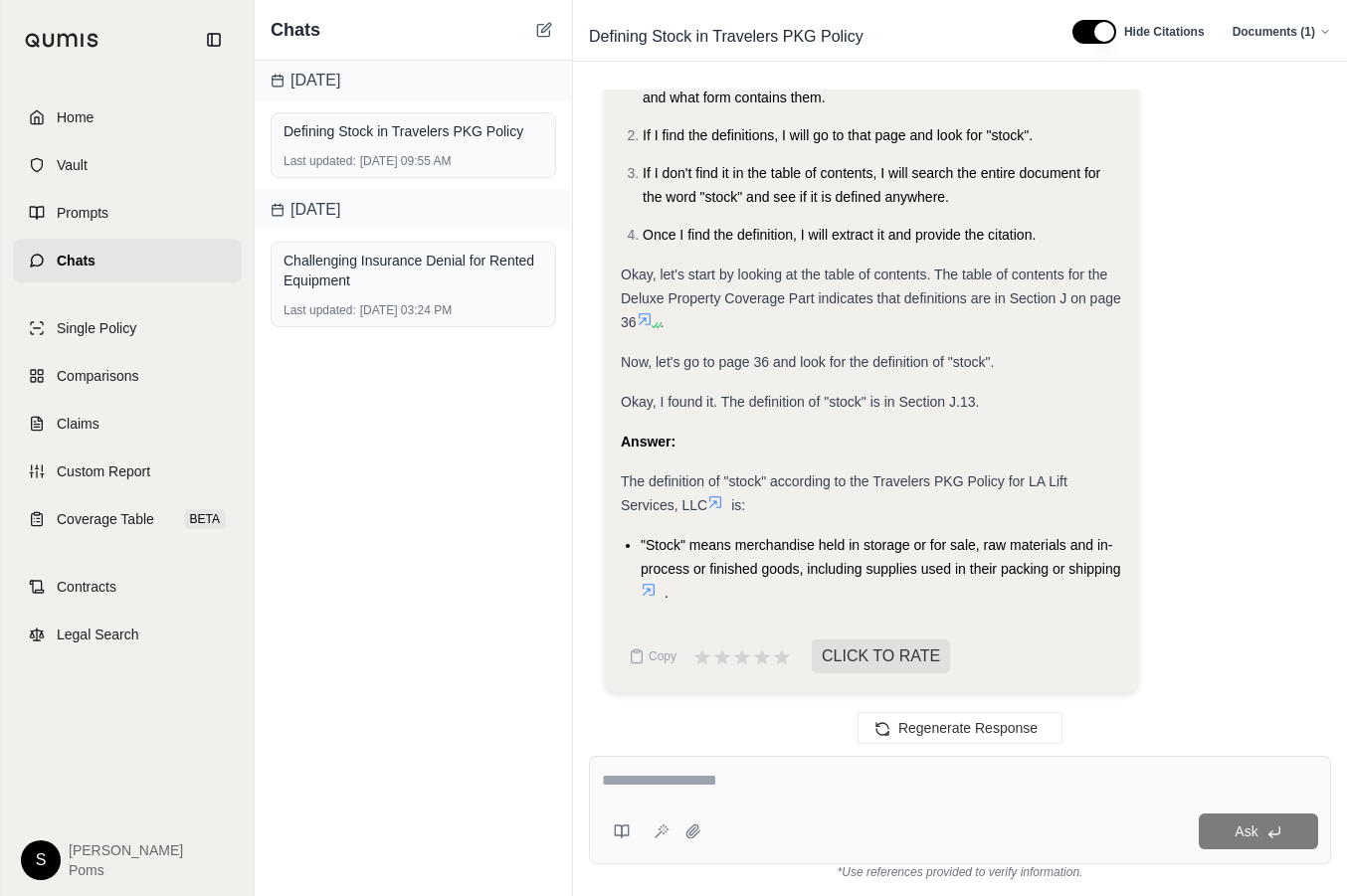 click at bounding box center (960, 781) 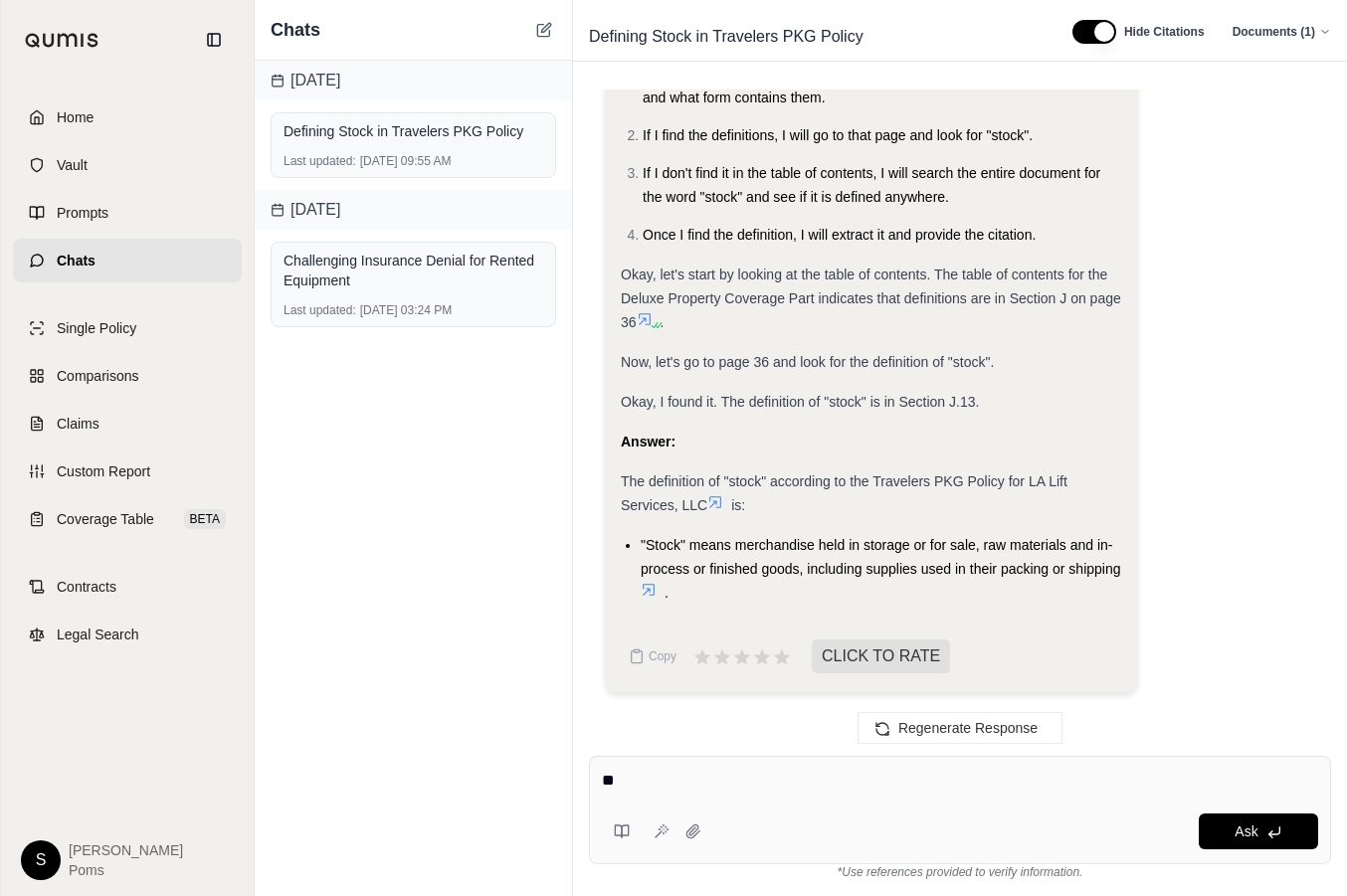 type on "*" 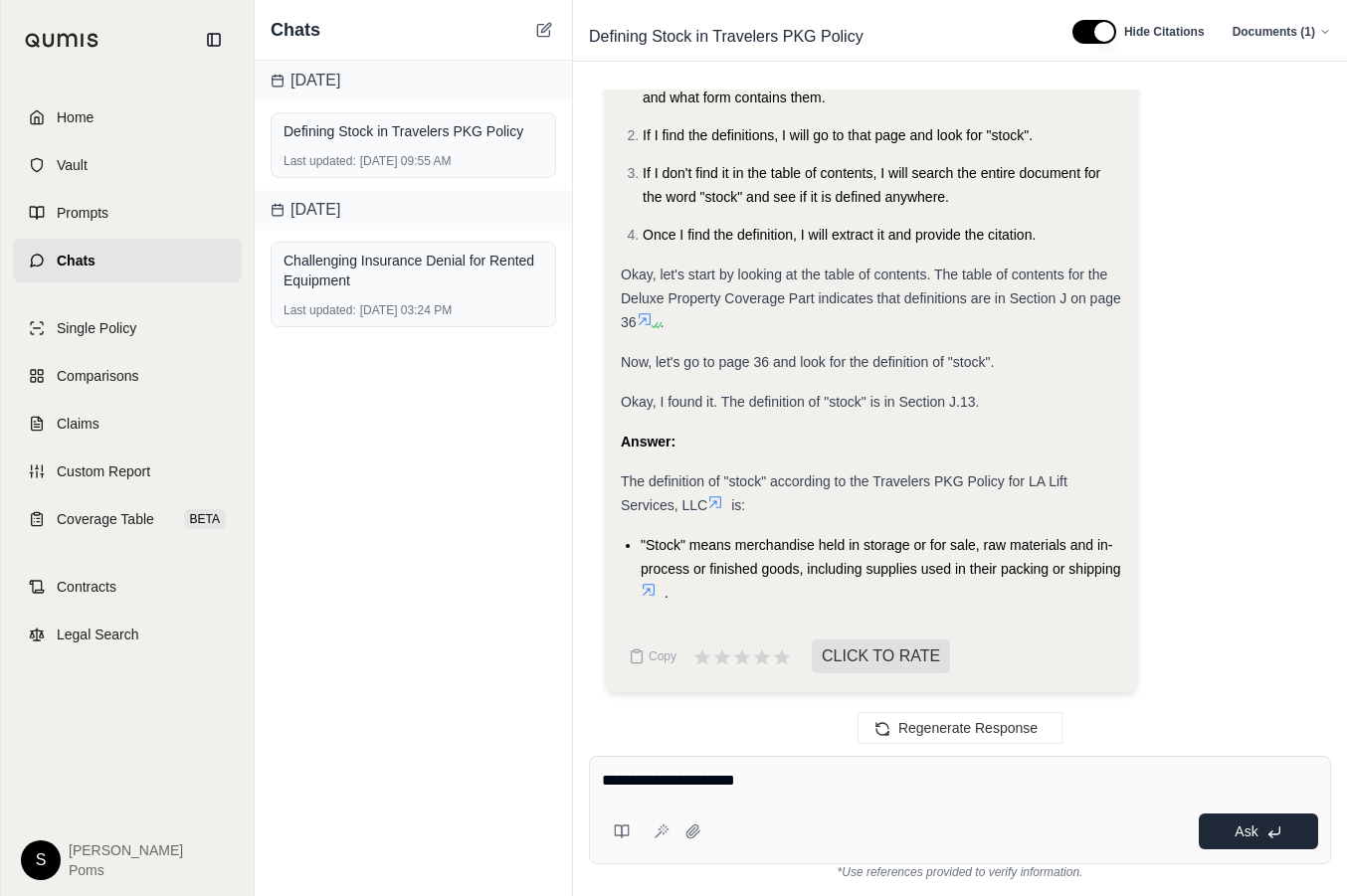 type on "**********" 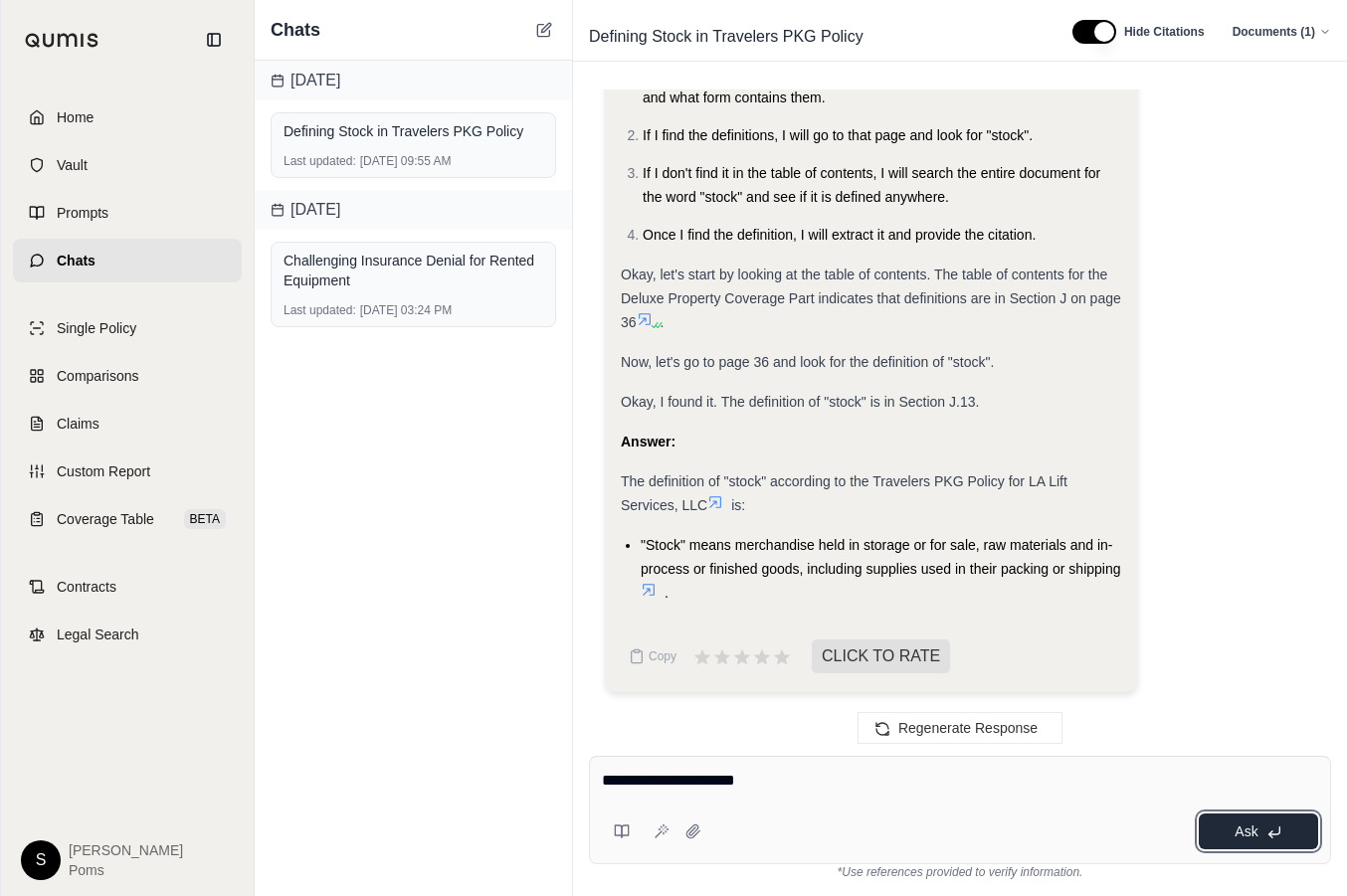 click on "Ask" at bounding box center [1246, 831] 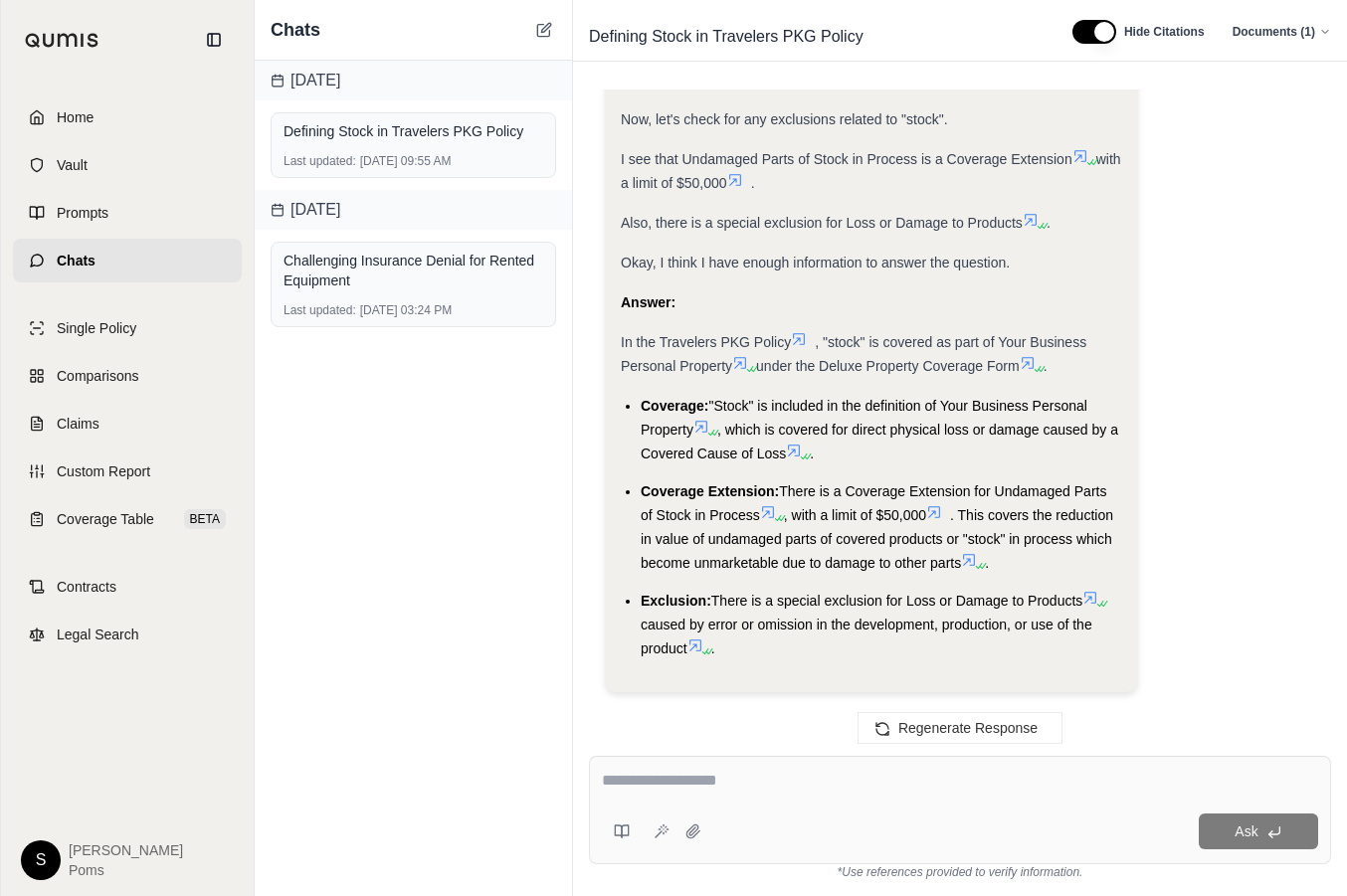 scroll, scrollTop: 1434, scrollLeft: 0, axis: vertical 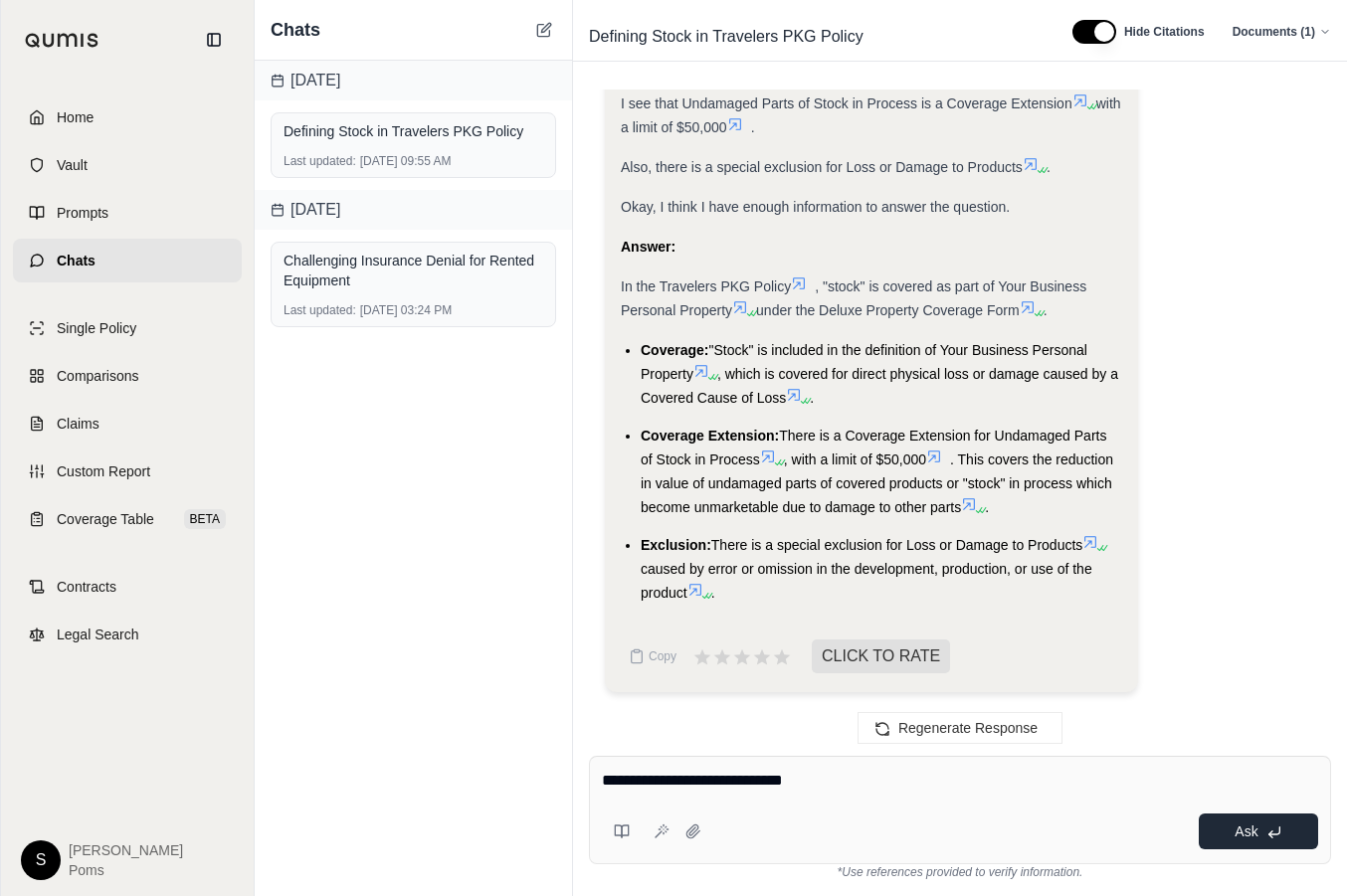 type on "**********" 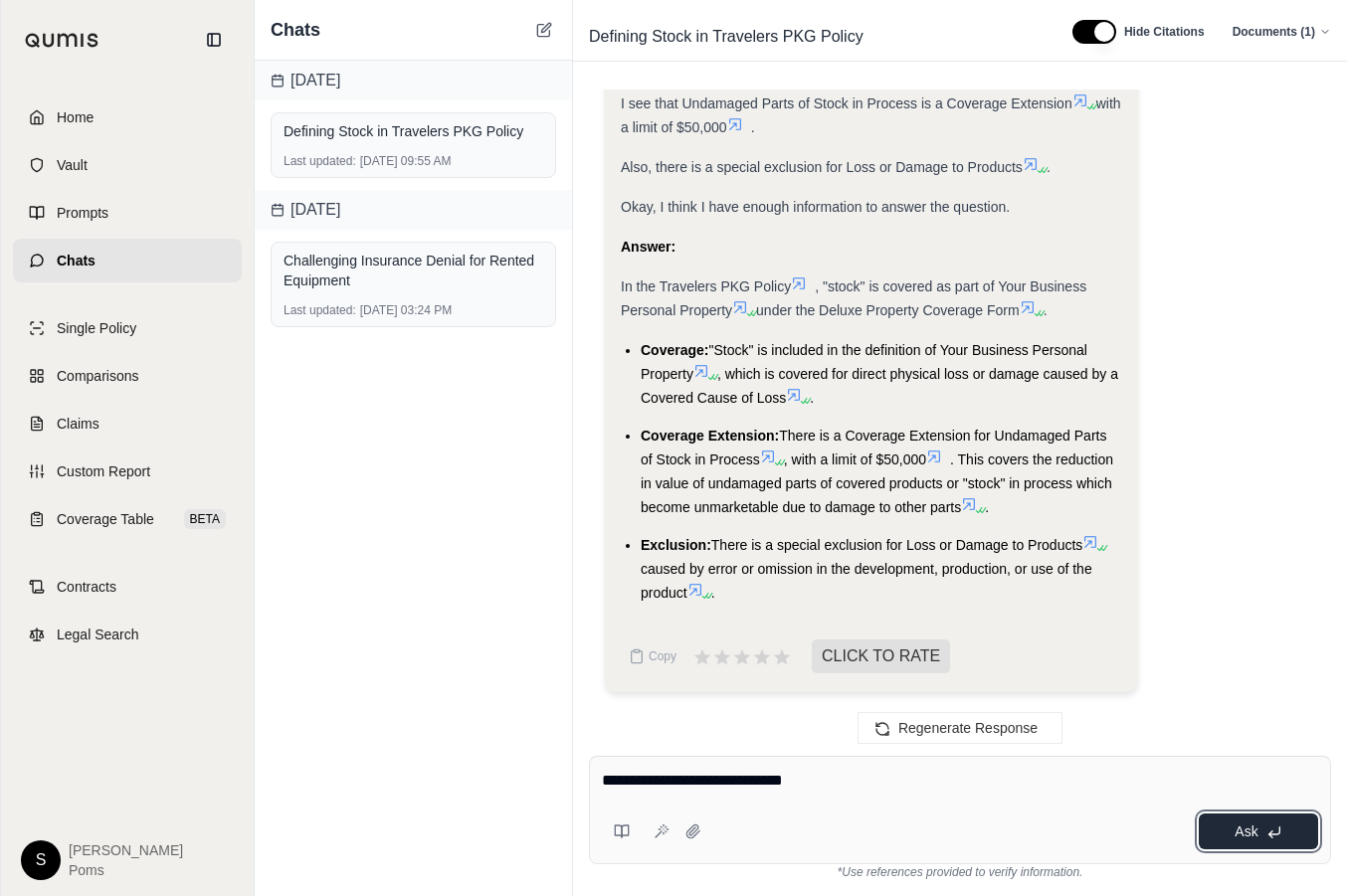 click 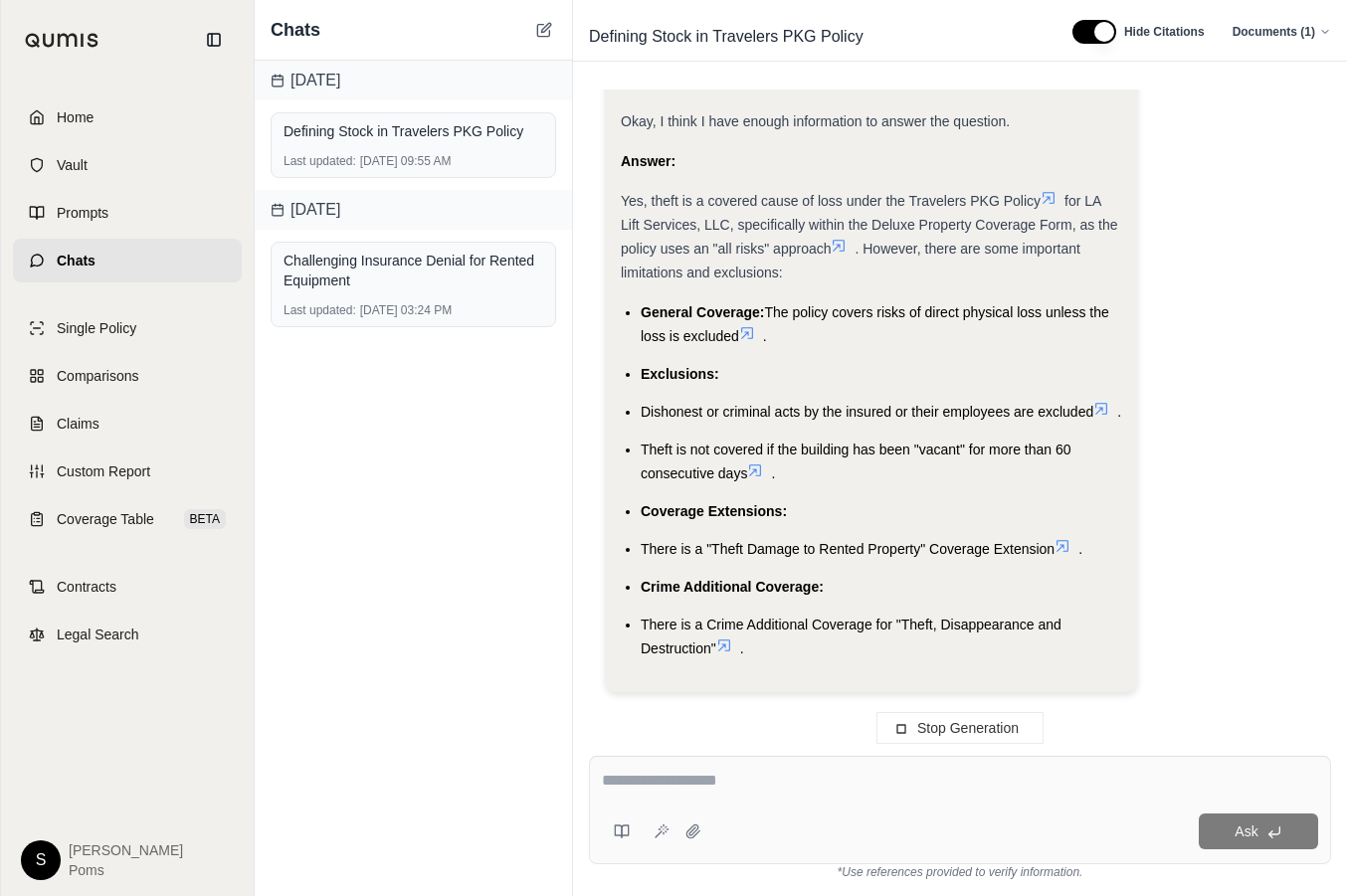 scroll, scrollTop: 3174, scrollLeft: 0, axis: vertical 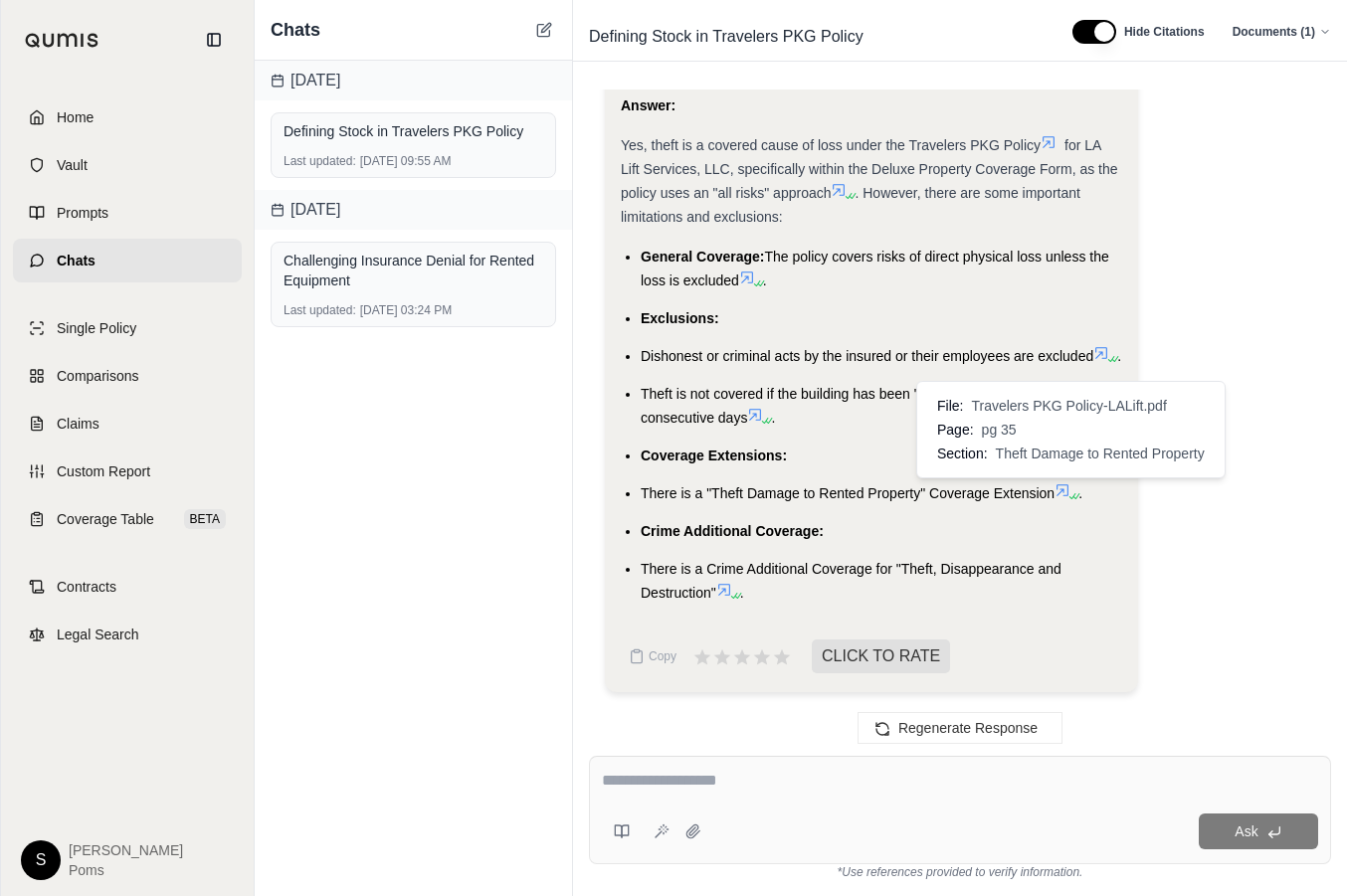 click 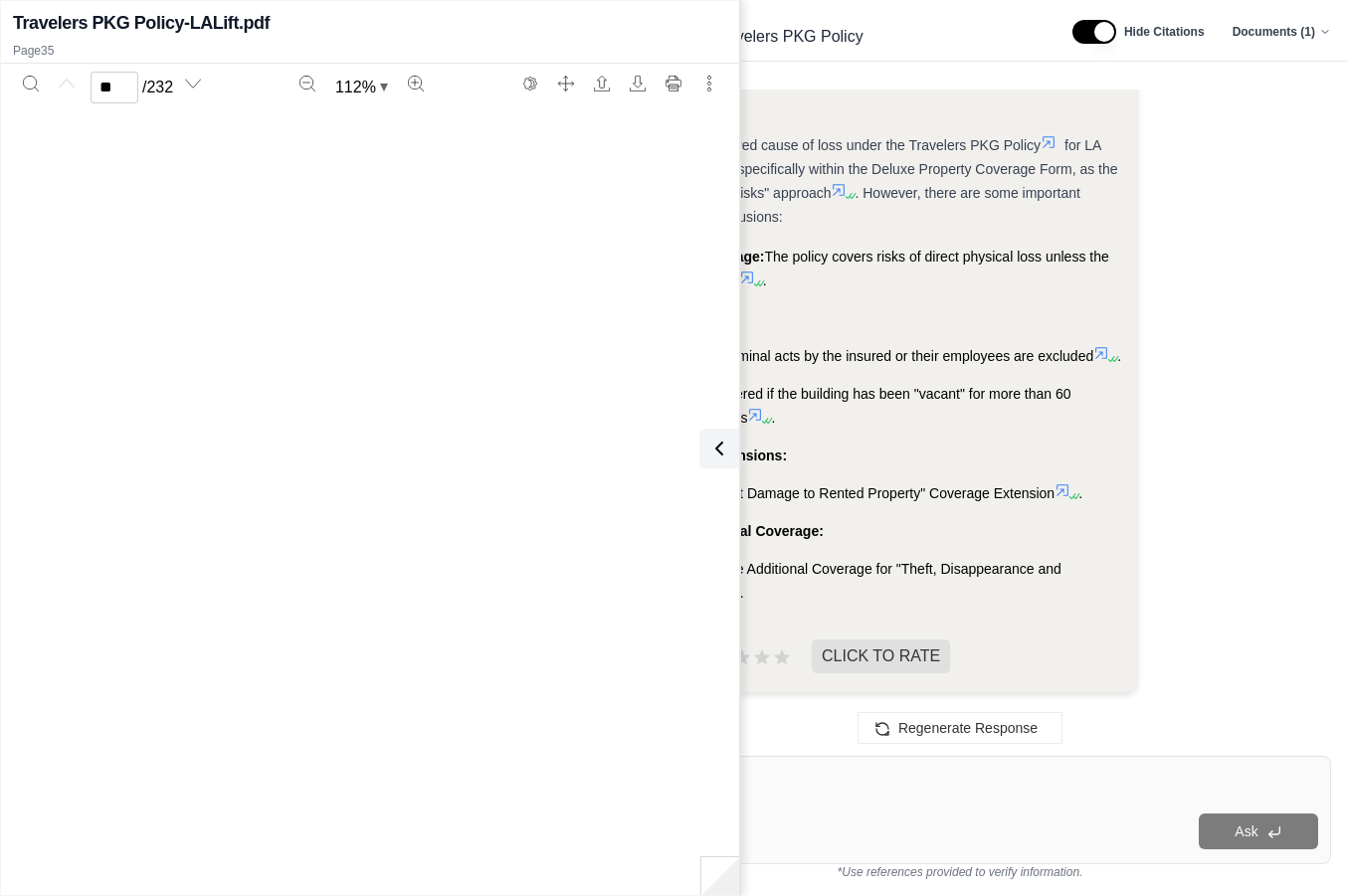 type on "**" 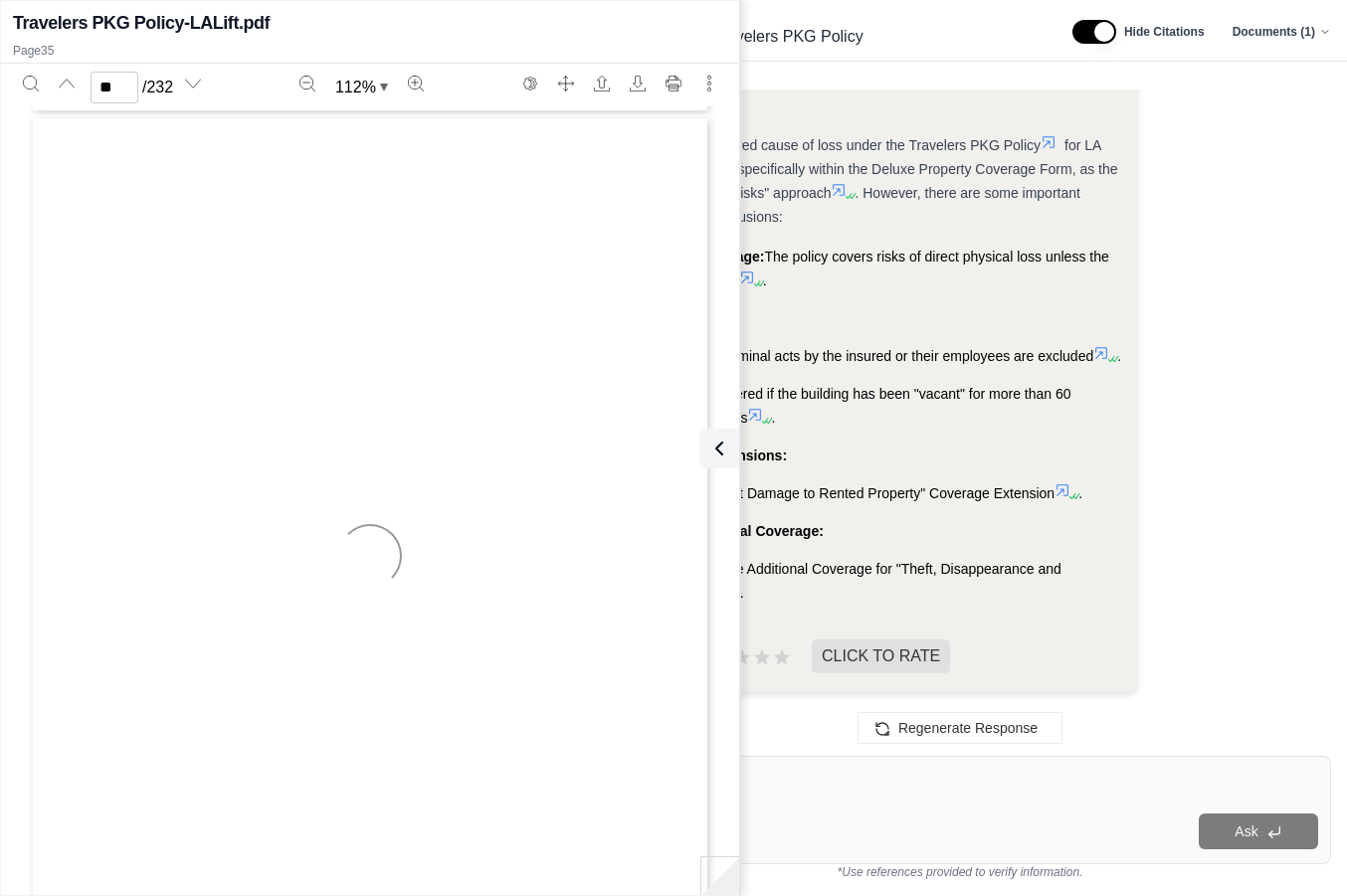 scroll, scrollTop: 30016, scrollLeft: 0, axis: vertical 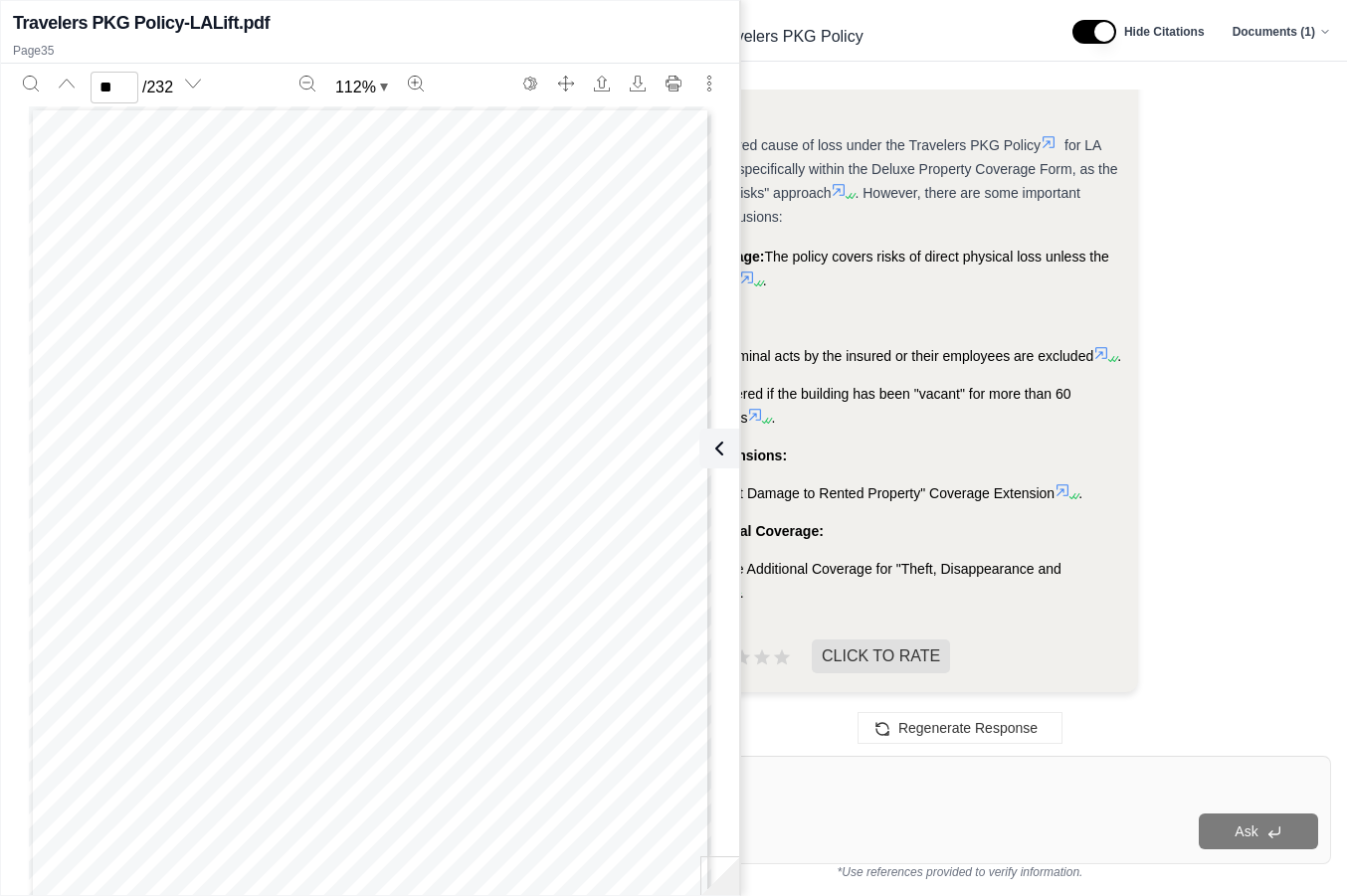 click on "Travelers PKG Policy-LALift.pdf" at bounding box center (370, 23) 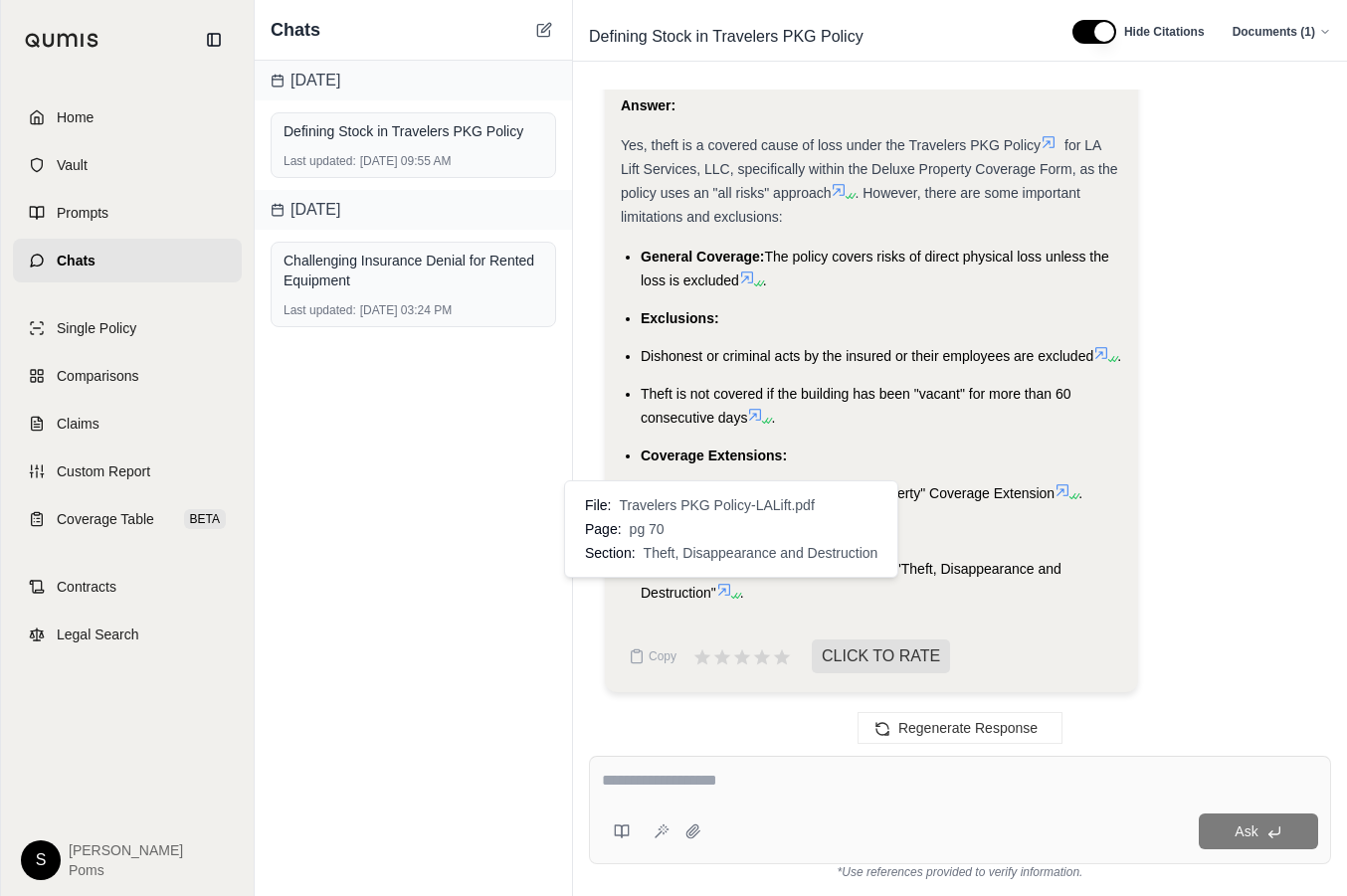click 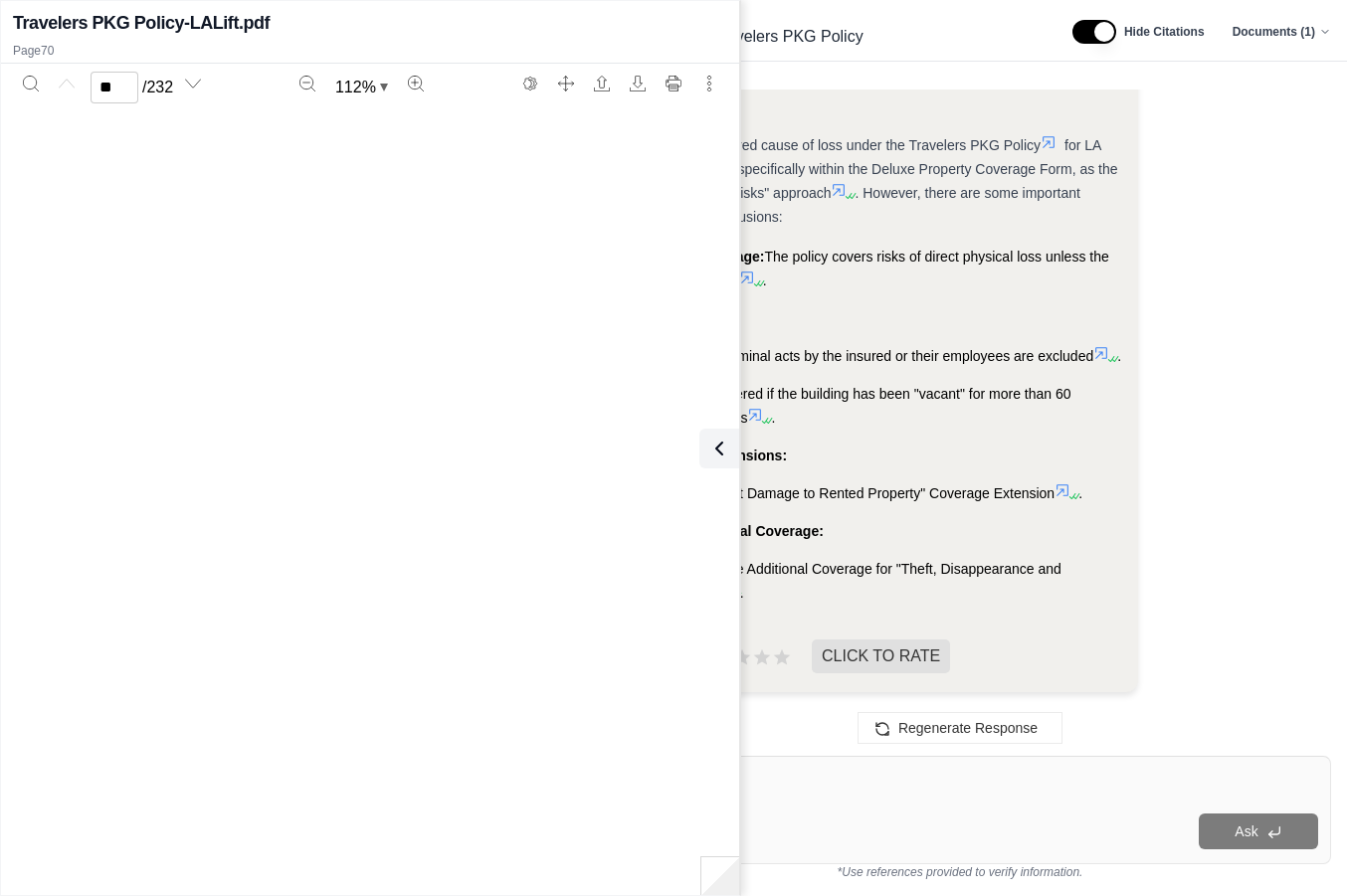 type on "**" 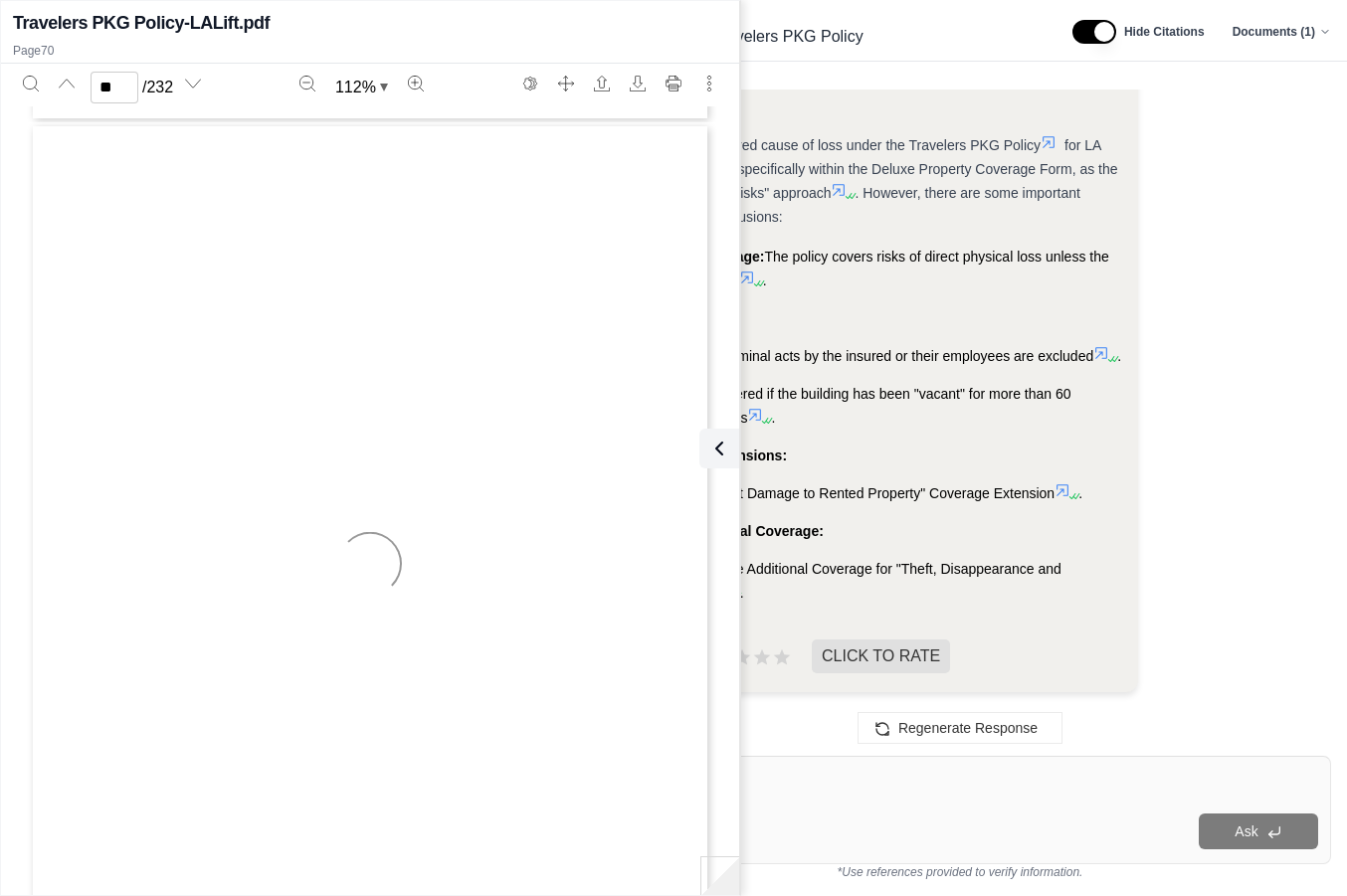 scroll, scrollTop: 60916, scrollLeft: 0, axis: vertical 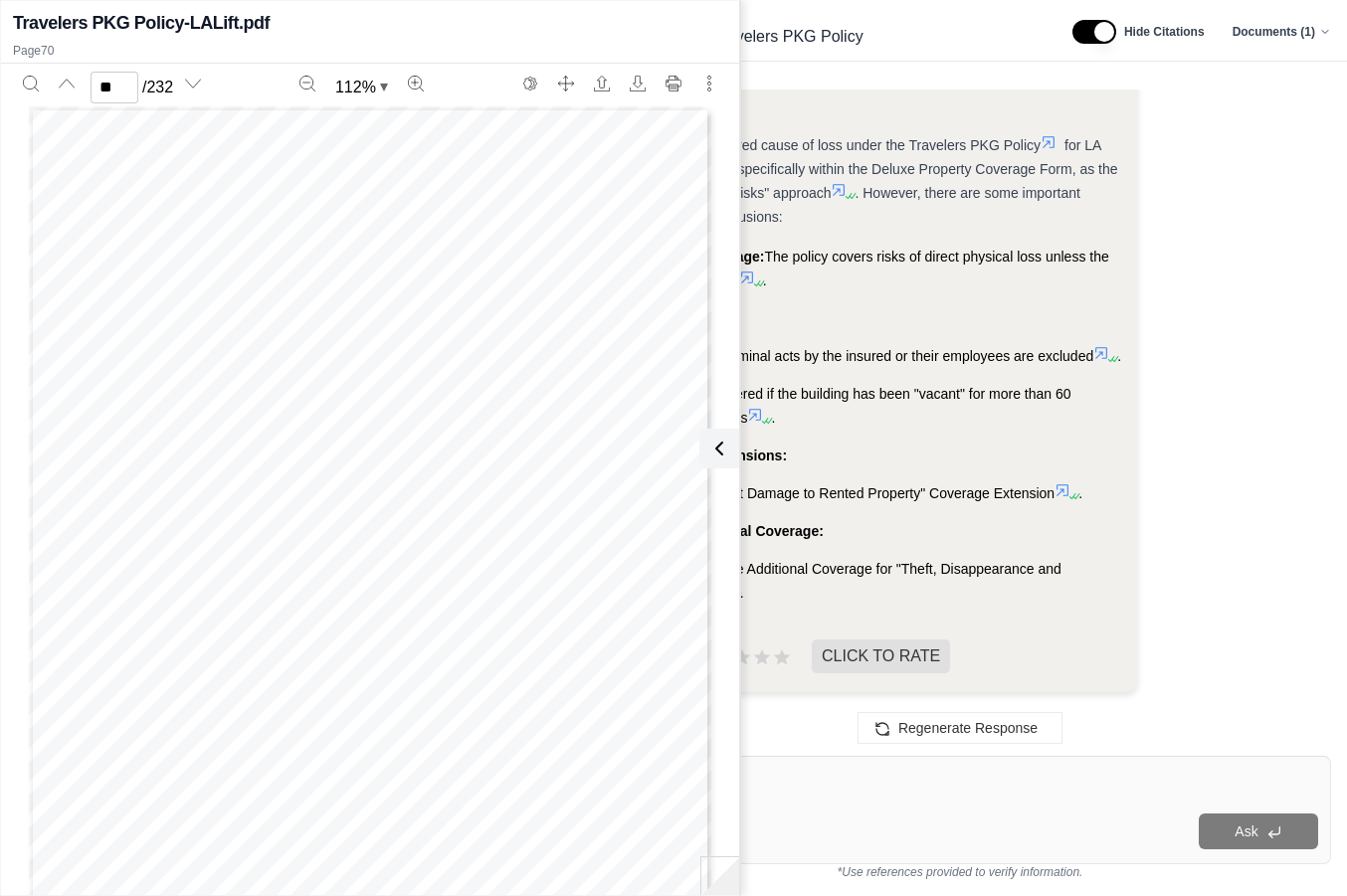 click on "Travelers PKG Policy-LALift.pdf" at bounding box center (370, 23) 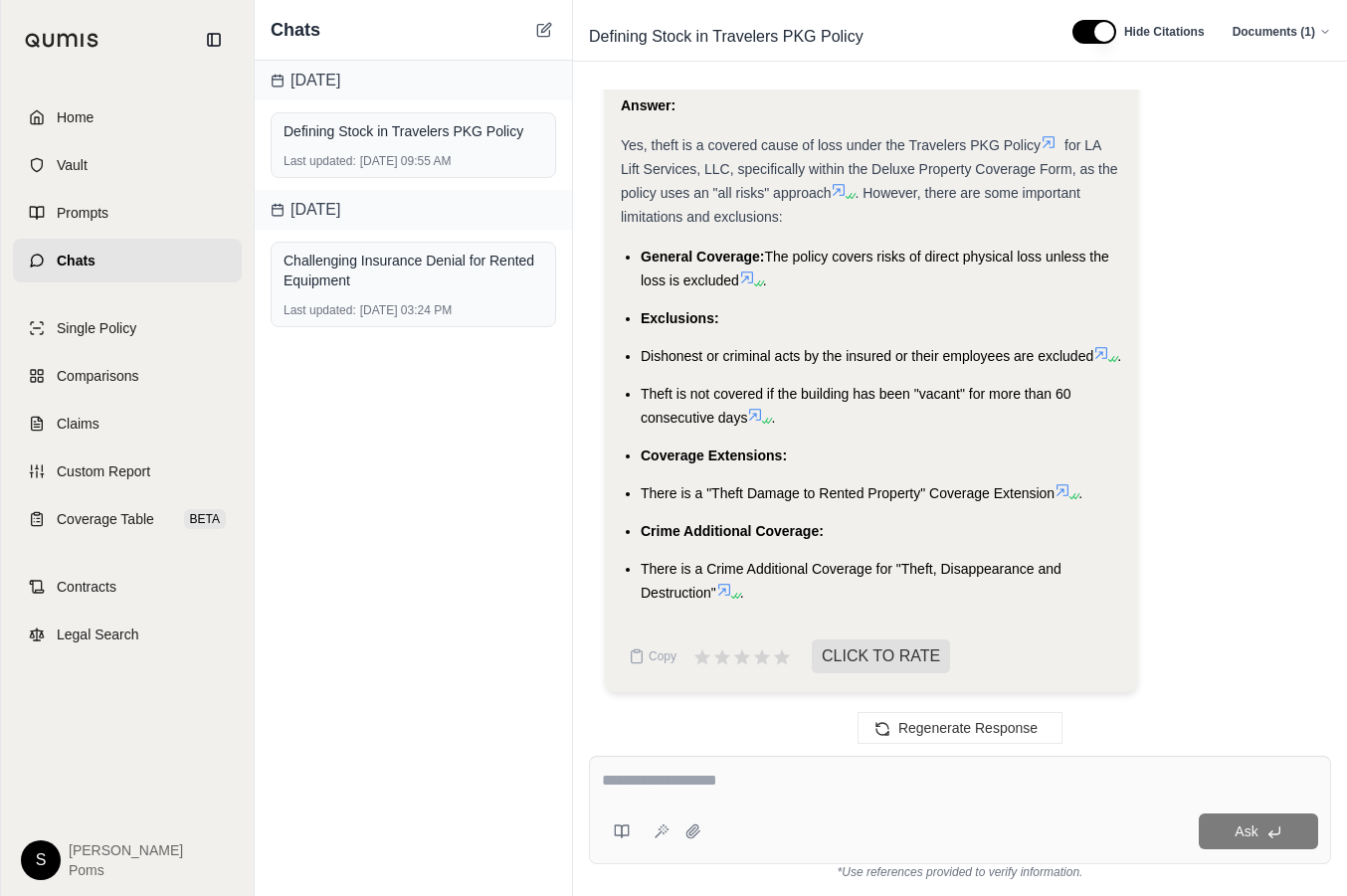 click on "Analysis:
Okay, I need to determine if theft is a covered cause of loss under the Travelers PKG Policy  , specifically within the Deluxe Property Coverage Form.
Here's my plan:
I will look at Section B, Covered Causes of Loss, in the Deluxe Property Coverage Form.
I will see if "theft" is explicitly listed as a covered cause of loss.
If it's not explicitly listed, I will see if the policy uses an "all risks" or "open perils" approach, which covers all causes of loss unless specifically excluded.
I will then check the exclusions in Section C to see if theft is excluded.
Finally, I will look for any endorsements or additional coverages that might modify the coverage for theft.
Let's start by looking at Section B, Covered Causes of Loss.
Section B states: "Covered Causes of Loss means RISKS OF DIRECT PHYSICAL LOSS unless the loss is: 1. Excluded in Section C., Exclusions; 2. Limited in Section D., Limitations; or 3. Excluded or limited in the Declarations or by endorsement."
.
." at bounding box center [960, -116] 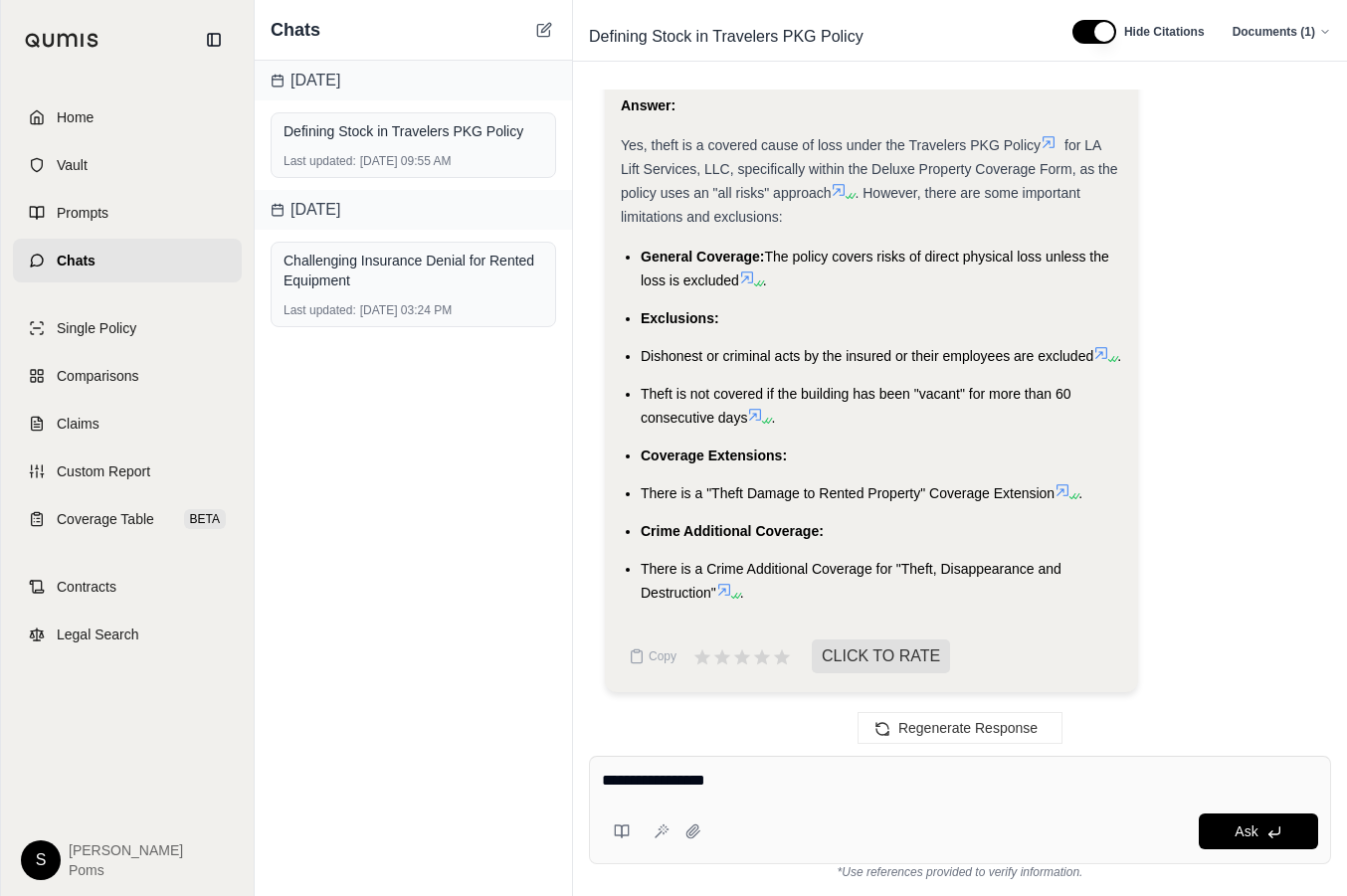 click on "**********" at bounding box center (960, 781) 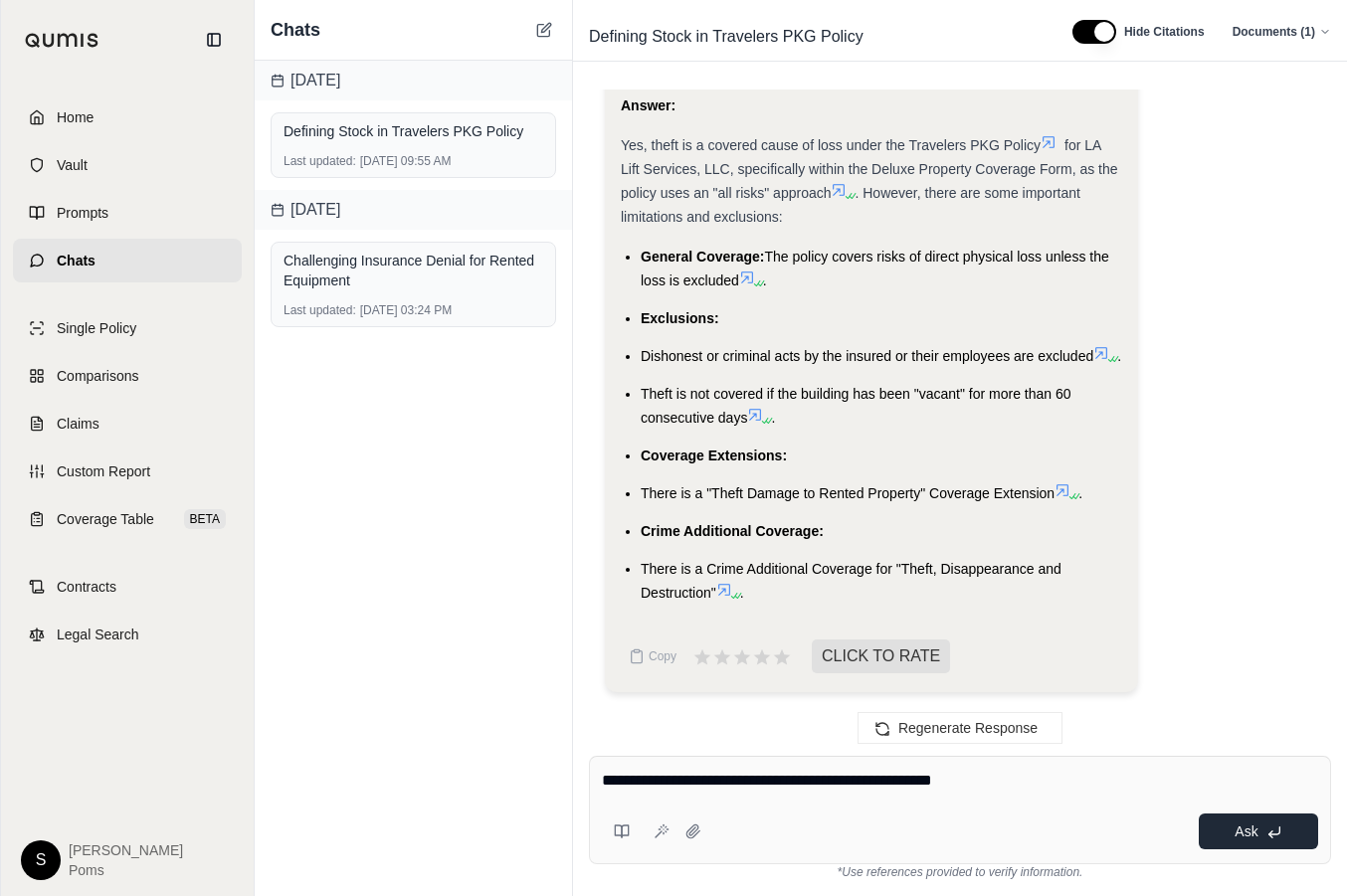 type on "**********" 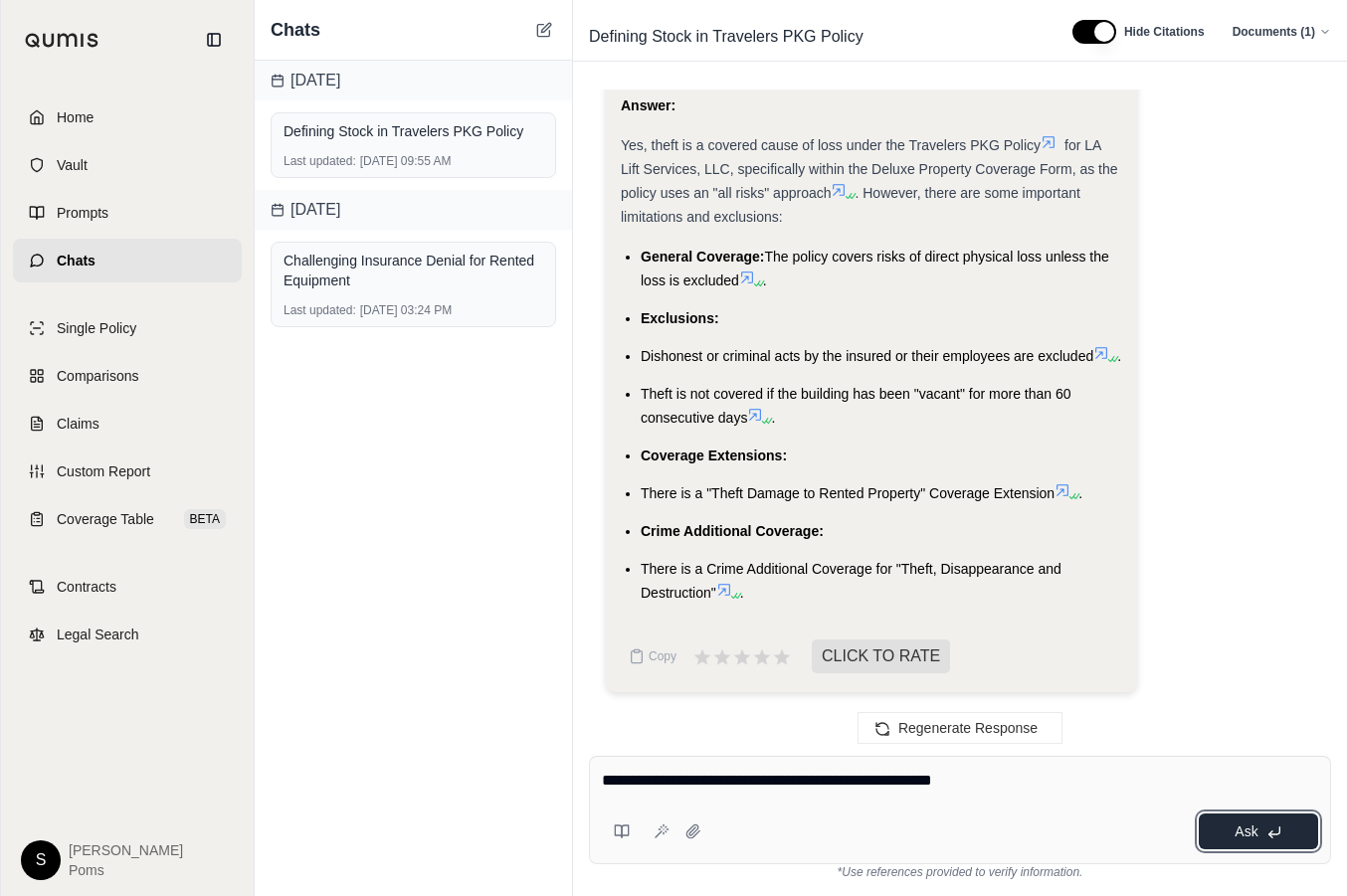 click on "Ask" at bounding box center (1258, 831) 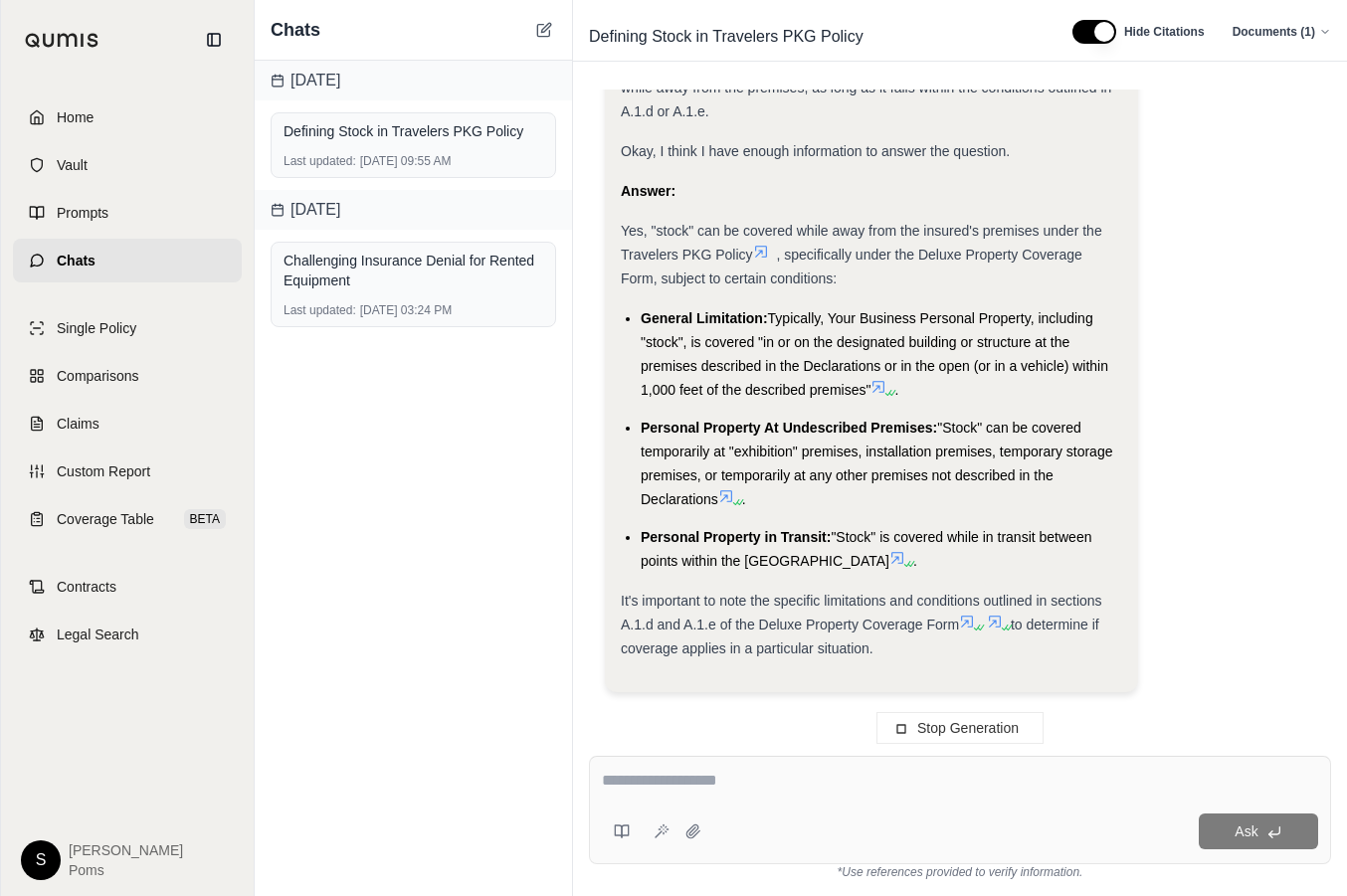 scroll, scrollTop: 4799, scrollLeft: 0, axis: vertical 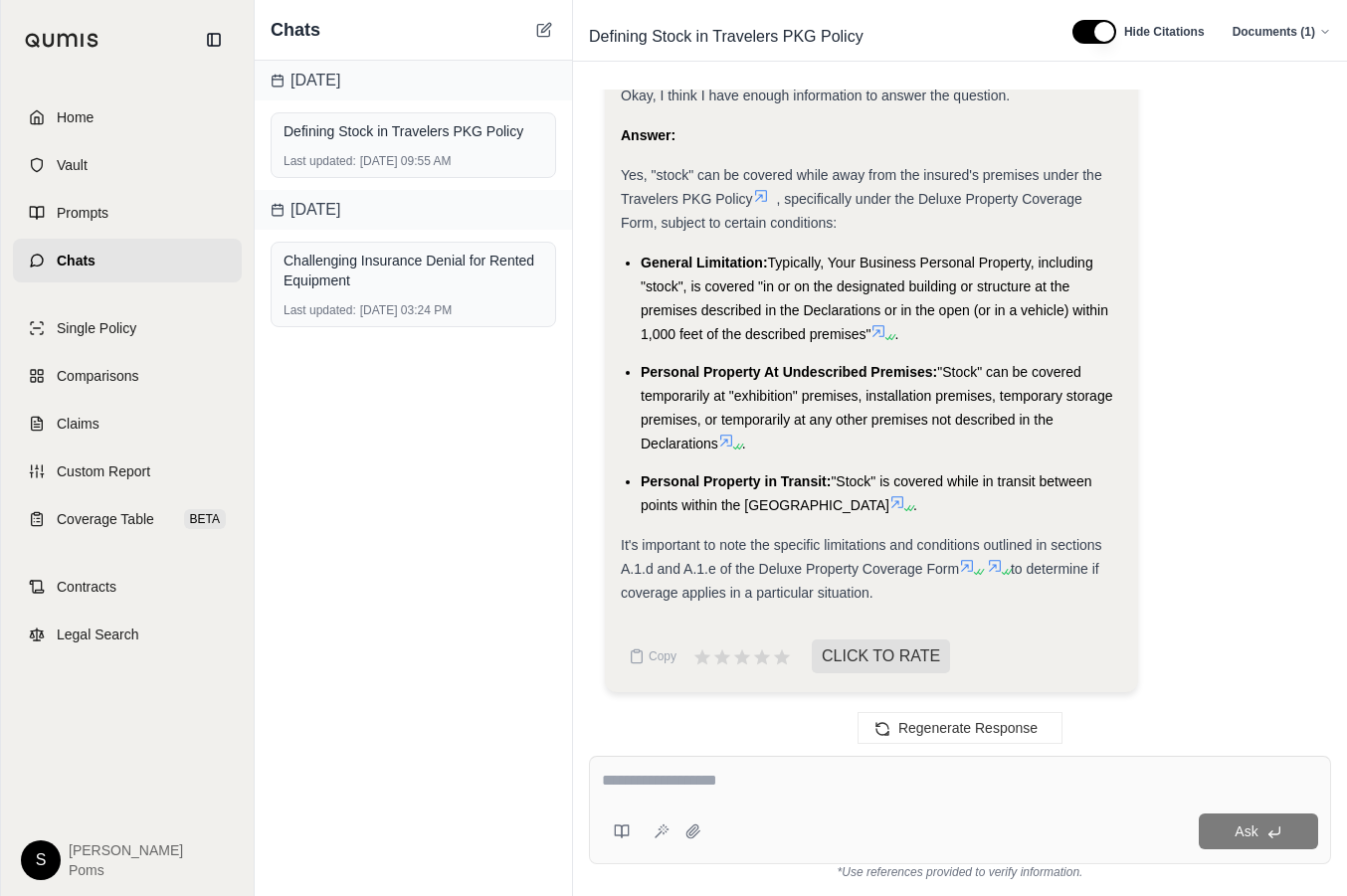 click 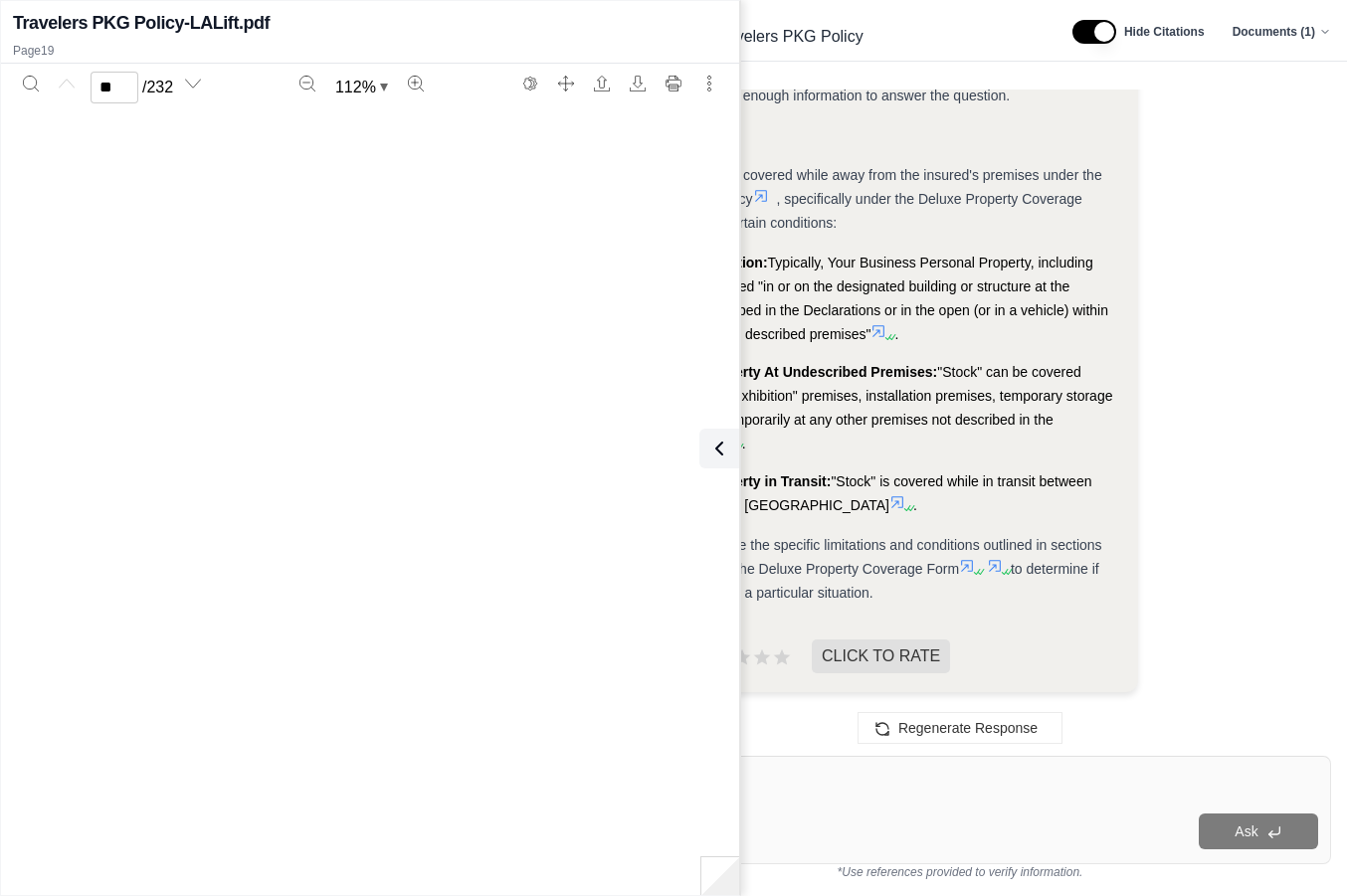 type on "**" 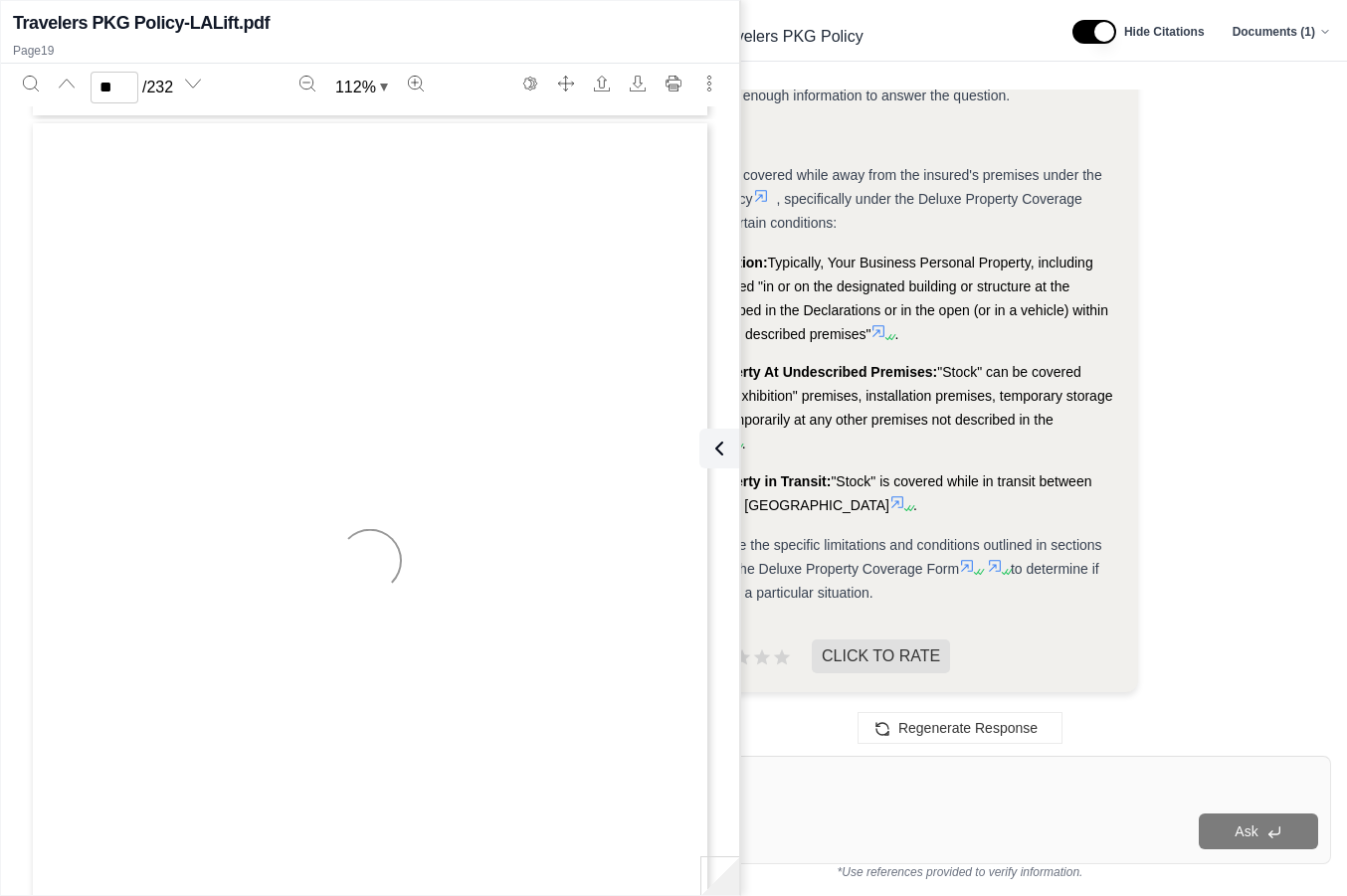 scroll, scrollTop: 15891, scrollLeft: 0, axis: vertical 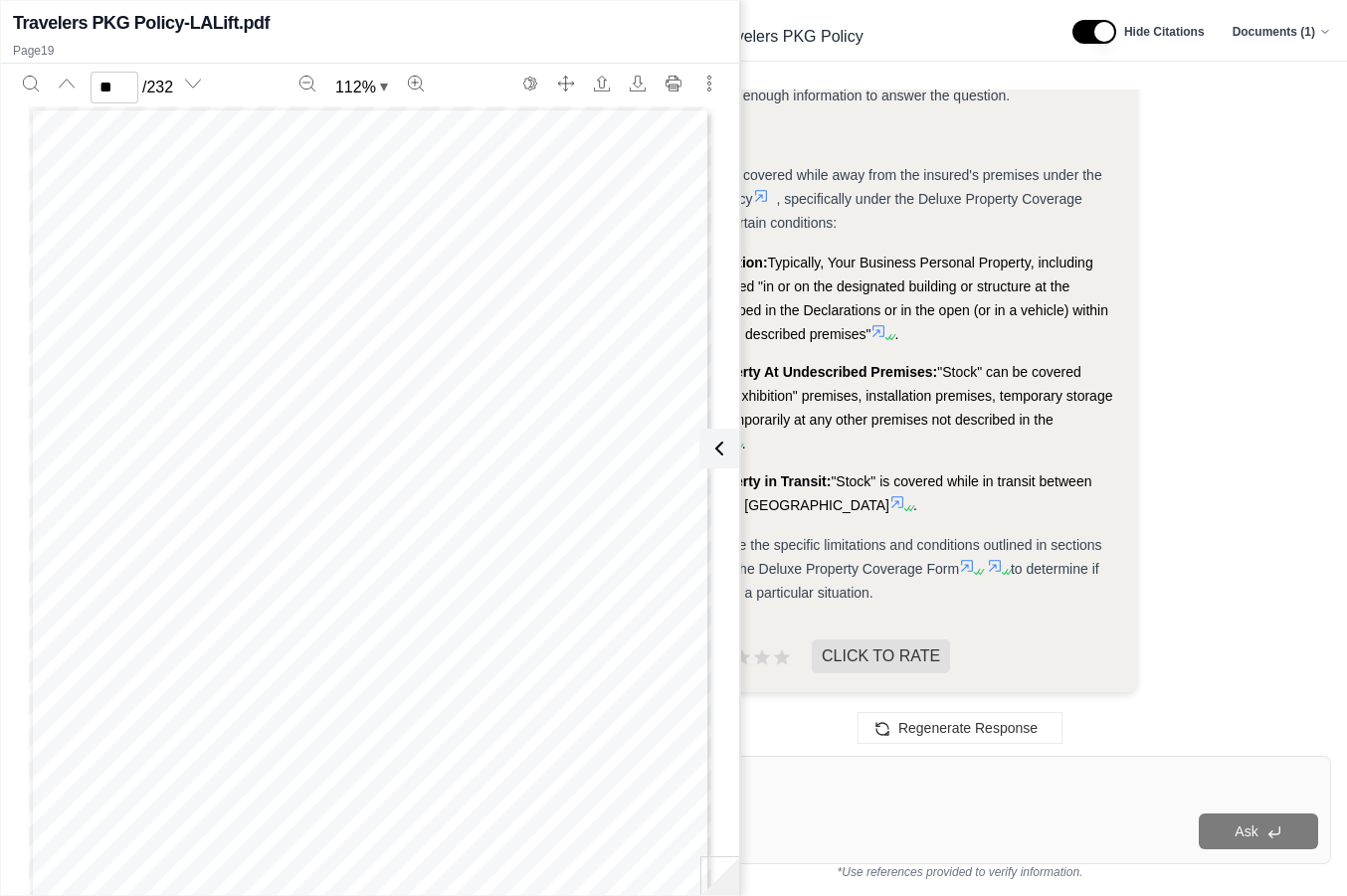 click on "General Limitation:  Typically, Your Business Personal Property, including "stock", is covered "in or on the designated building or structure at the premises described in the Declarations or in the open (or in a vehicle) within 1,000 feet of the described premises"  .
Personal Property At Undescribed Premises:  "Stock" can be covered temporarily at "exhibition" premises, installation premises, temporary storage premises, or temporarily at any other premises not described in the Declarations  .
Personal Property in Transit:  "Stock" is covered while in transit between points within the [GEOGRAPHIC_DATA]  ." at bounding box center (871, 384) 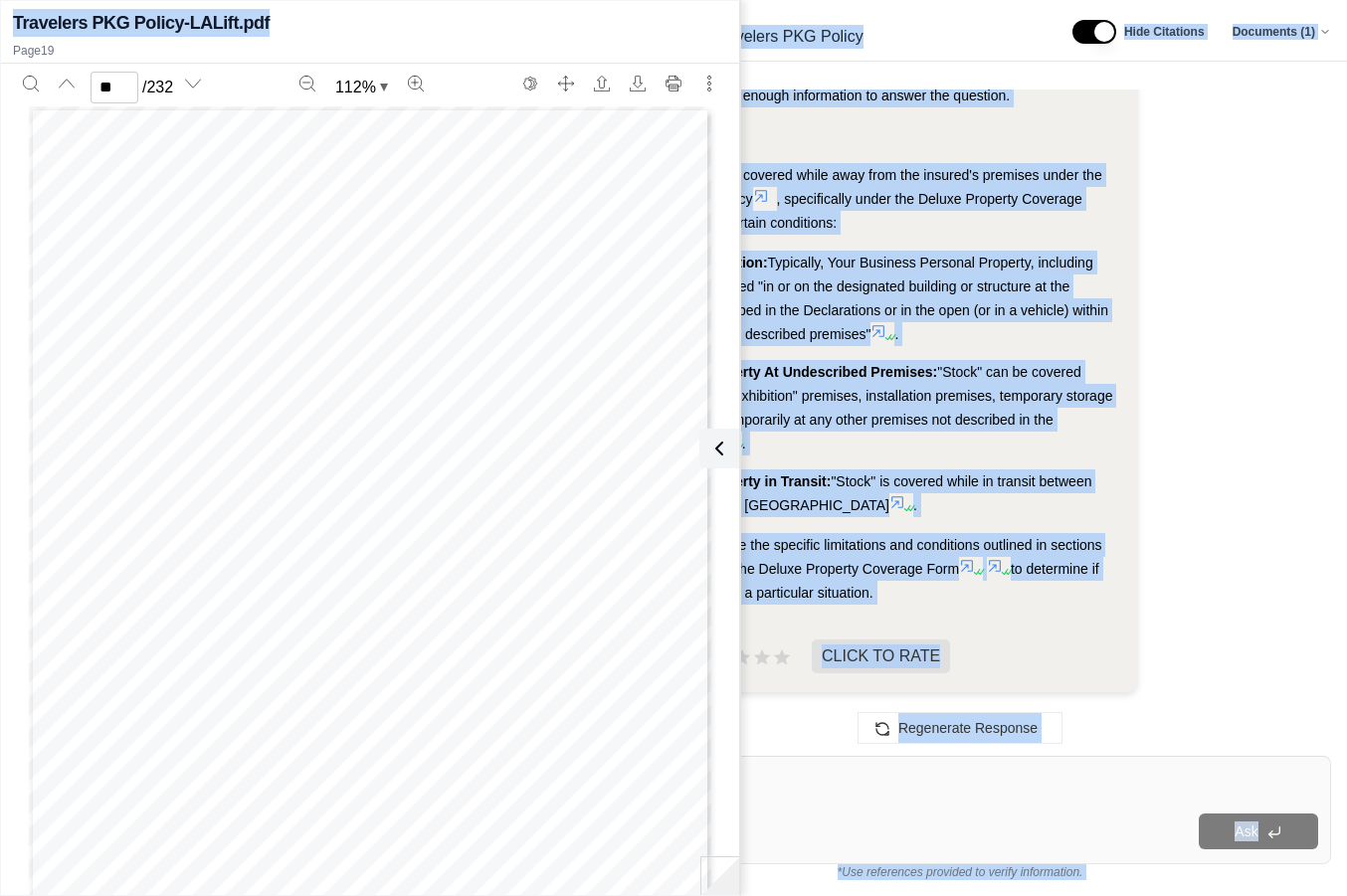 drag, startPoint x: 514, startPoint y: 24, endPoint x: 510, endPoint y: -12, distance: 36.221541 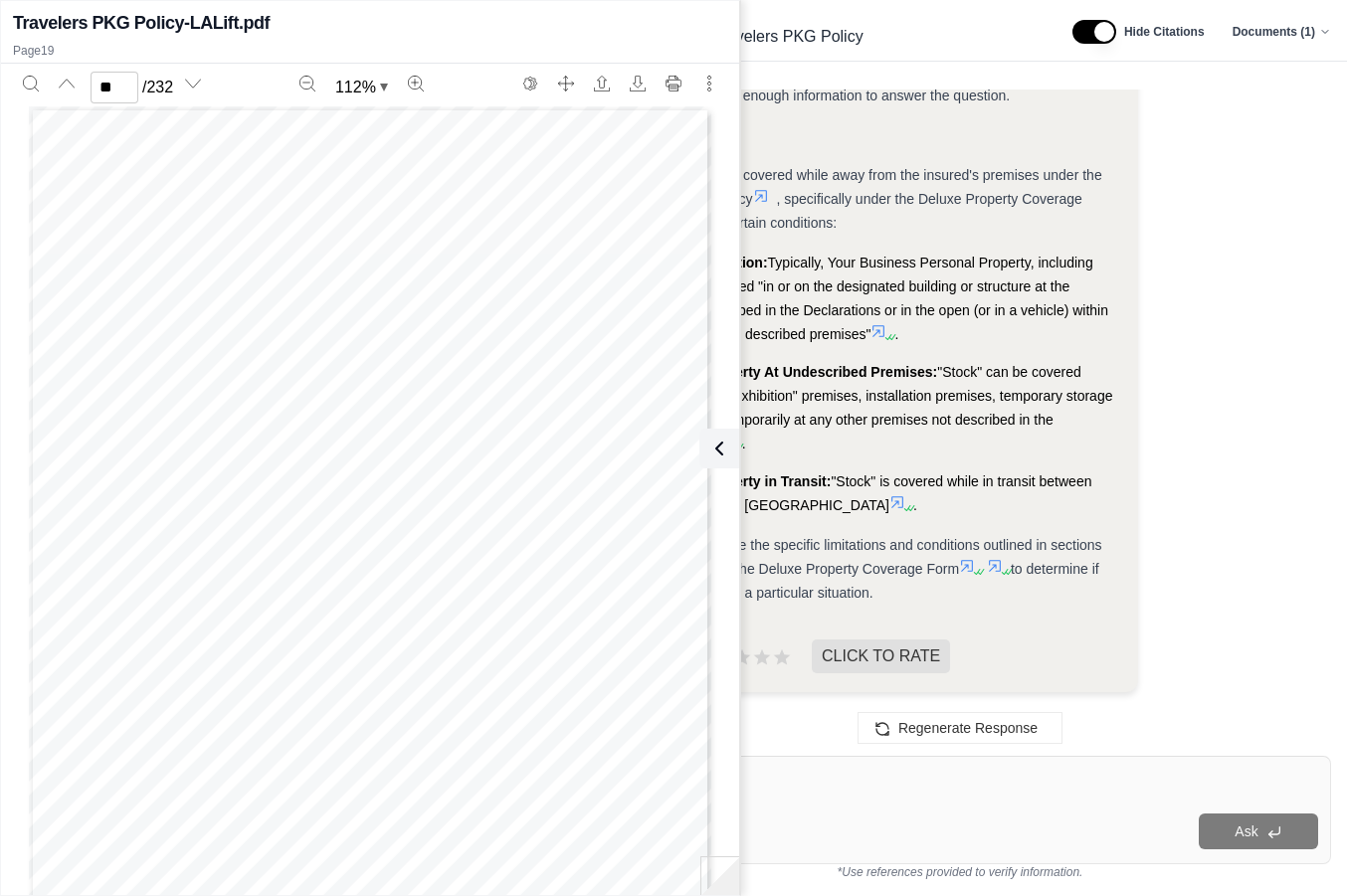 drag, startPoint x: 138, startPoint y: 518, endPoint x: 171, endPoint y: 526, distance: 33.955854 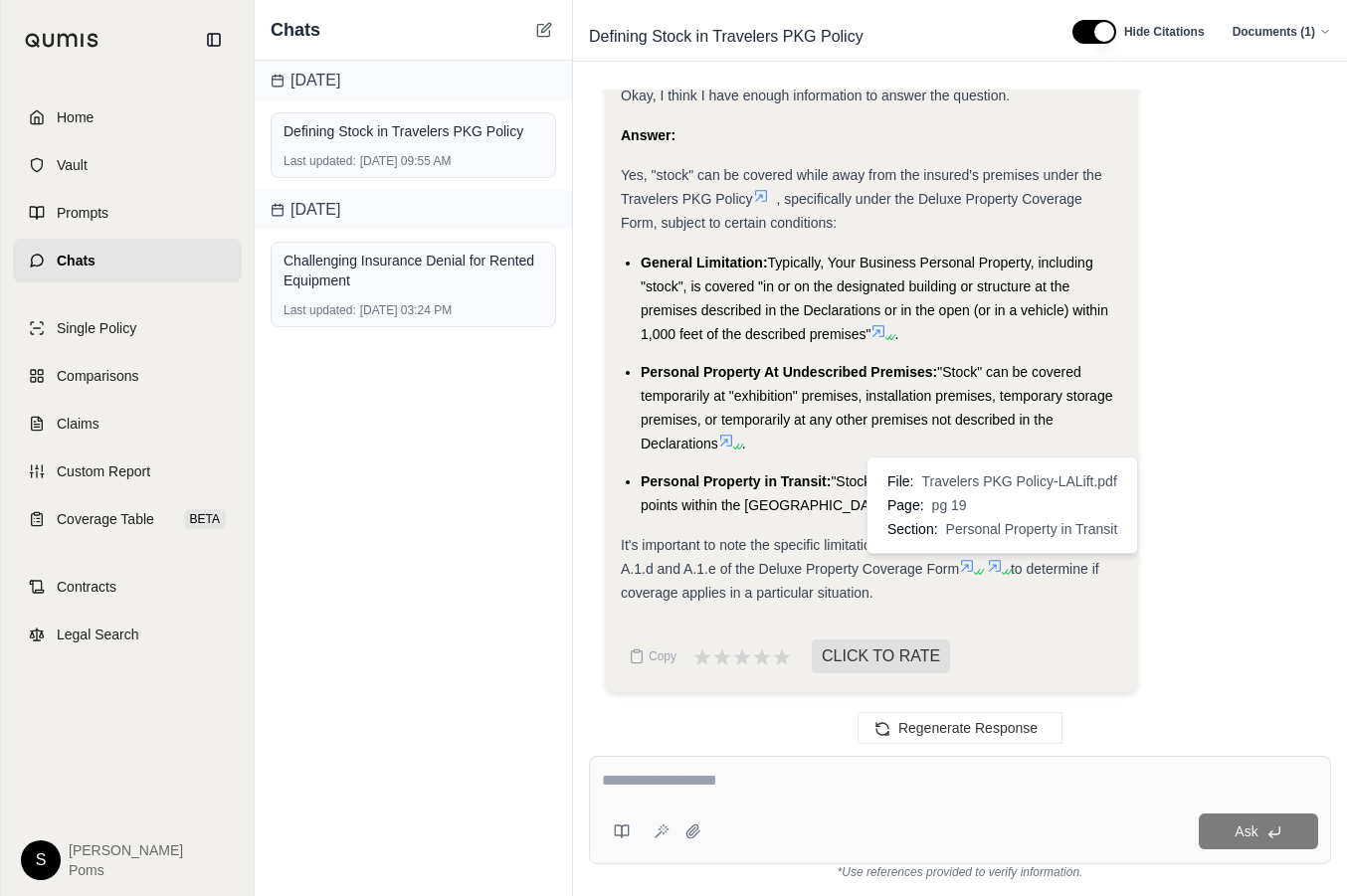 click 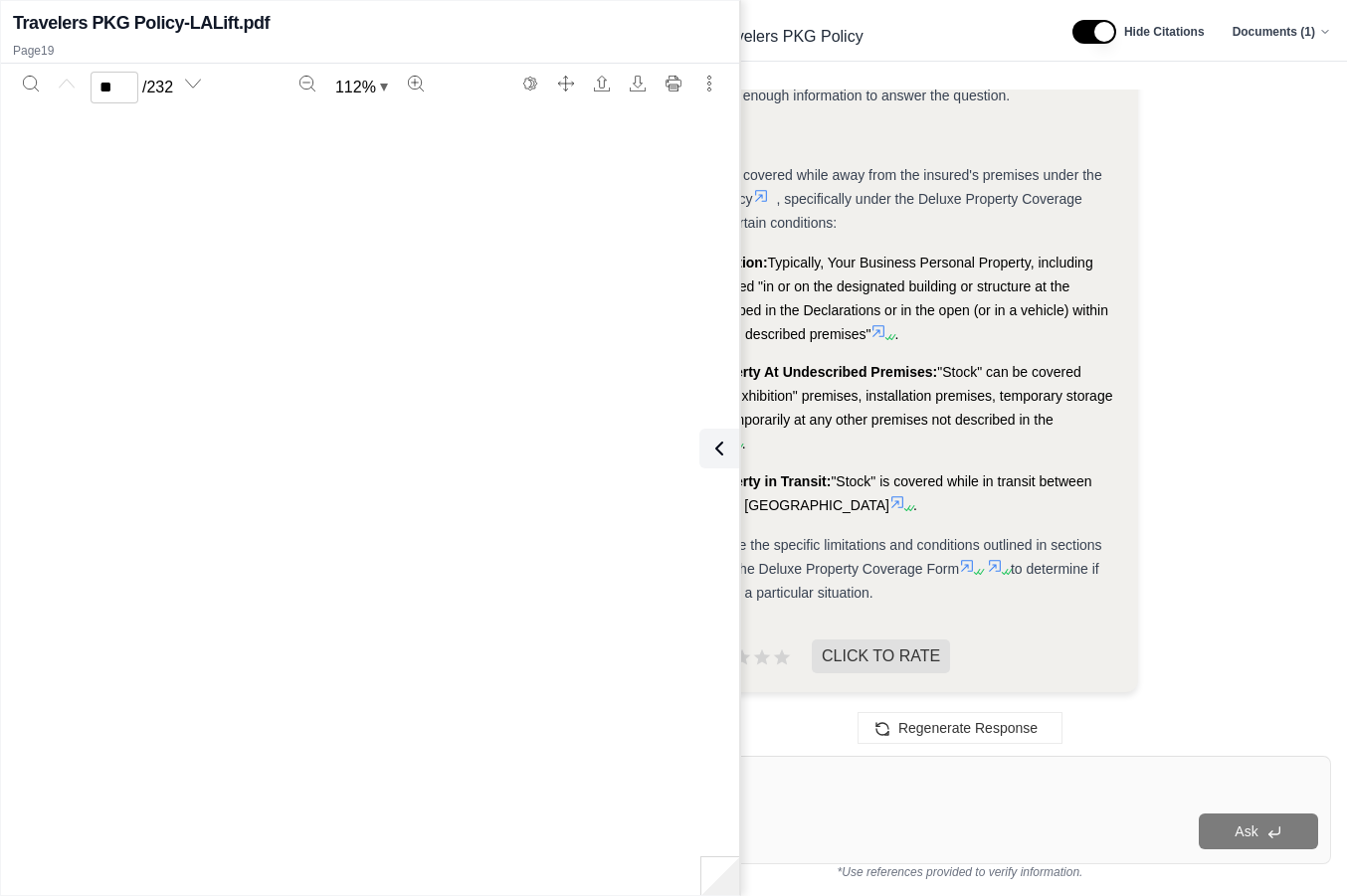 type on "**" 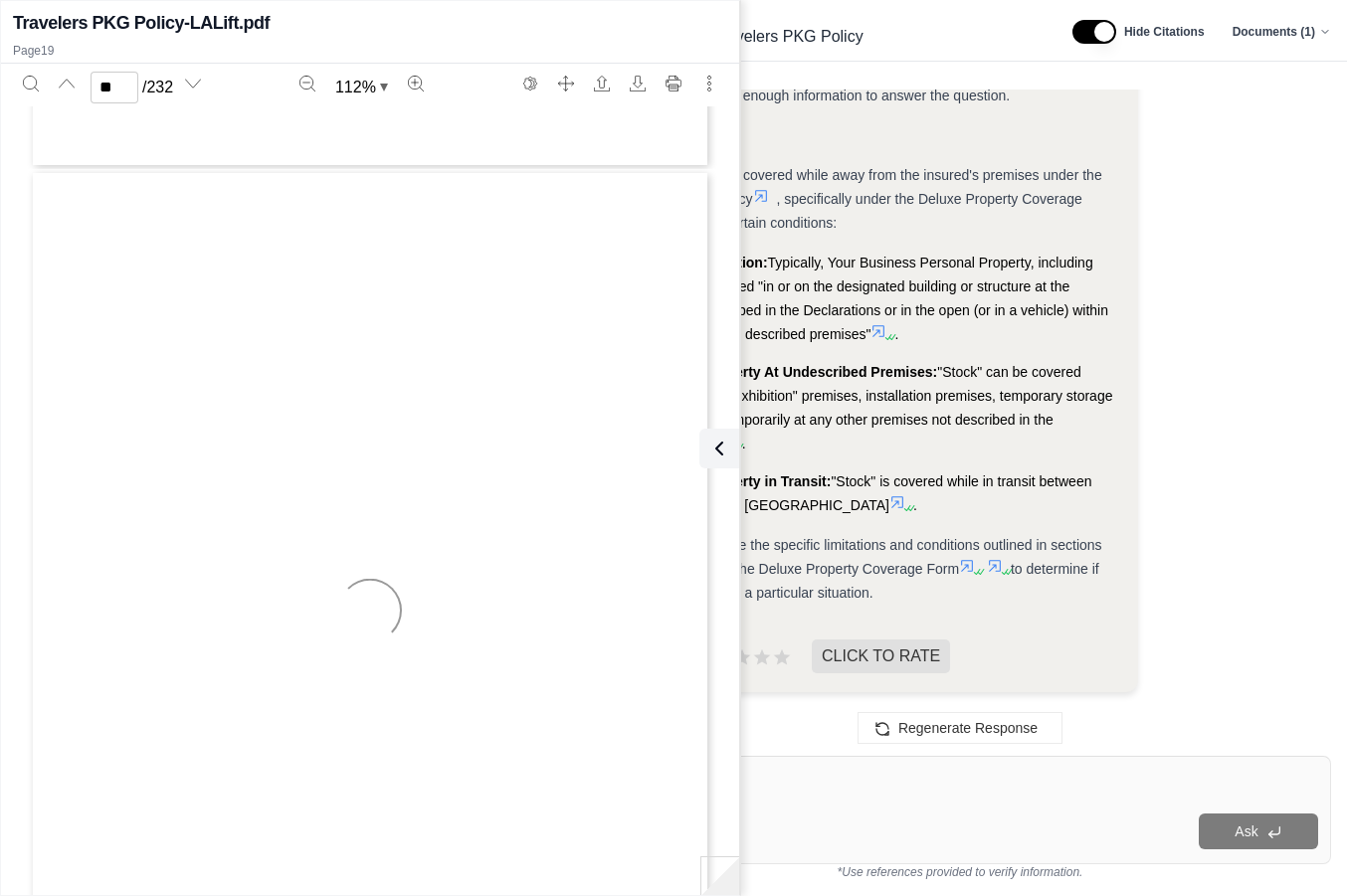 scroll, scrollTop: 15891, scrollLeft: 0, axis: vertical 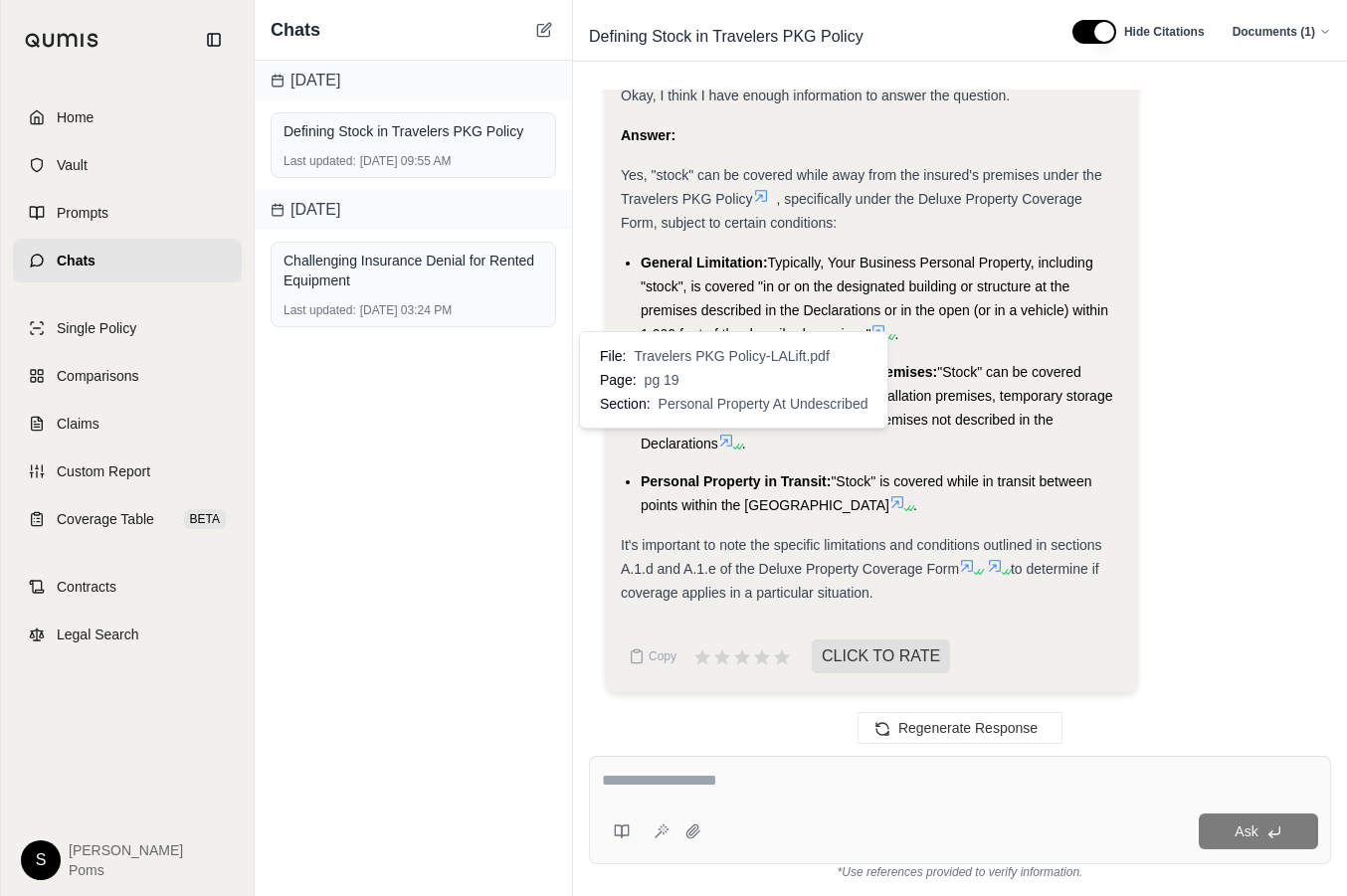 click 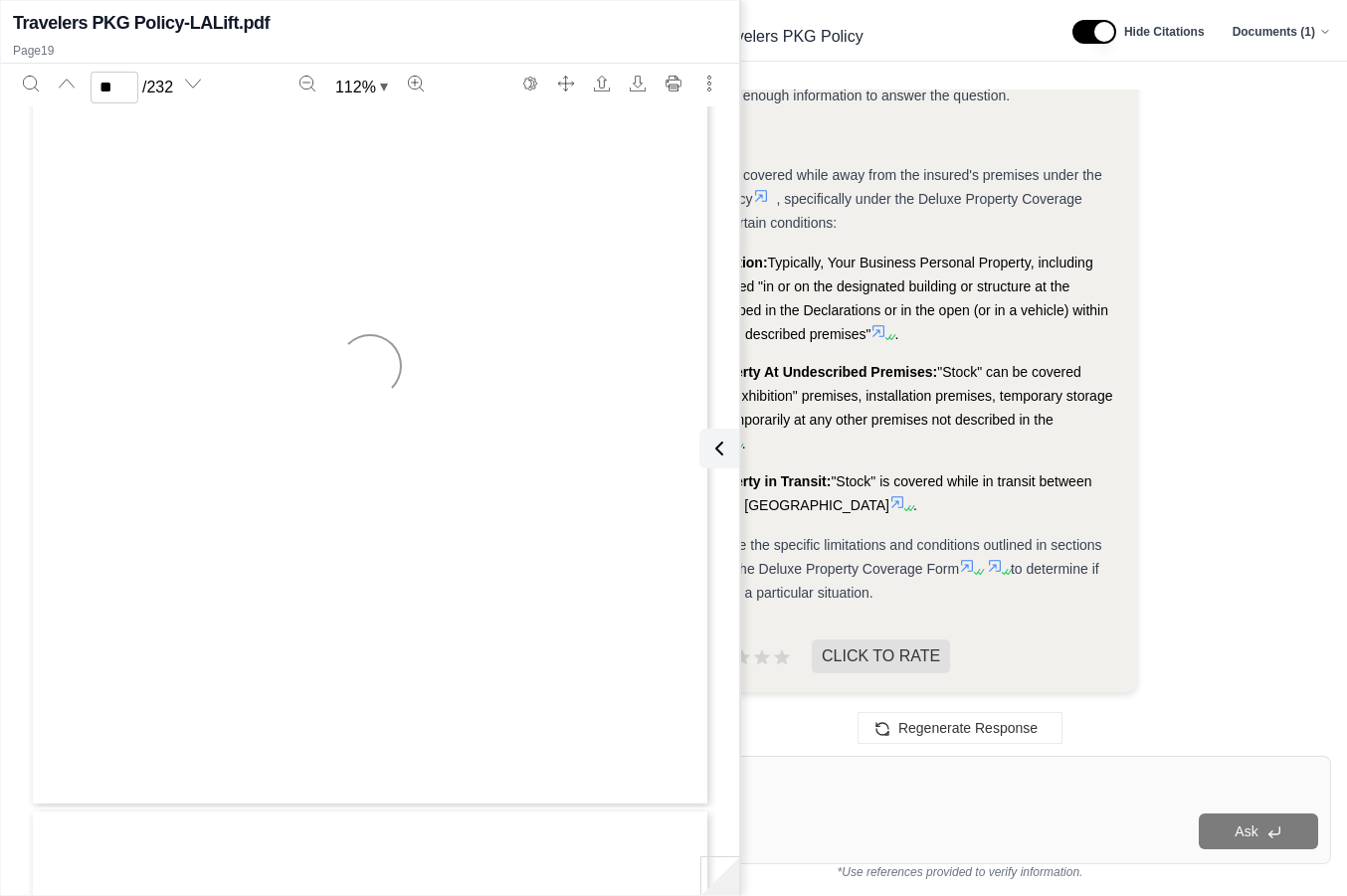 type on "**" 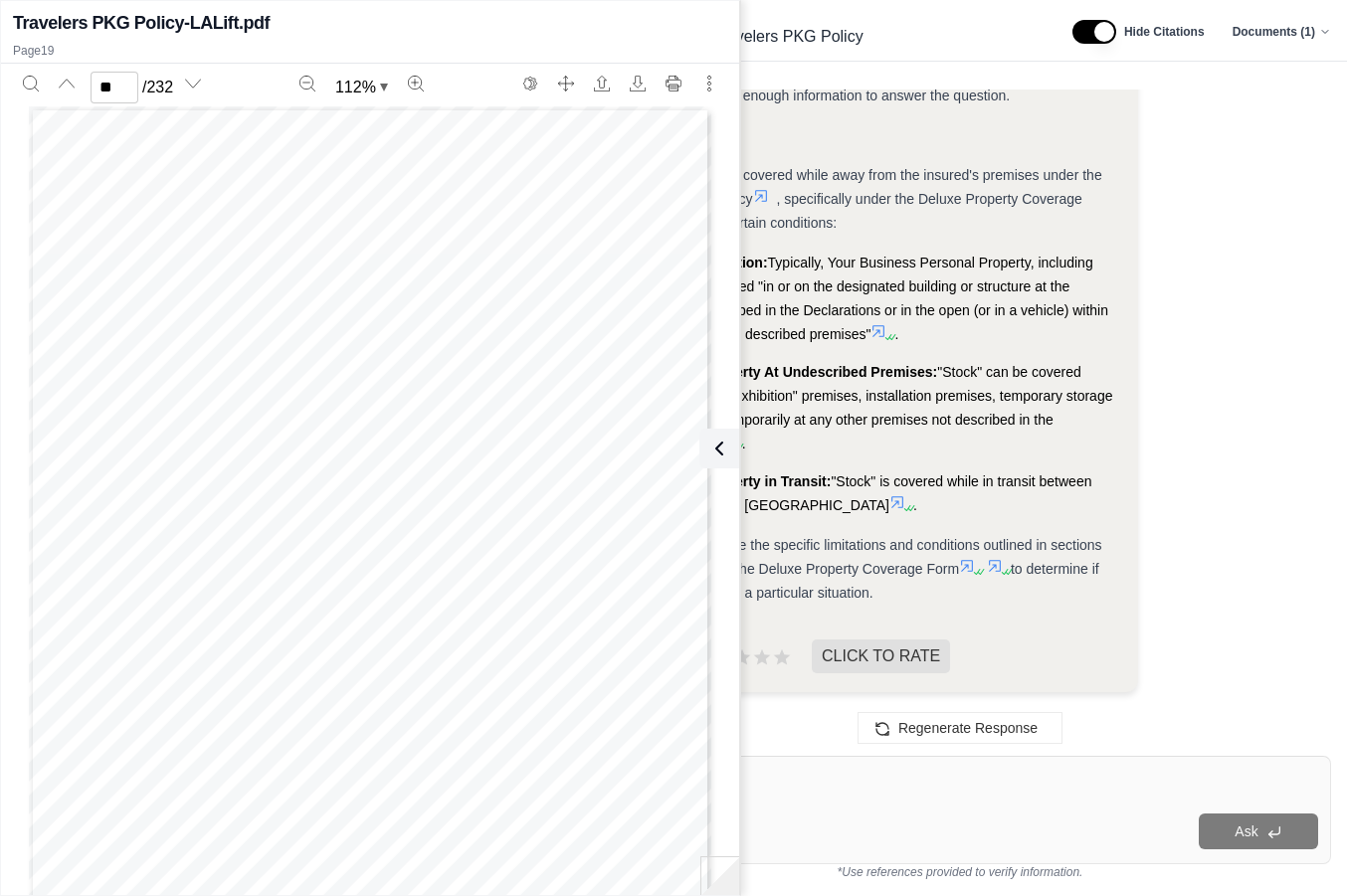 type 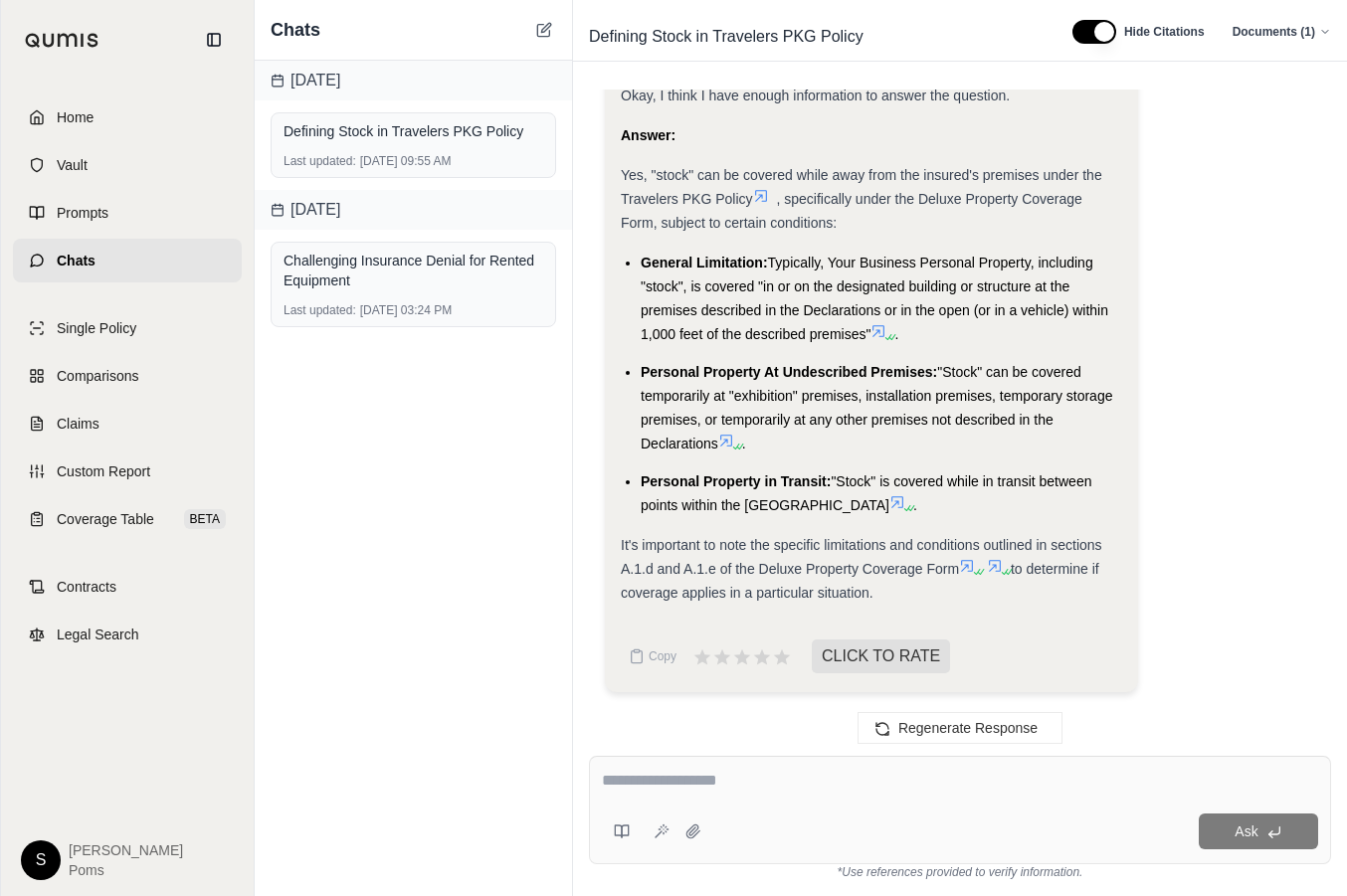 click on "Answer:" at bounding box center [871, 135] 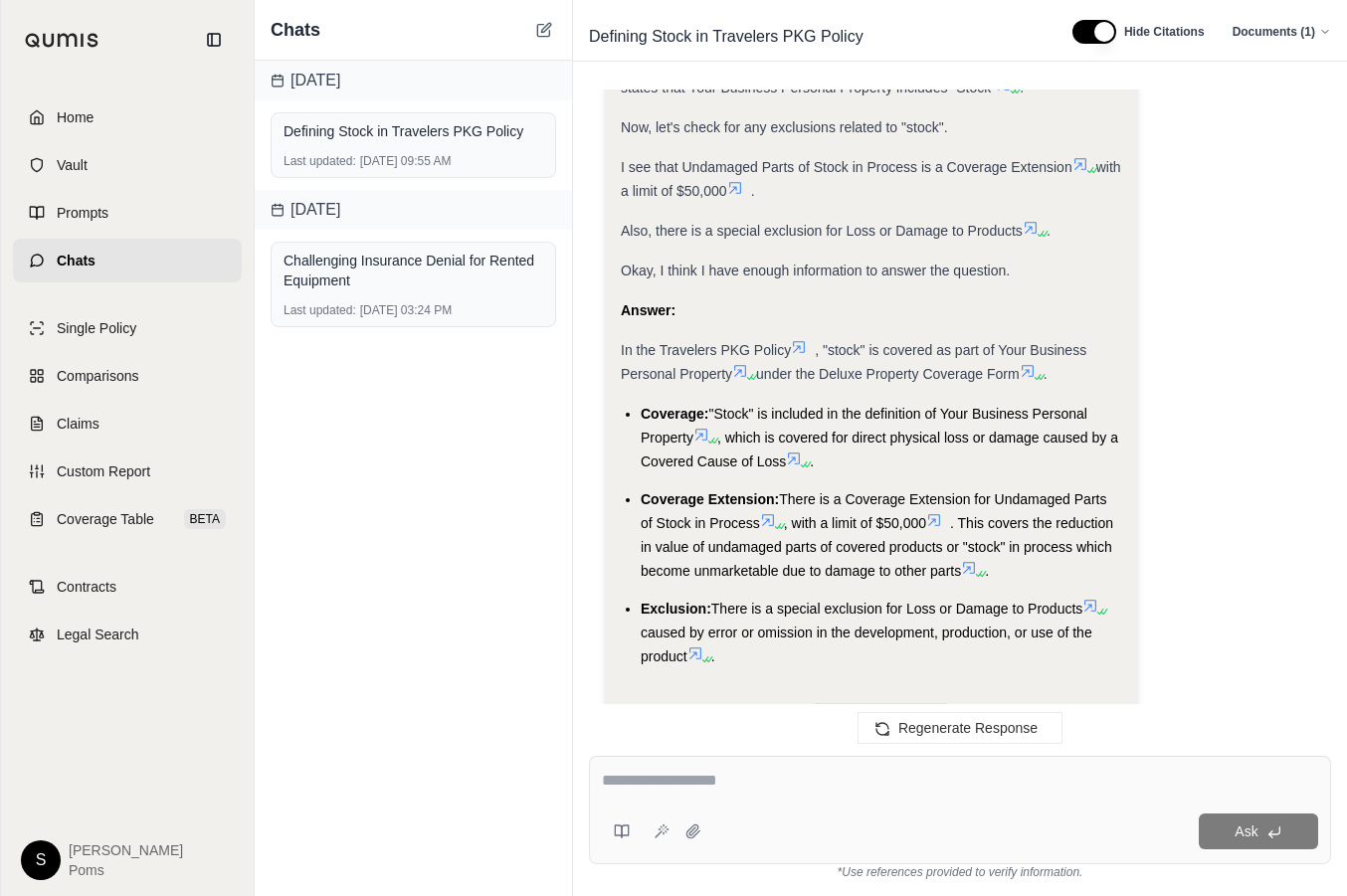 scroll, scrollTop: 1522, scrollLeft: 0, axis: vertical 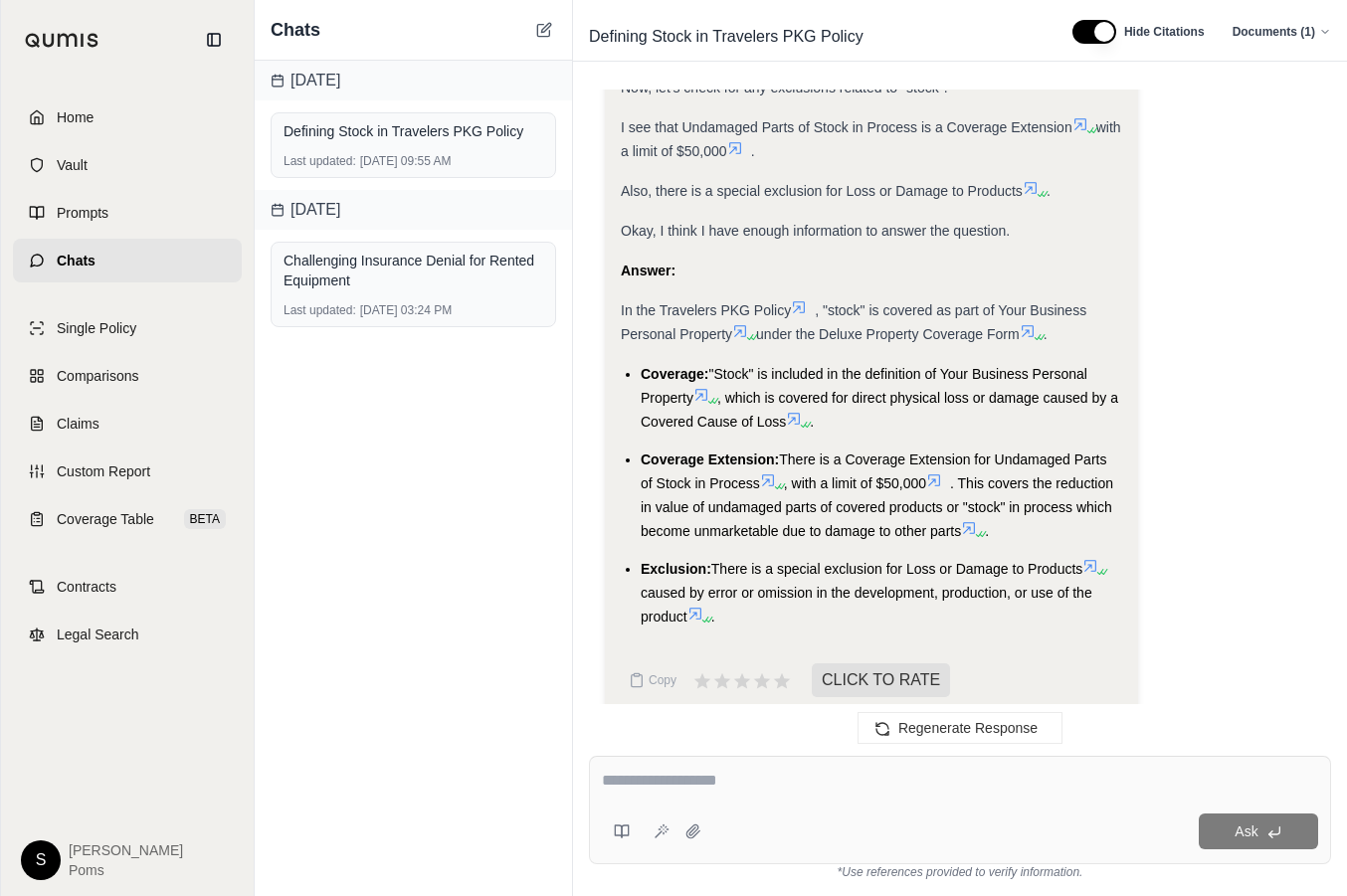 click at bounding box center (960, 781) 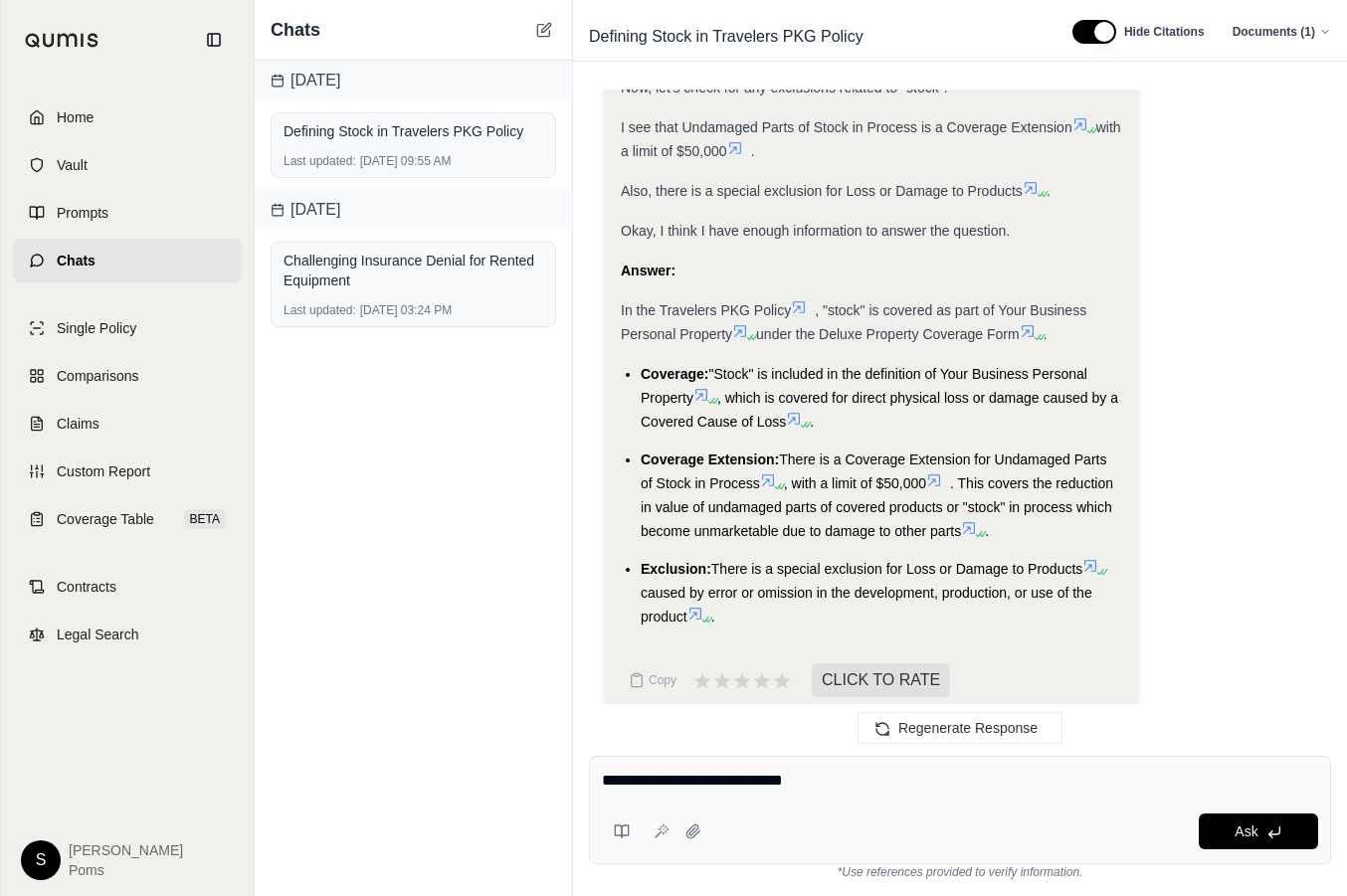 type on "**********" 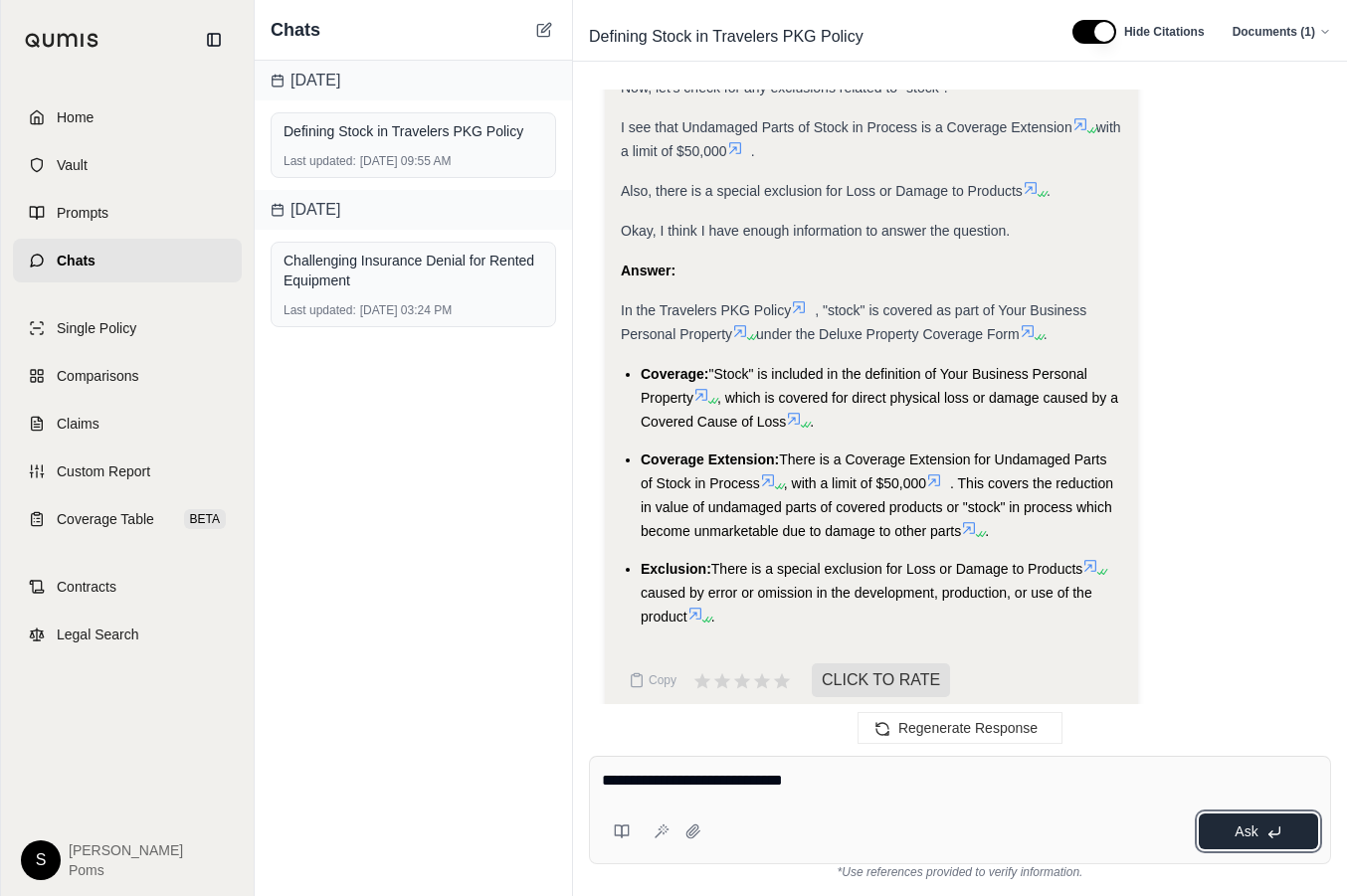 click on "Ask" at bounding box center (1246, 831) 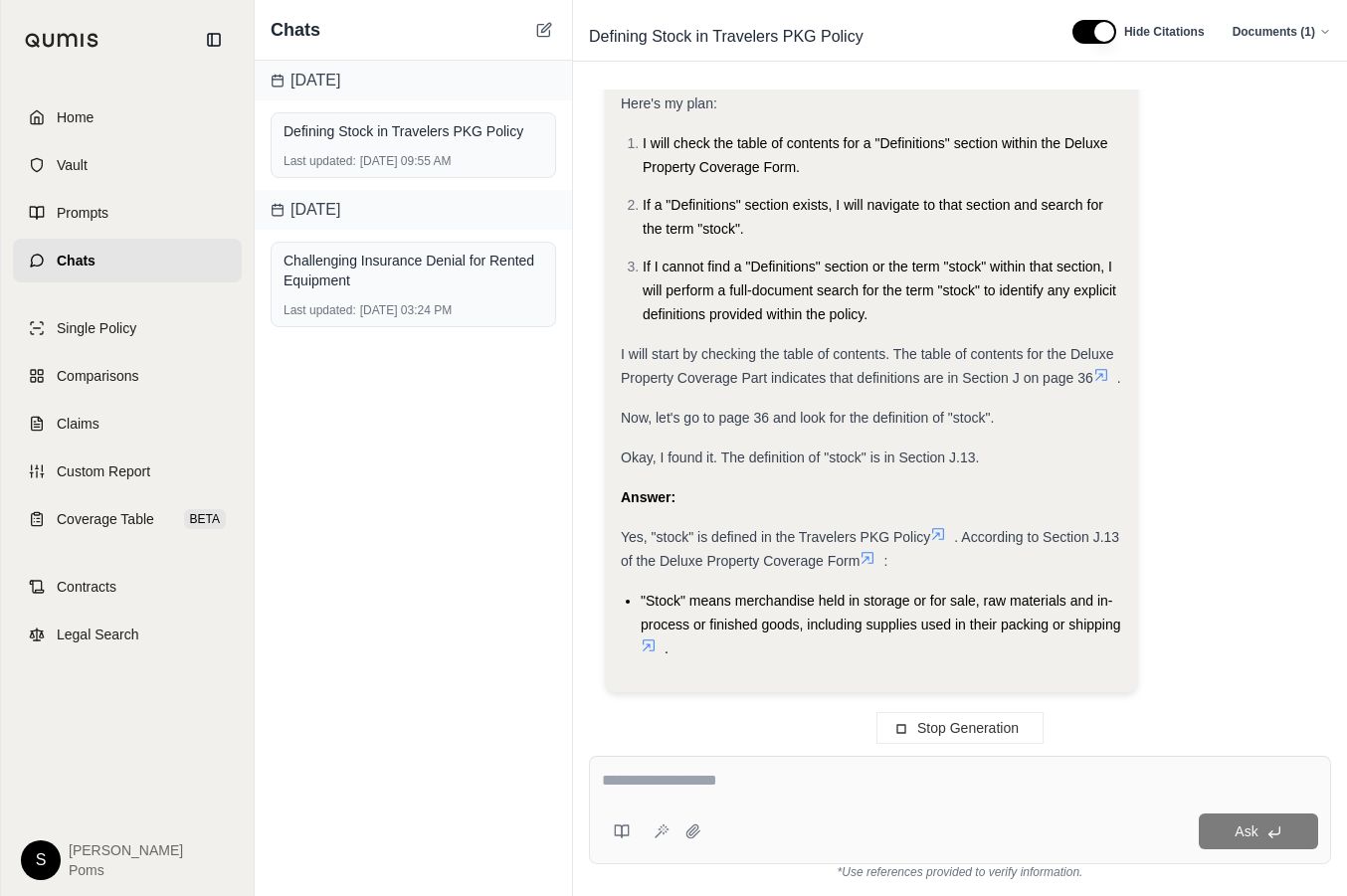 scroll, scrollTop: 5635, scrollLeft: 0, axis: vertical 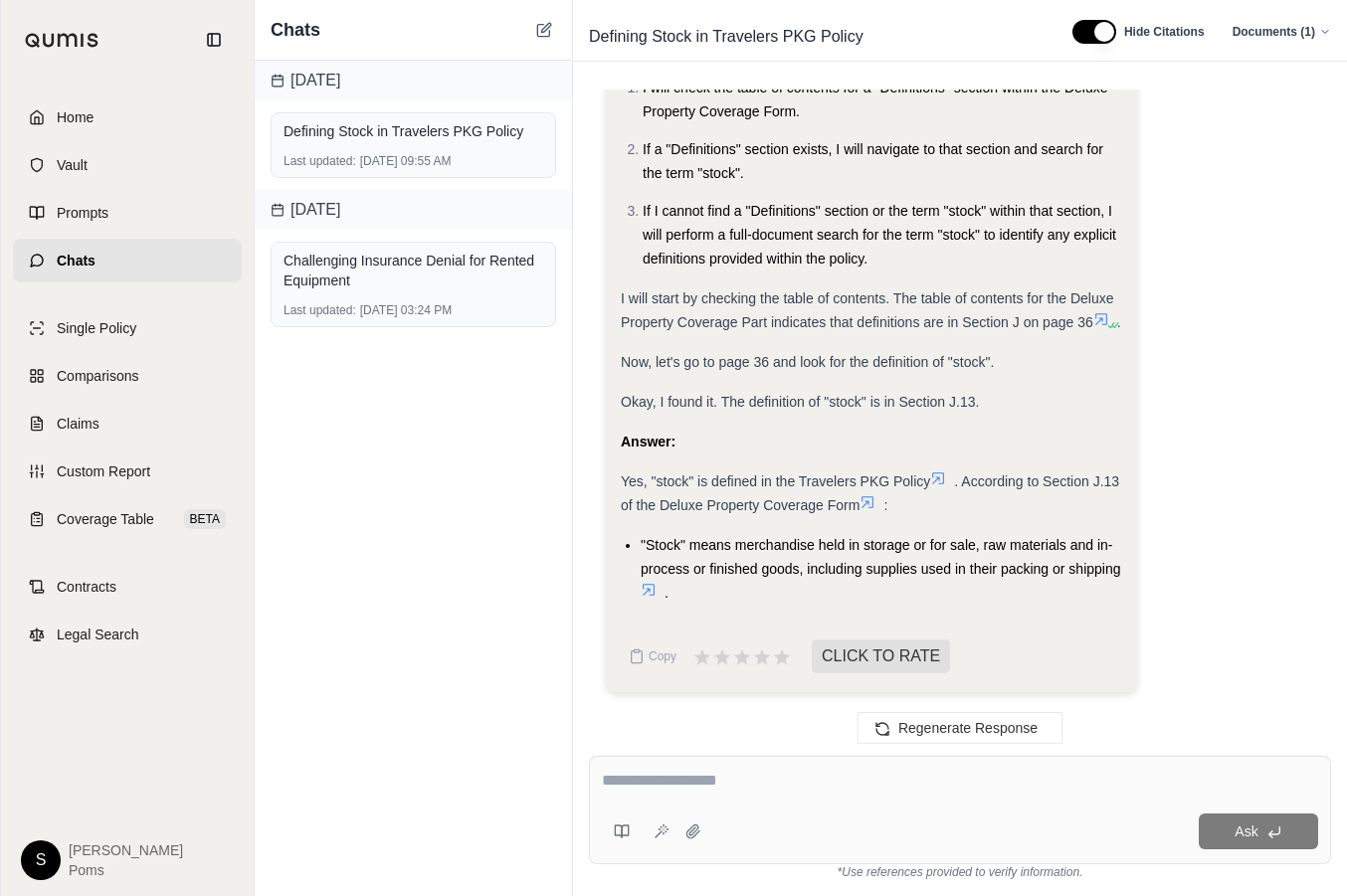click on "Analysis:
I need to verify if "stock" is explicitly defined within the Travelers PKG Policy  .
Here's my plan:
I will check the table of contents for a "Definitions" section within the Deluxe Property Coverage Form.
If a "Definitions" section exists, I will navigate to that section and search for the term "stock".
If I cannot find a "Definitions" section or the term "stock" within that section, I will perform a full-document search for the term "stock" to identify any explicit definitions provided within the policy.
I will start by checking the table of contents. The table of contents for the Deluxe Property Coverage Part indicates that definitions are in Section J on page 36  .
Now, let's go to page 36 and look for the definition of "stock".
Okay, I found it. The definition of "stock" is in Section J.13.
Answer:
Yes, "stock" is defined in the Travelers PKG Policy  . According to Section J.13 of the Deluxe Property Coverage Form  :
.
Copy CLICK TO RATE" at bounding box center (960, 324) 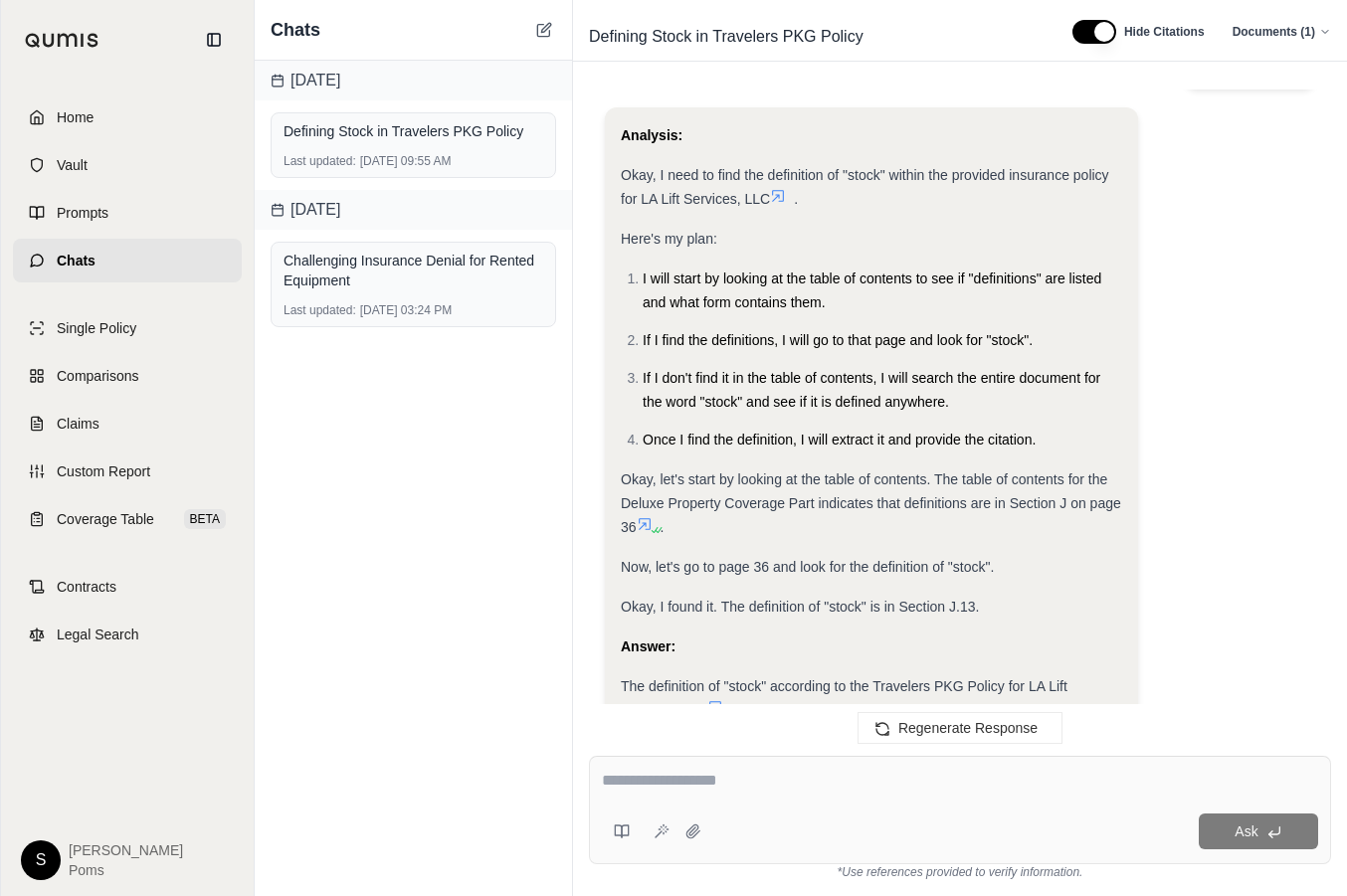 scroll, scrollTop: 0, scrollLeft: 0, axis: both 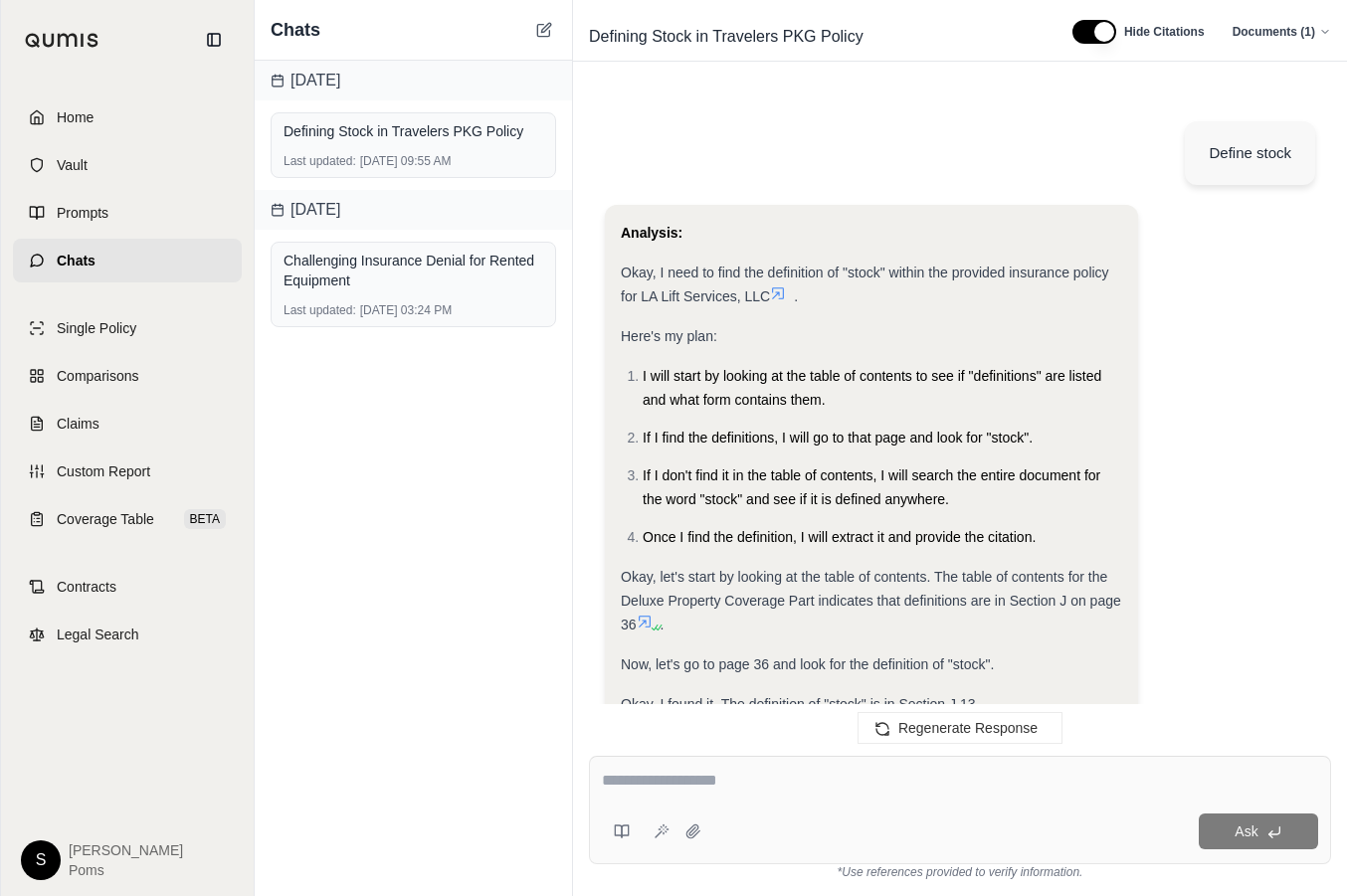 click on "Analysis:
Okay, I need to find the definition of "stock" within the provided insurance policy for LA Lift Services, LLC  .
Here's my plan:
I will start by looking at the table of contents to see if "definitions" are listed and what form contains them.
If I find the definitions, I will go to that page and look for "stock".
If I don't find it in the table of contents, I will search the entire document for the word "stock" and see if it is defined anywhere.
Once I find the definition, I will extract it and provide the citation.
Okay, let's start by looking at the table of contents. The table of contents for the Deluxe Property Coverage Part indicates that definitions are in Section J on page 36  .
Now, let's go to page 36 and look for the definition of "stock".
Okay, I found it. The definition of "stock" is in Section J.13.
Answer:
The definition of "stock" according to the Travelers PKG Policy for LA Lift Services, LLC   is:
.
Copy CLICK TO RATE" at bounding box center (960, 608) 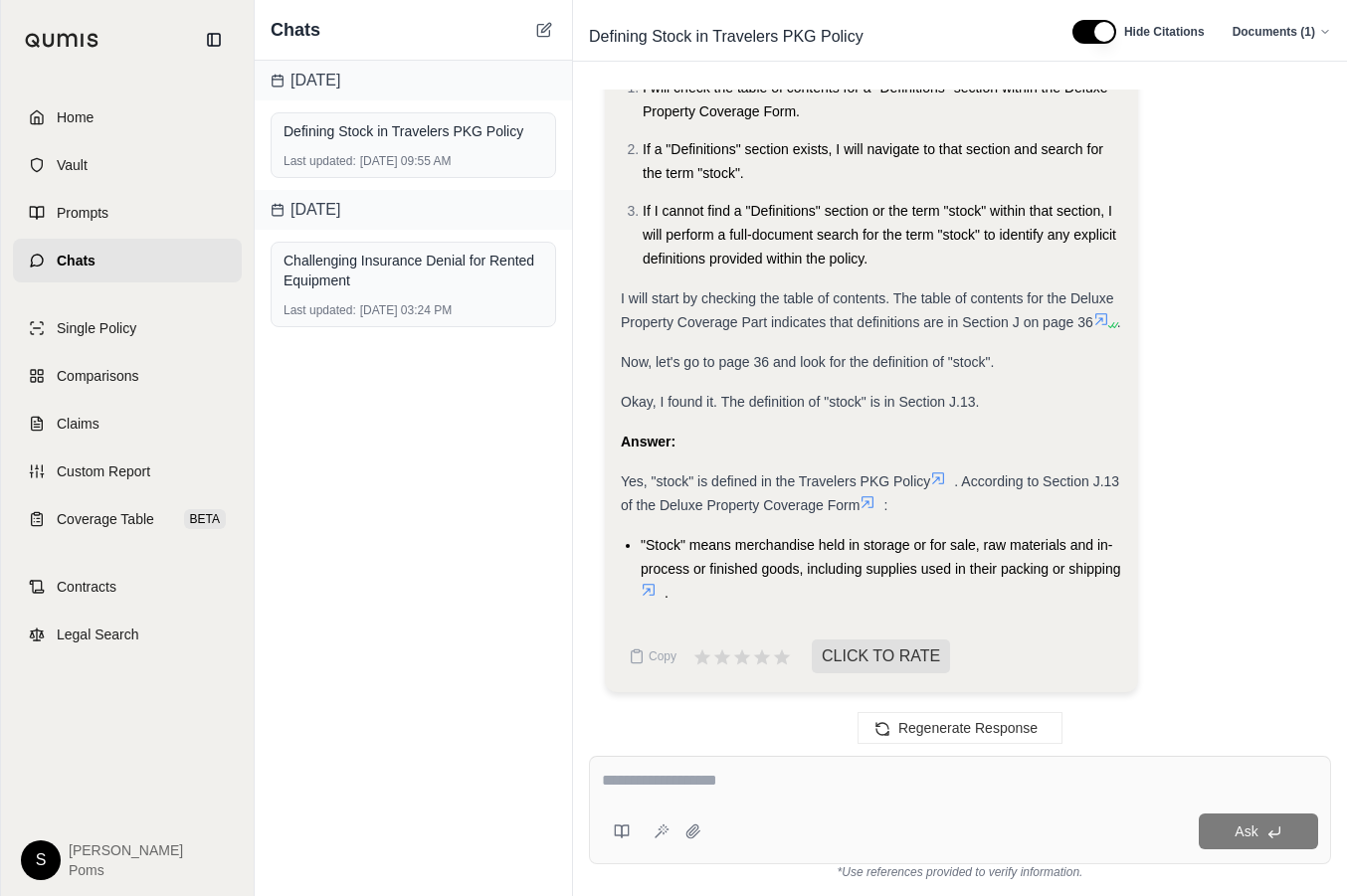 click at bounding box center [960, 781] 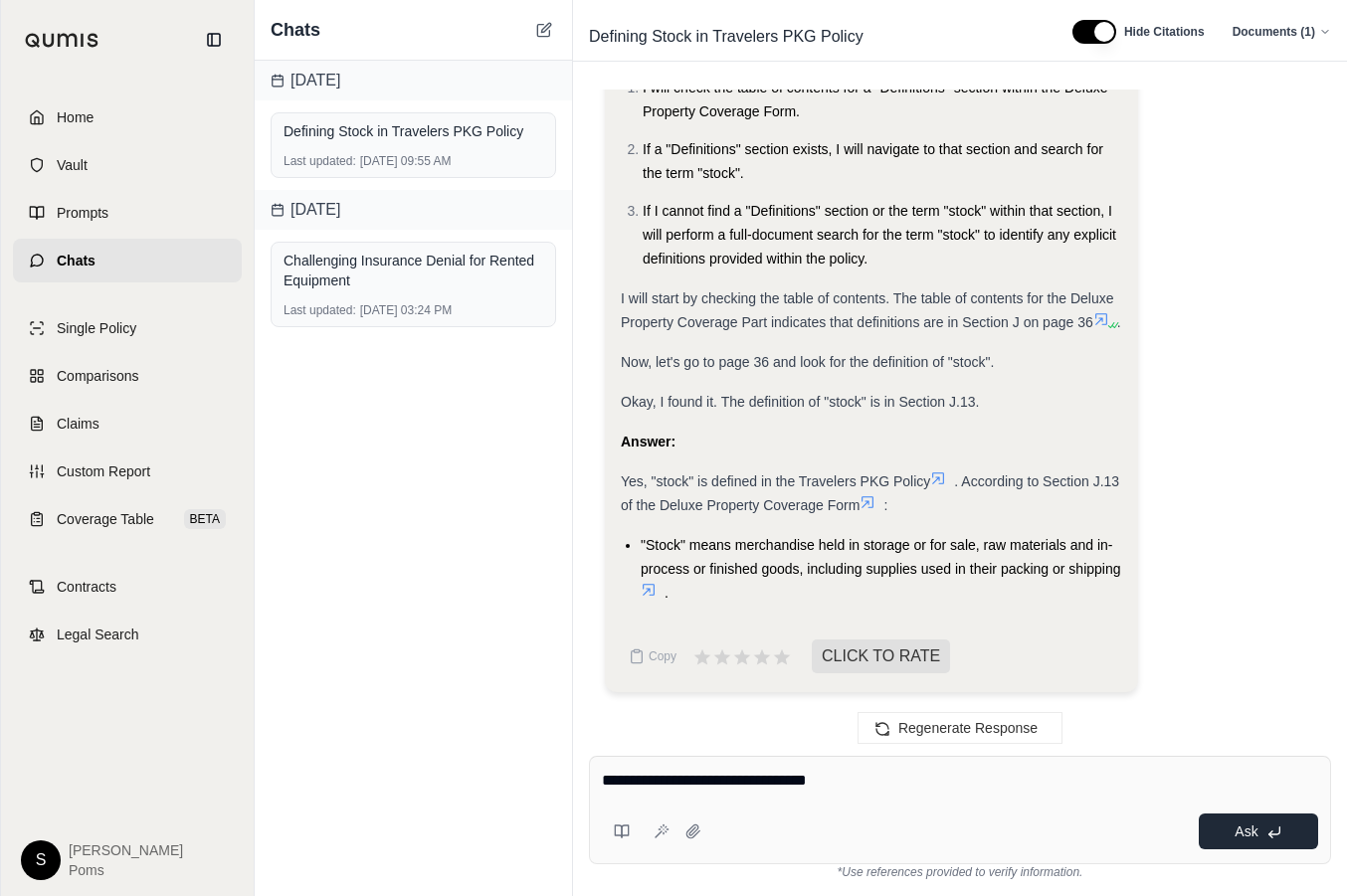 type on "**********" 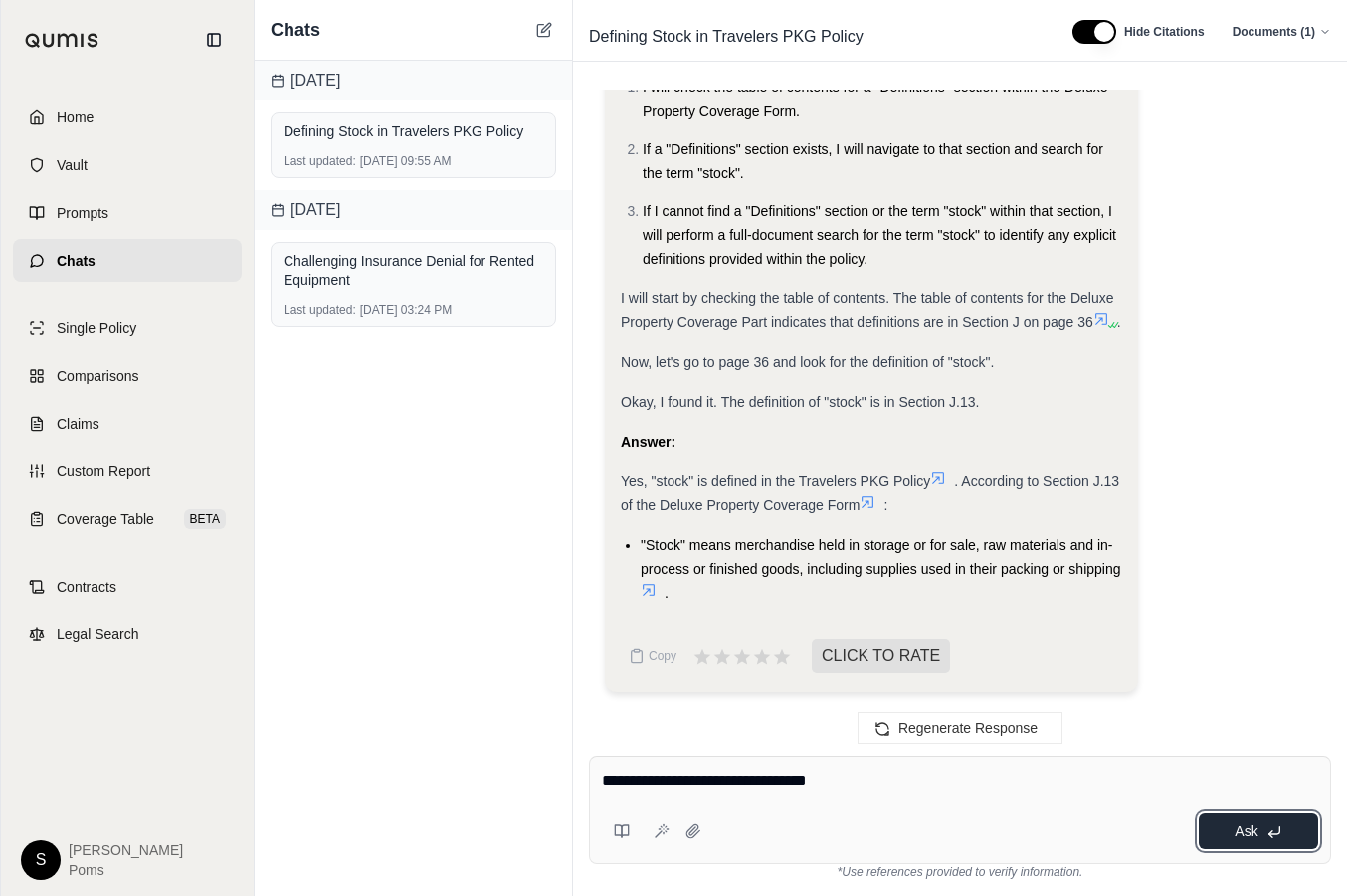 click on "Ask" at bounding box center (1258, 831) 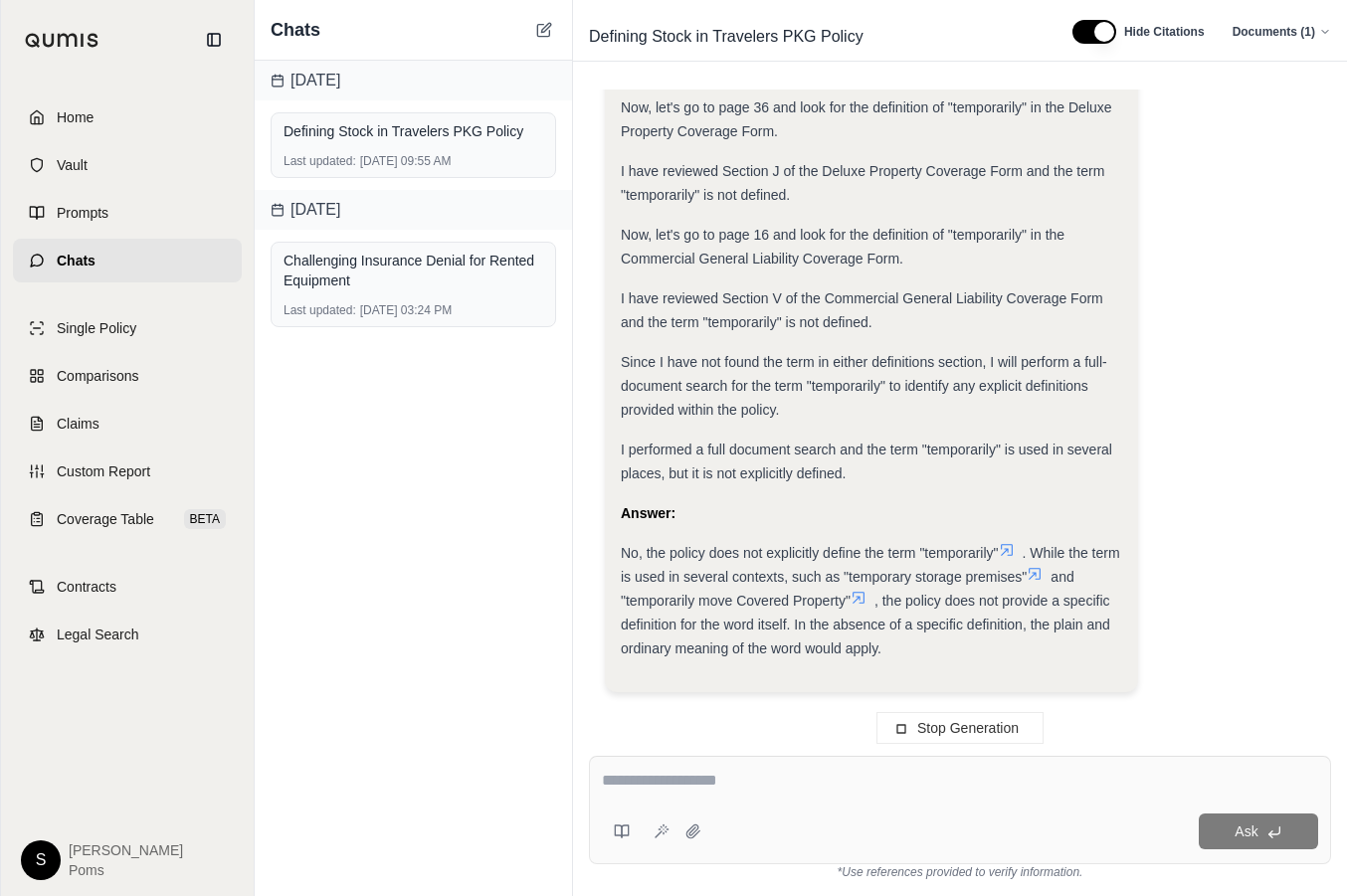scroll, scrollTop: 6963, scrollLeft: 0, axis: vertical 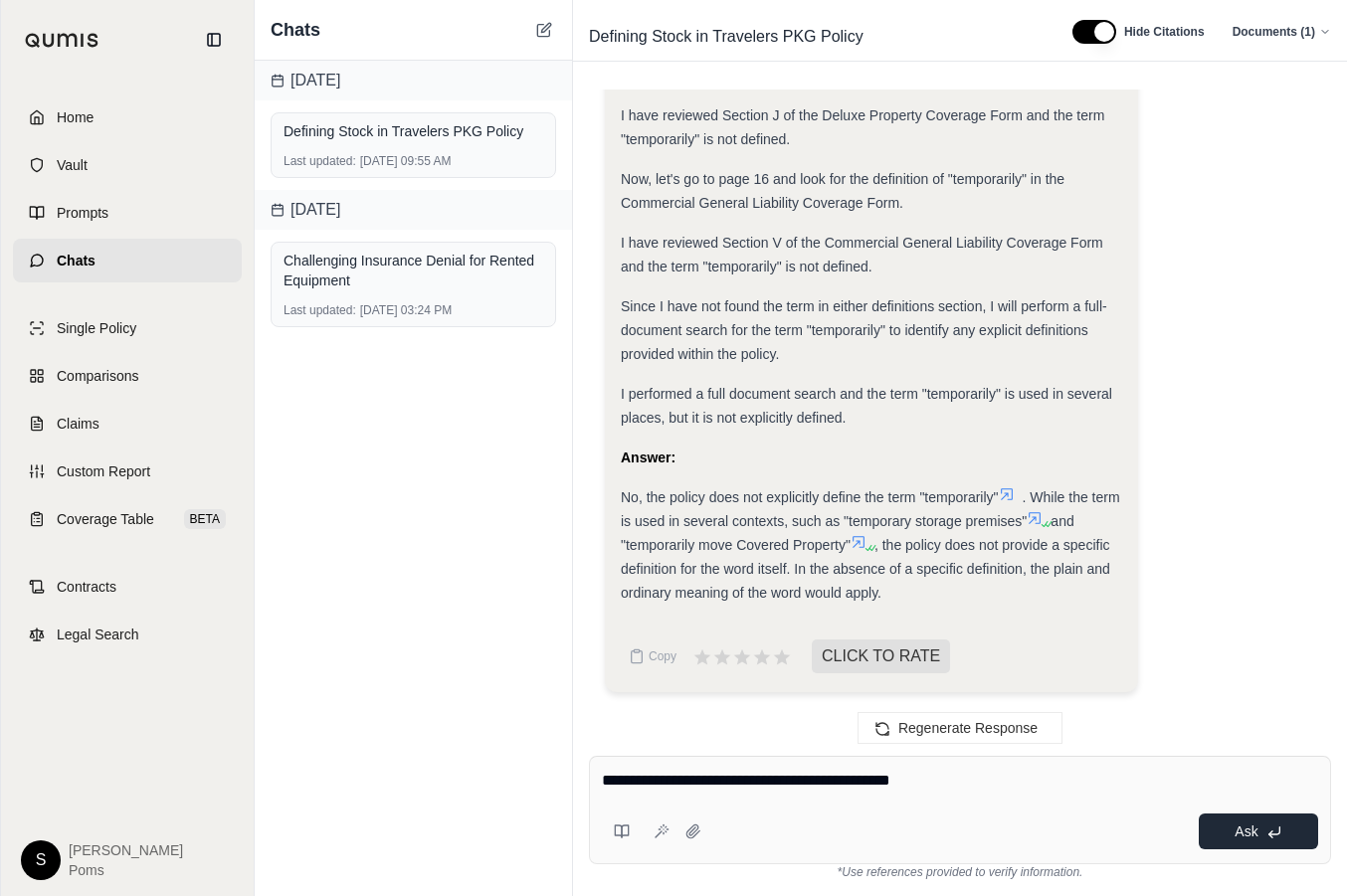 type on "**********" 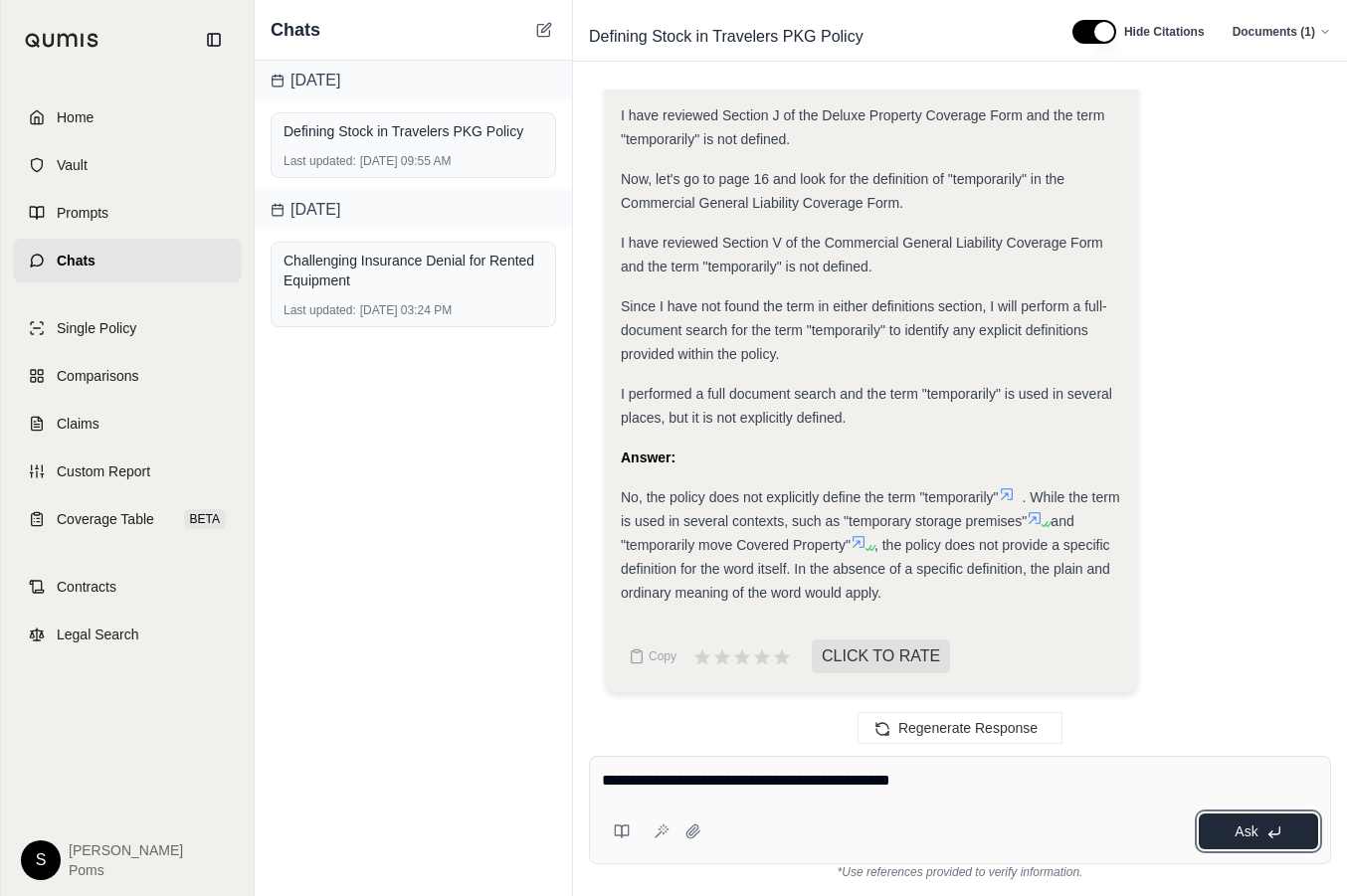 click 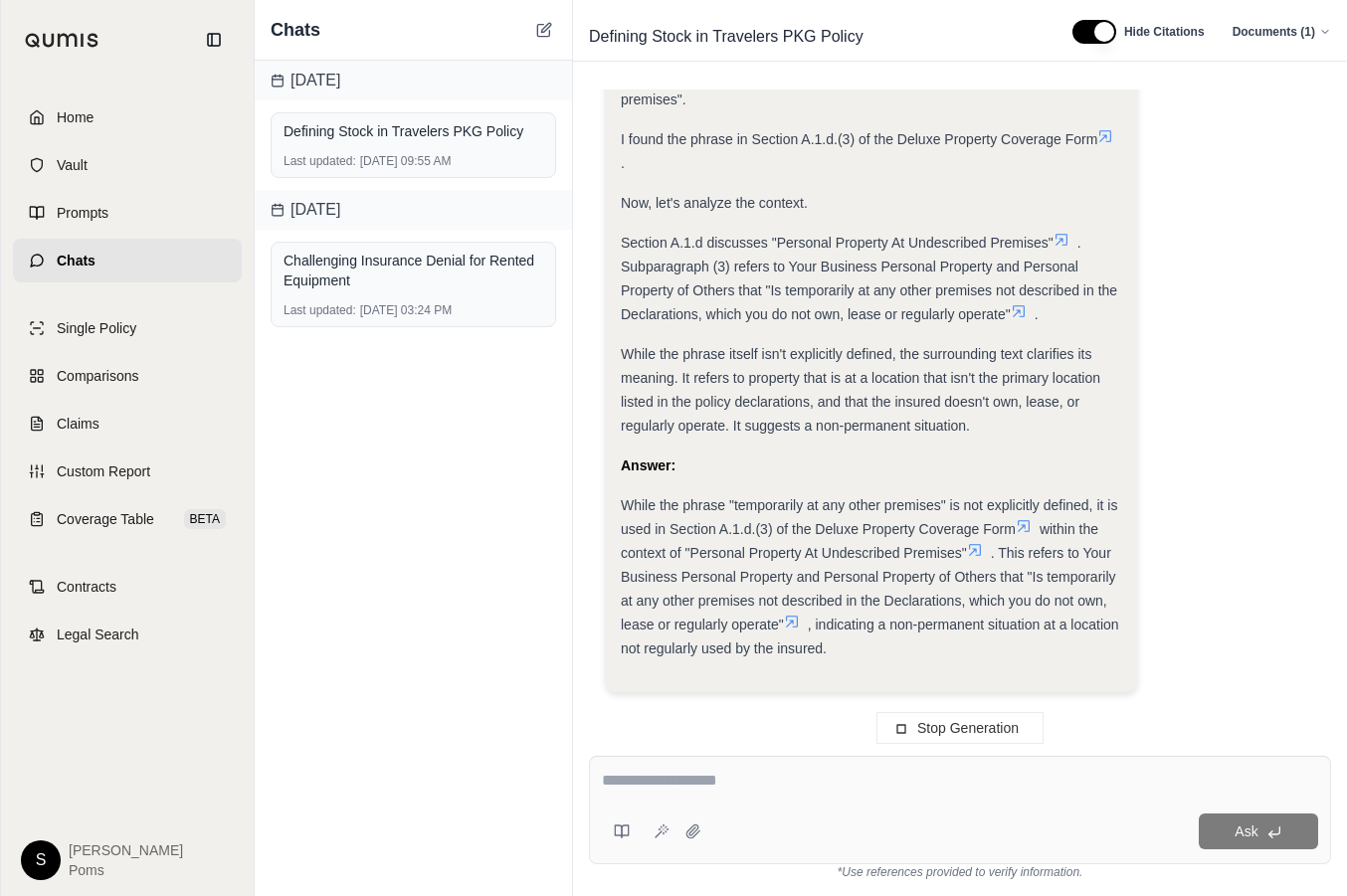 scroll, scrollTop: 8015, scrollLeft: 0, axis: vertical 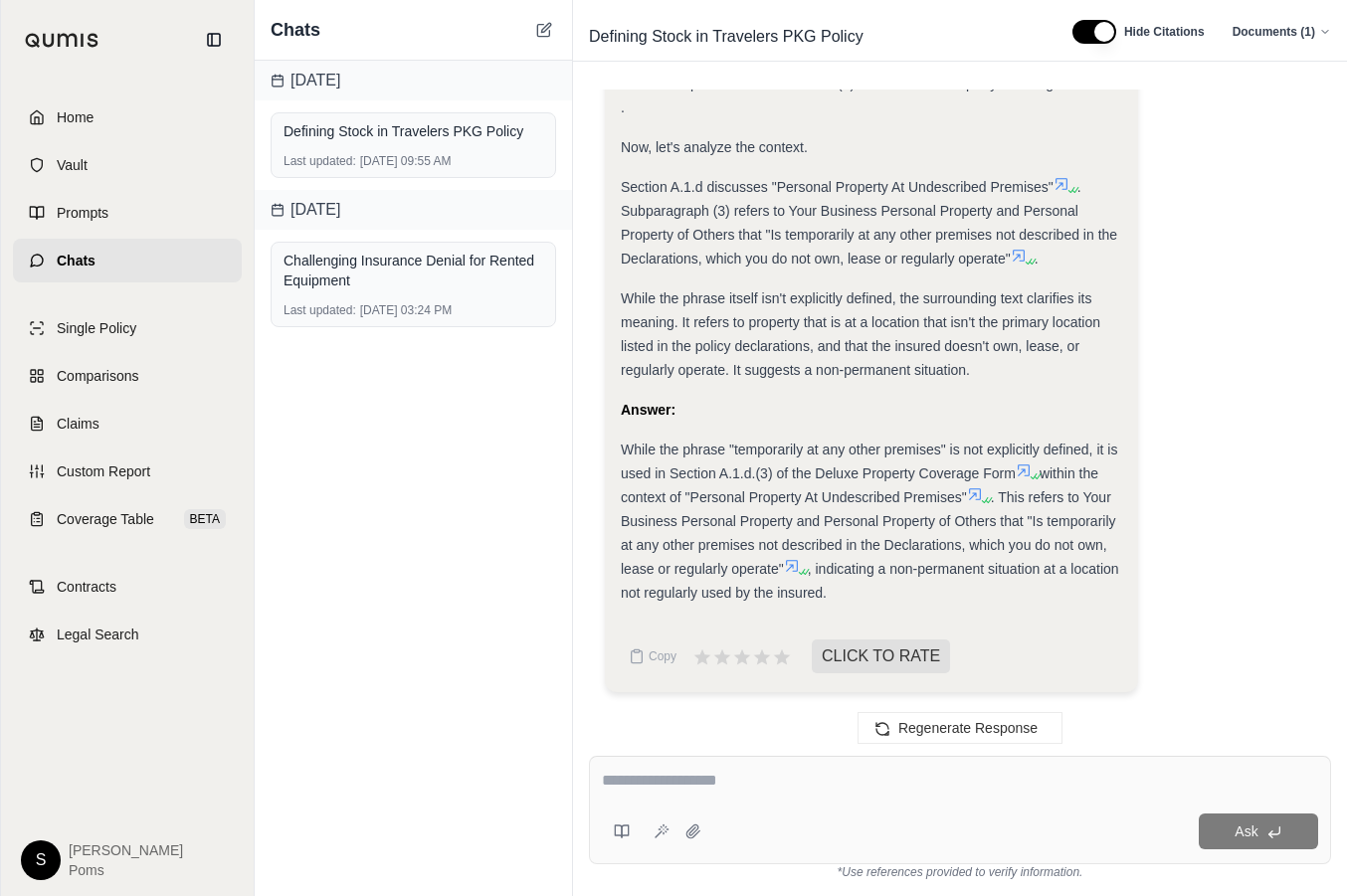 click at bounding box center (960, 781) 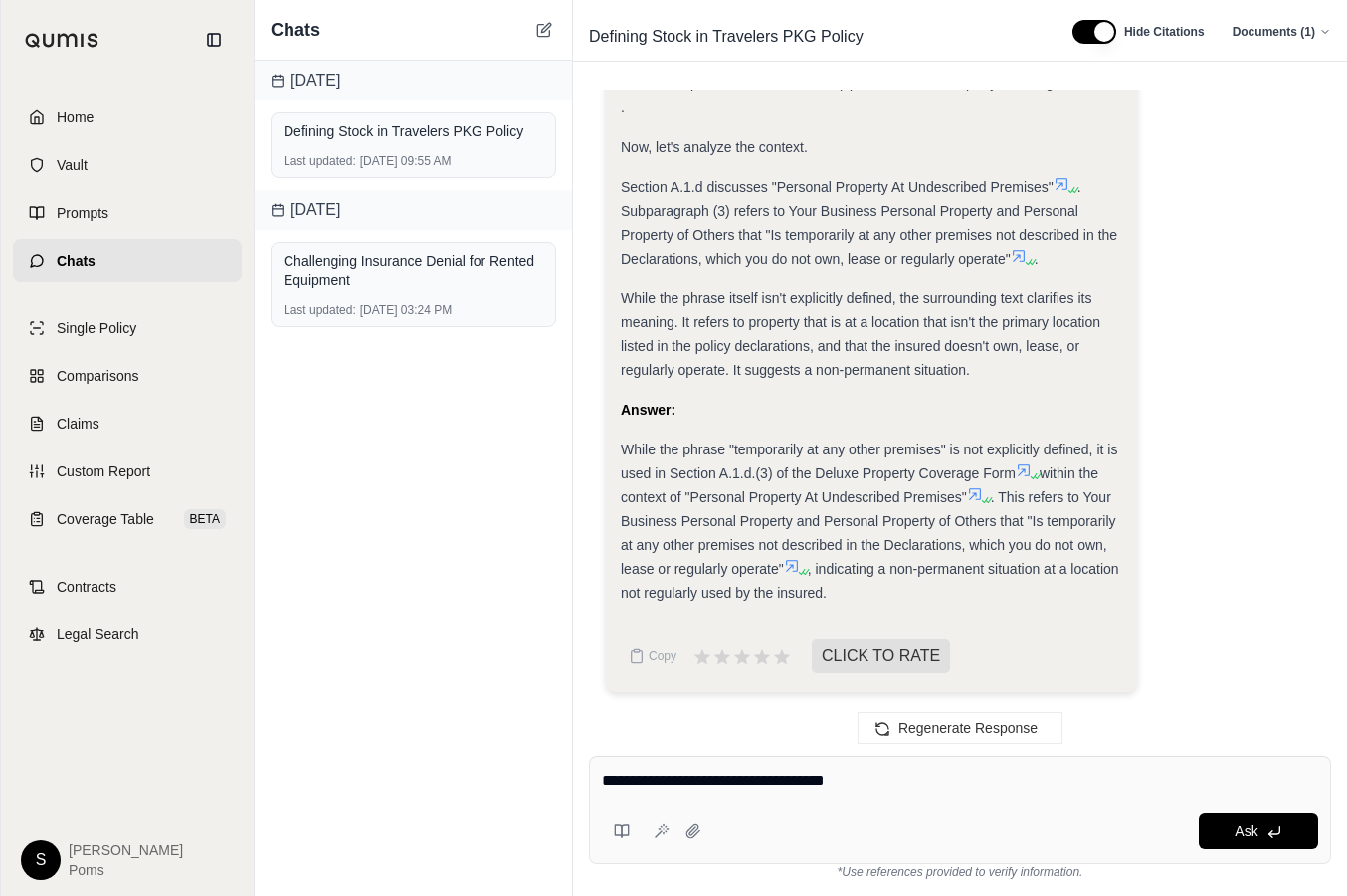 type on "**********" 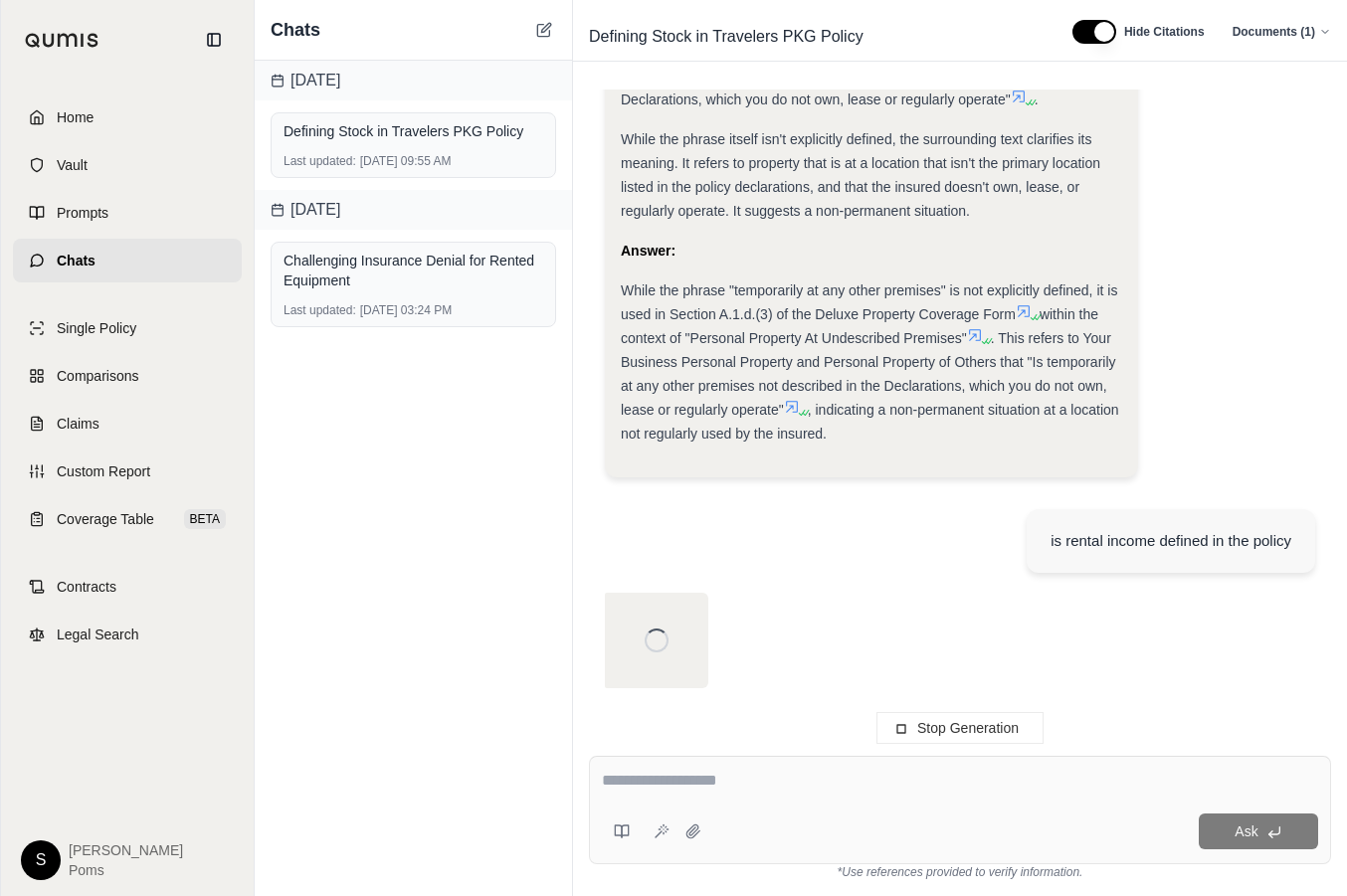 scroll, scrollTop: 8230, scrollLeft: 0, axis: vertical 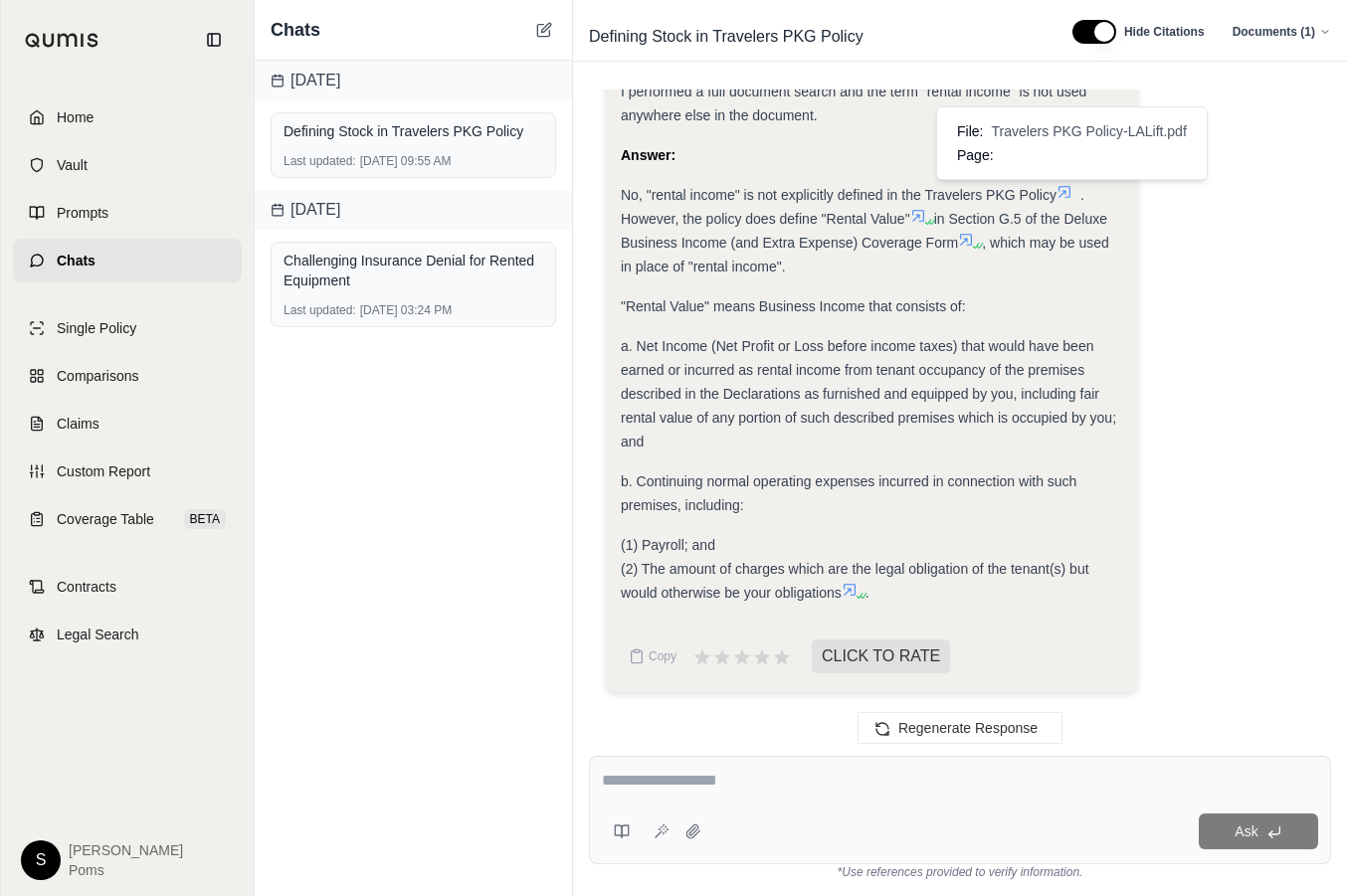 click 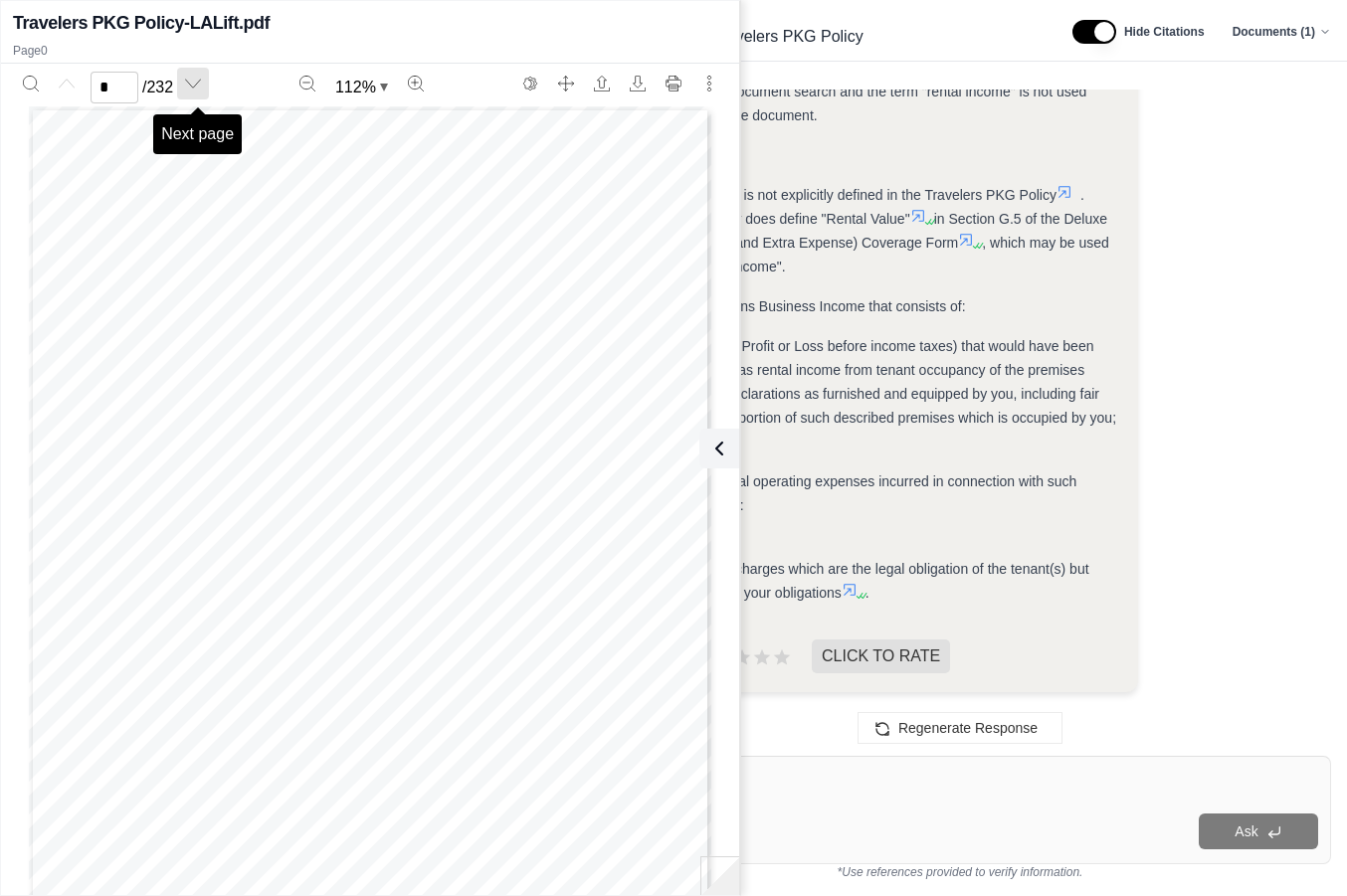 click 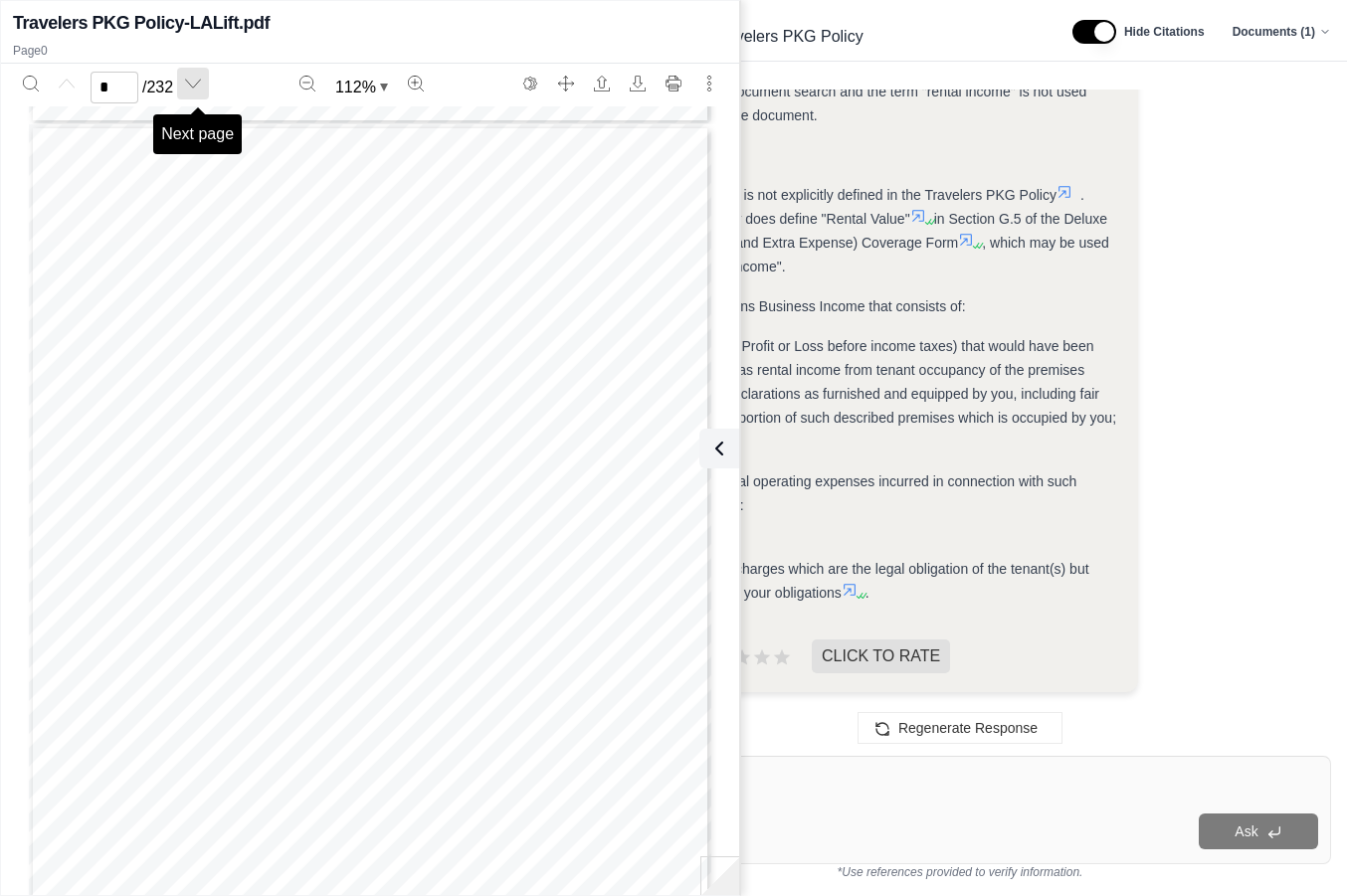 scroll, scrollTop: 883, scrollLeft: 0, axis: vertical 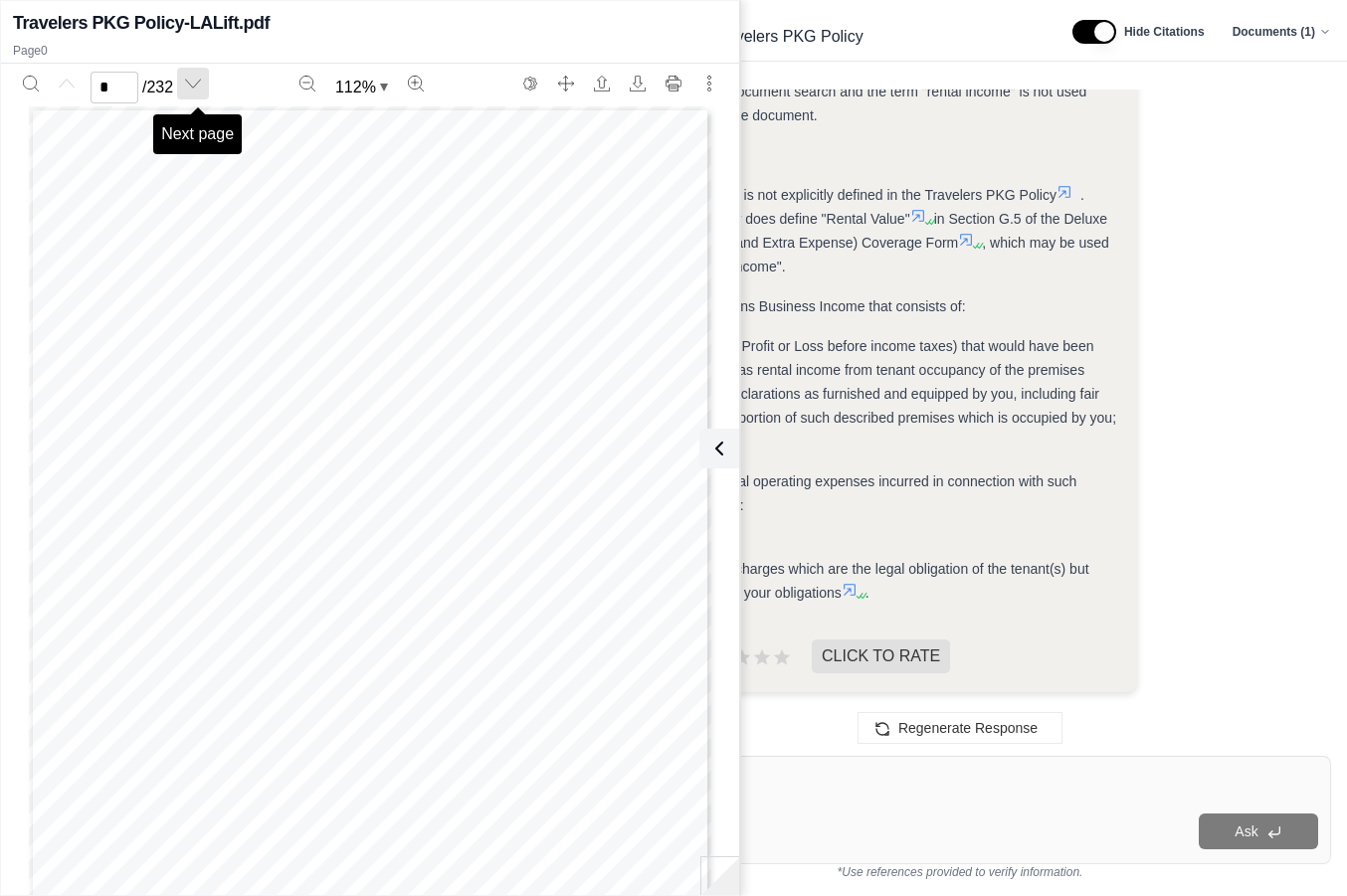 type on "*" 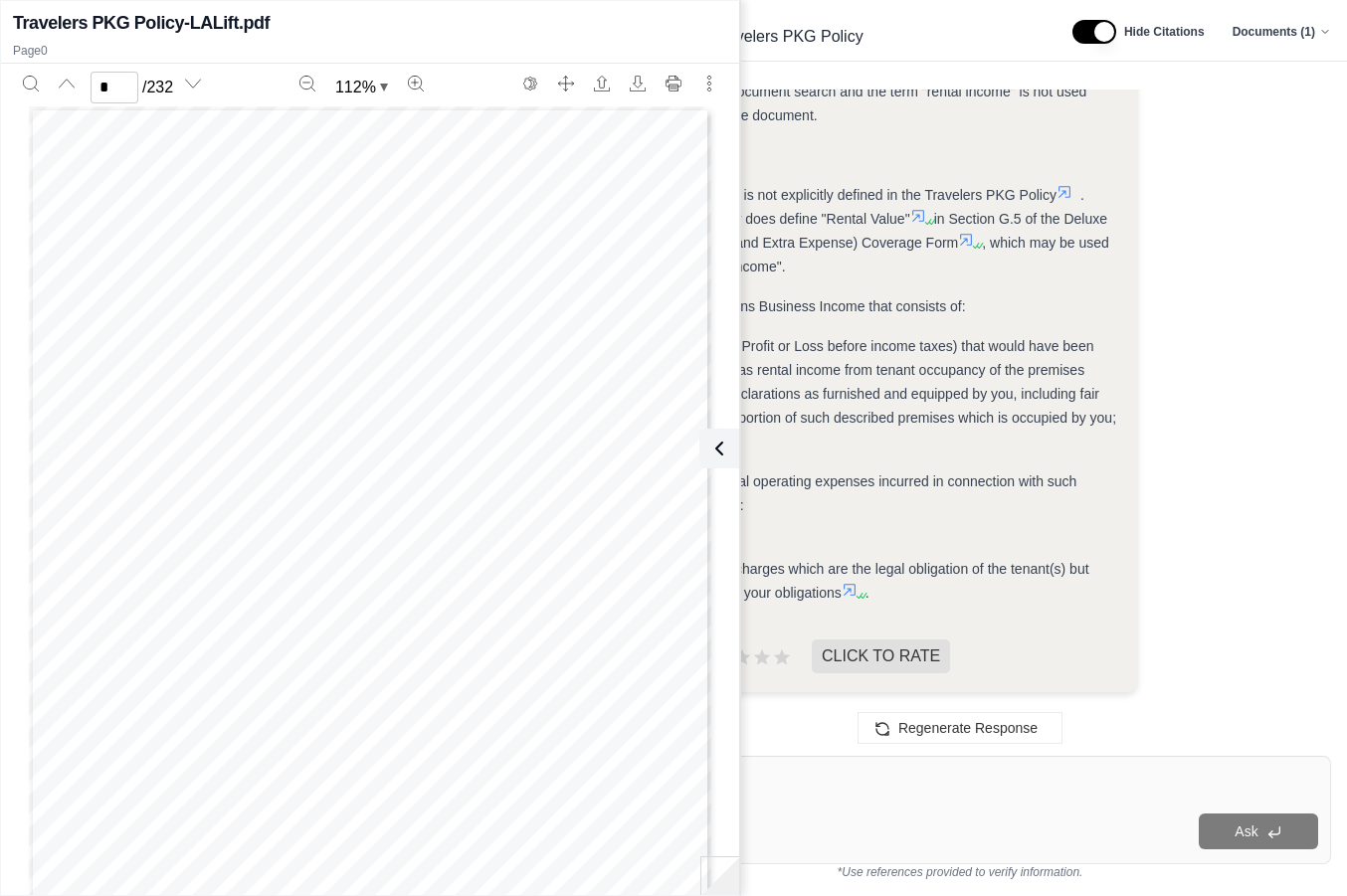 click on "Travelers PKG Policy-LALift.pdf" at bounding box center [370, 23] 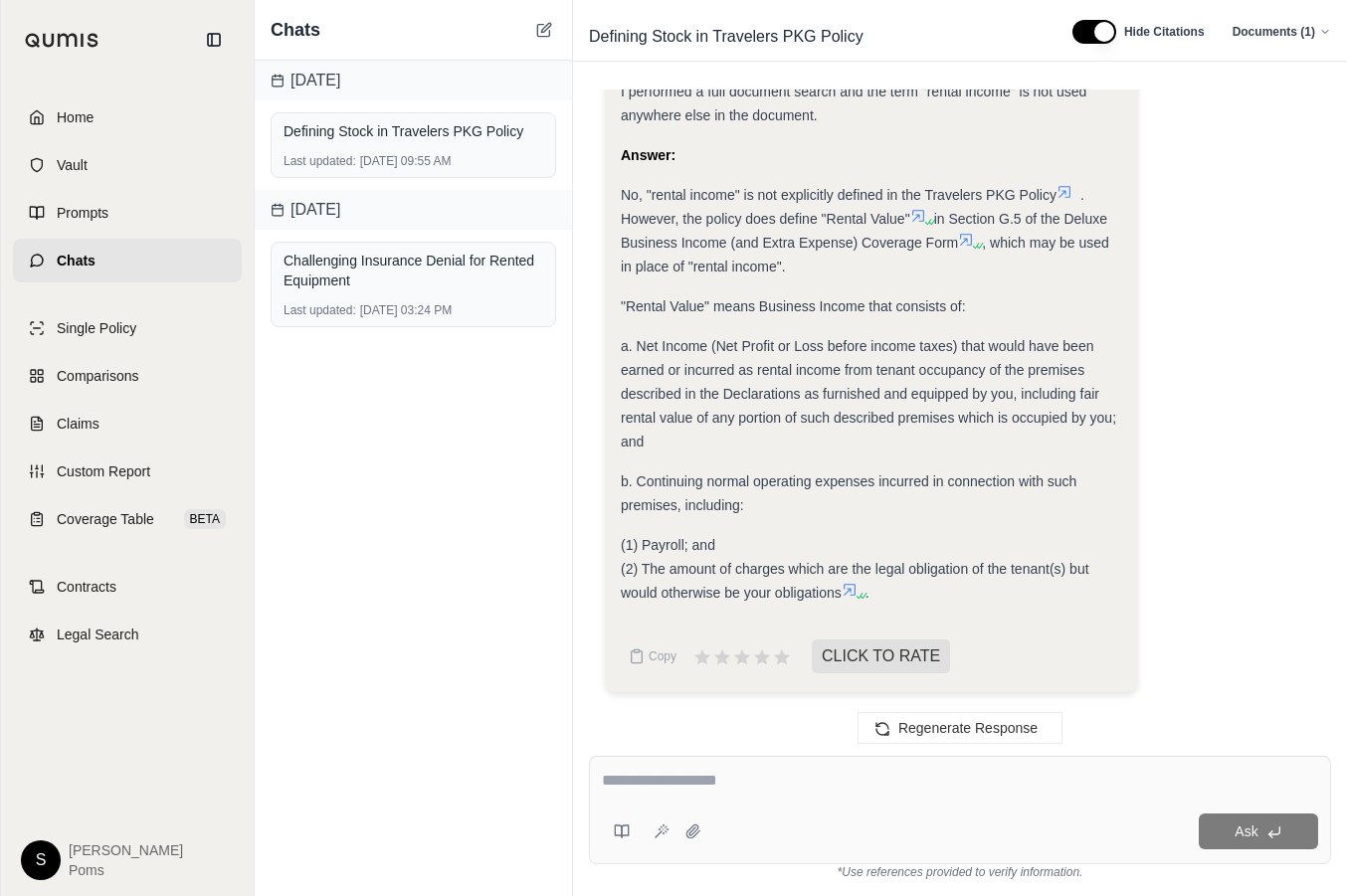 click 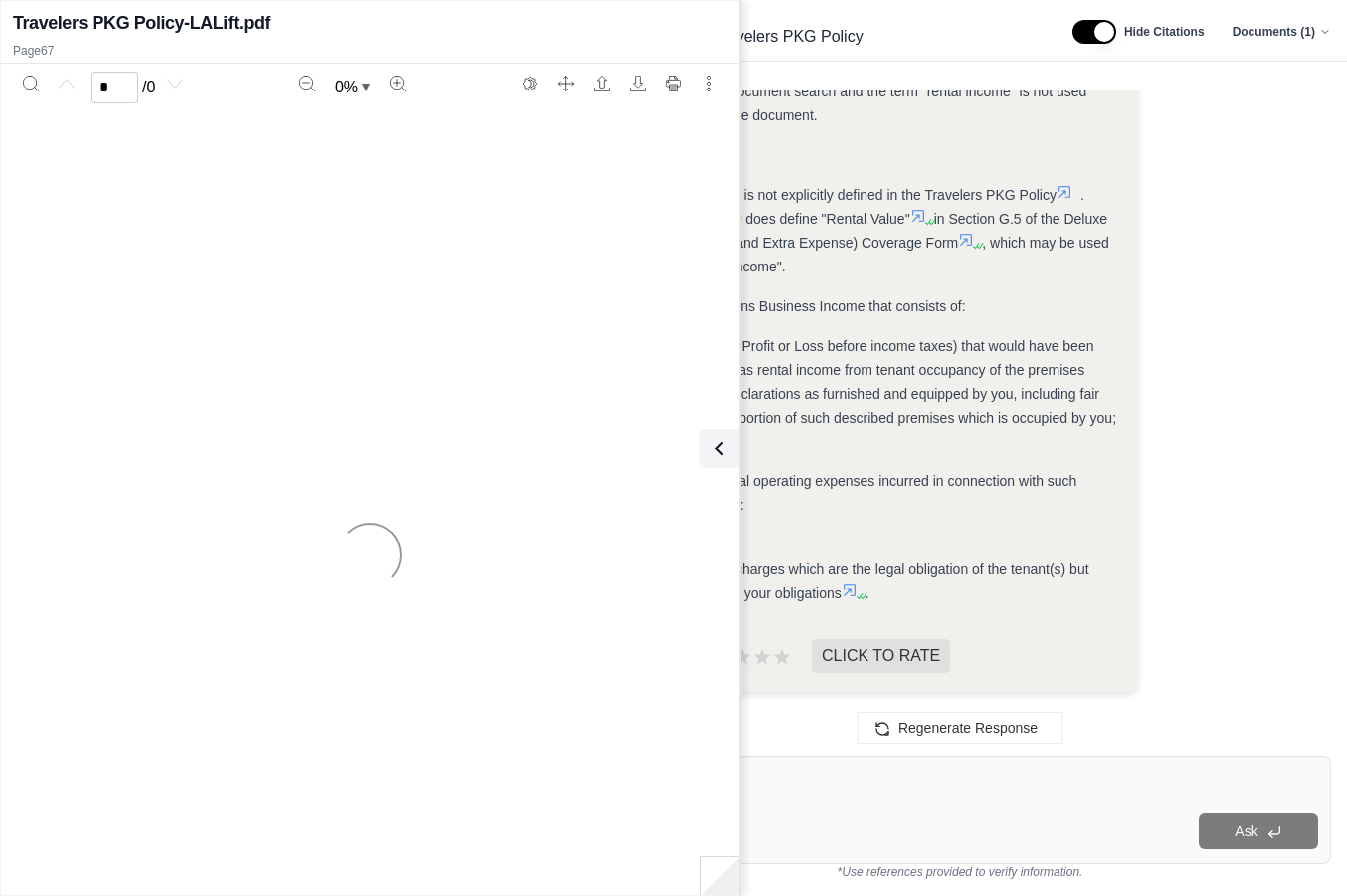 click at bounding box center [960, 784] 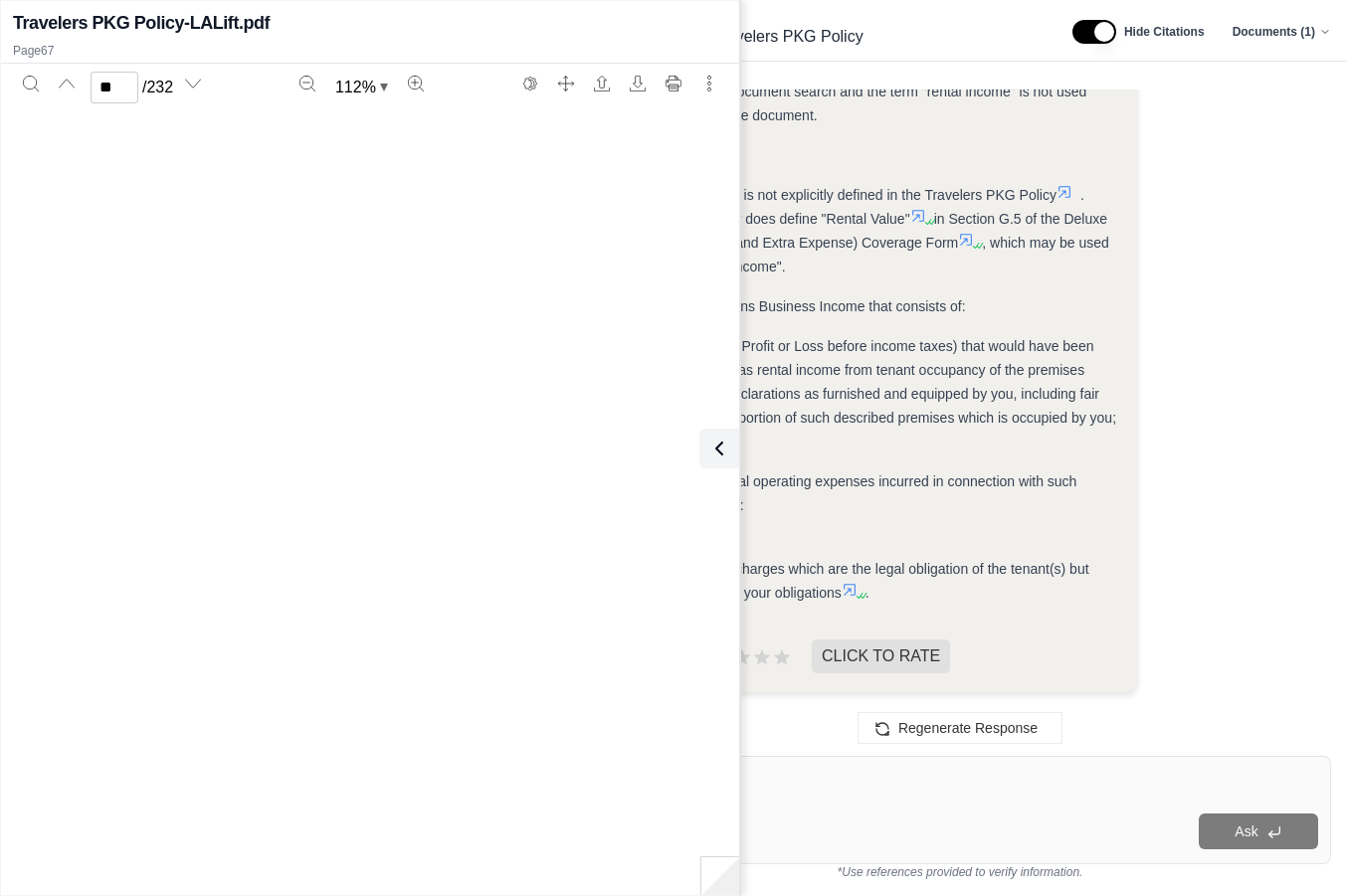 type on "**" 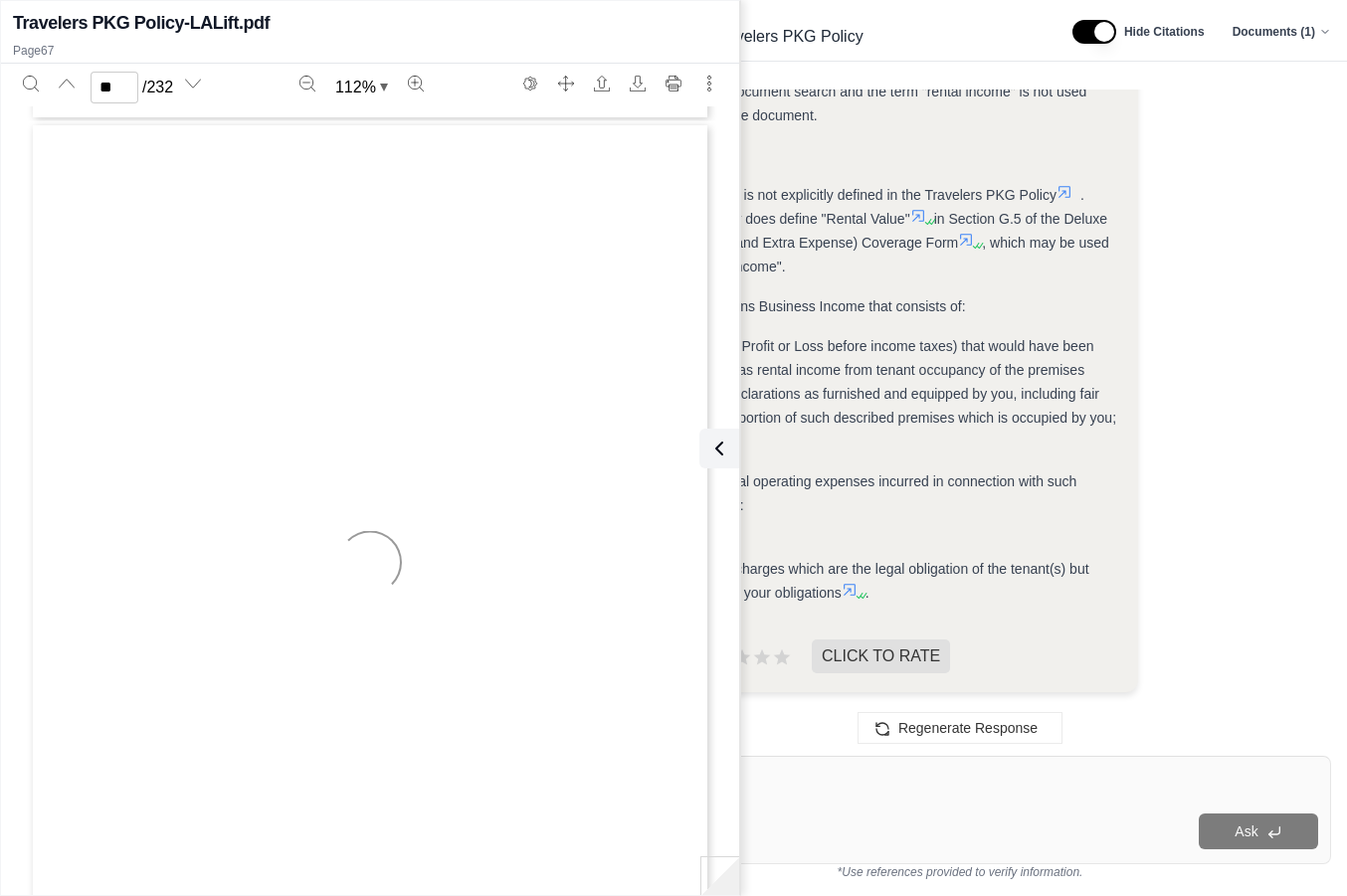 scroll, scrollTop: 58267, scrollLeft: 0, axis: vertical 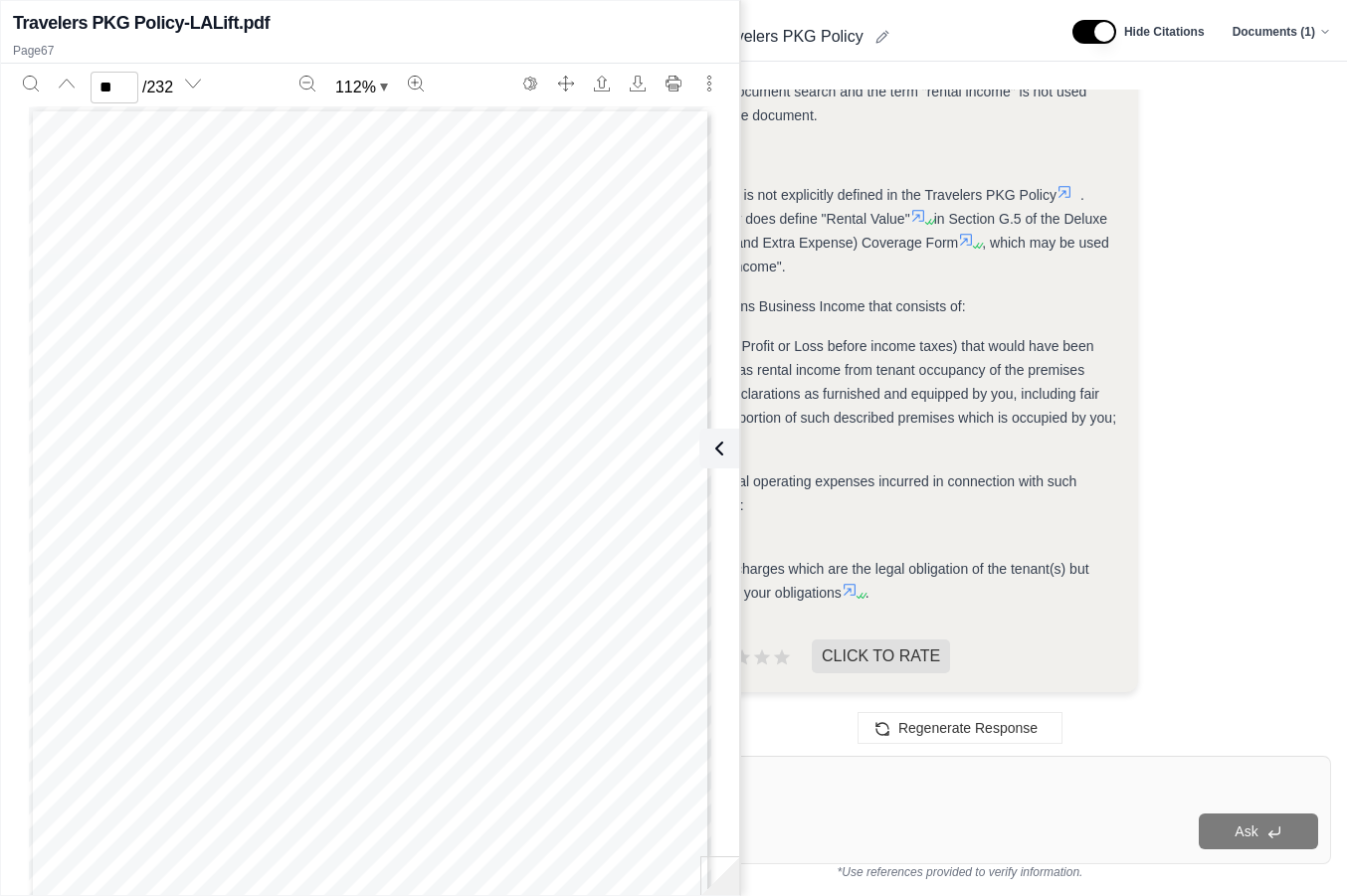 click on "Travelers PKG Policy-LALift.pdf" at bounding box center (370, 23) 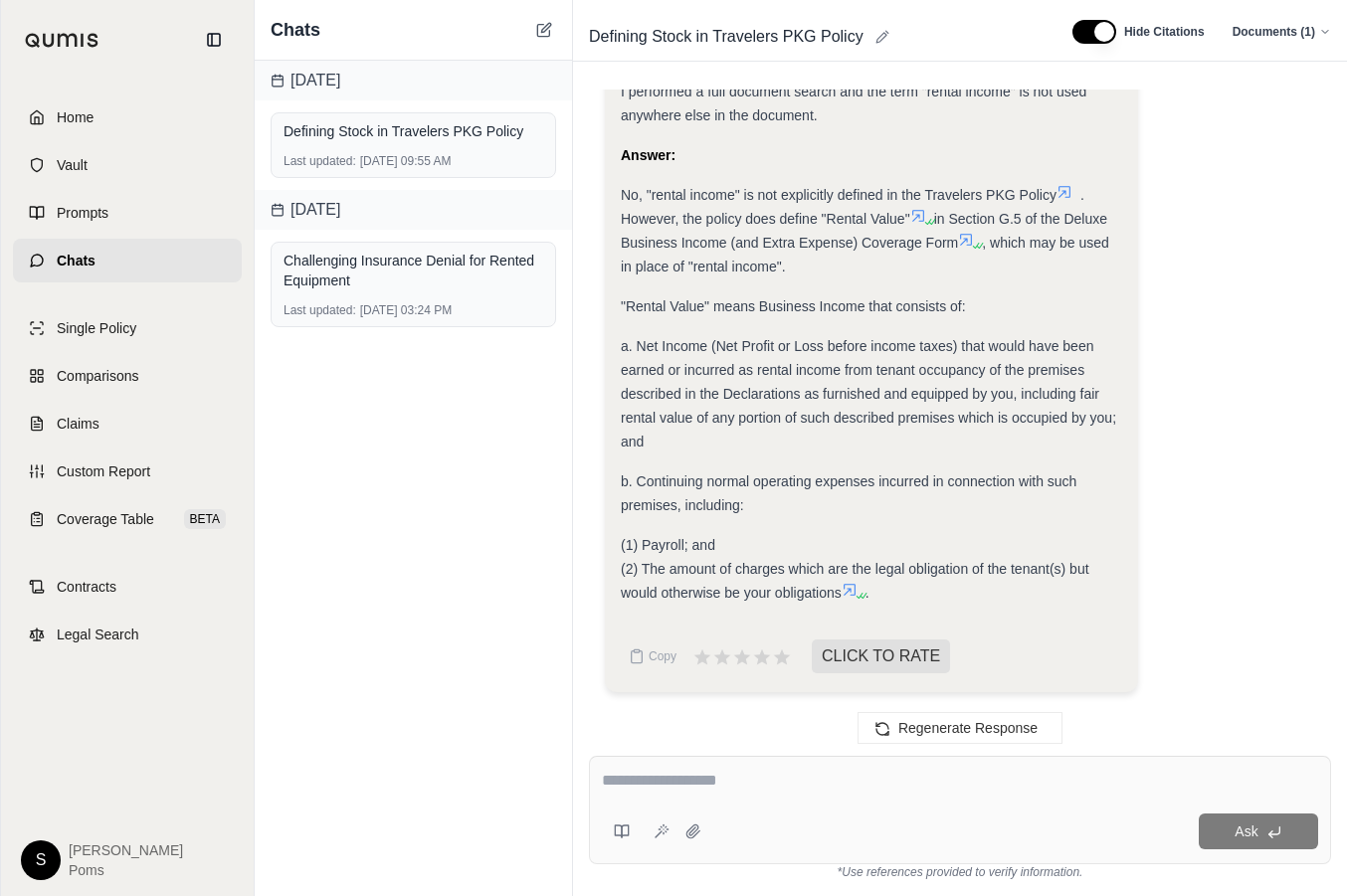 type 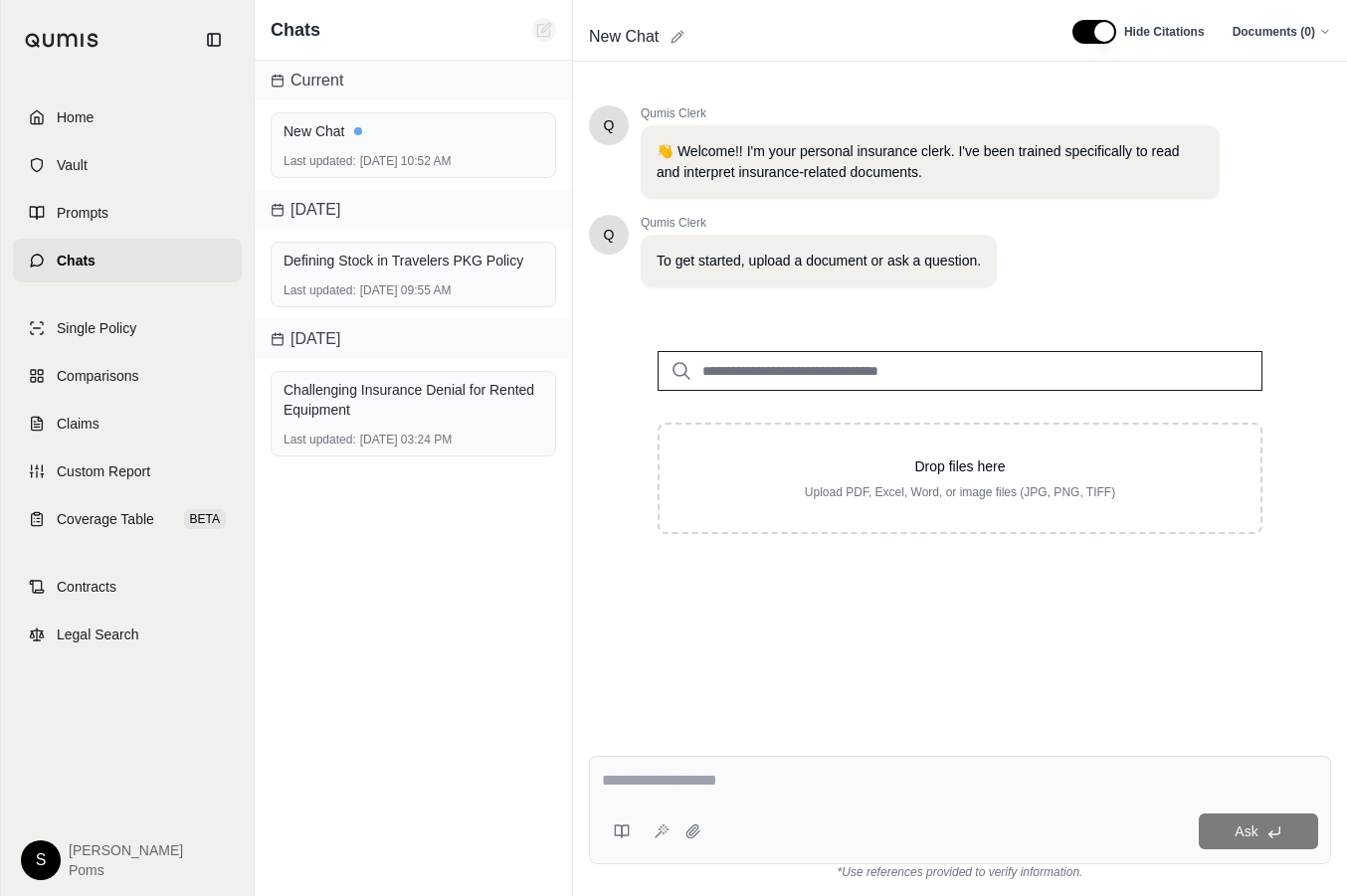 scroll, scrollTop: 0, scrollLeft: 0, axis: both 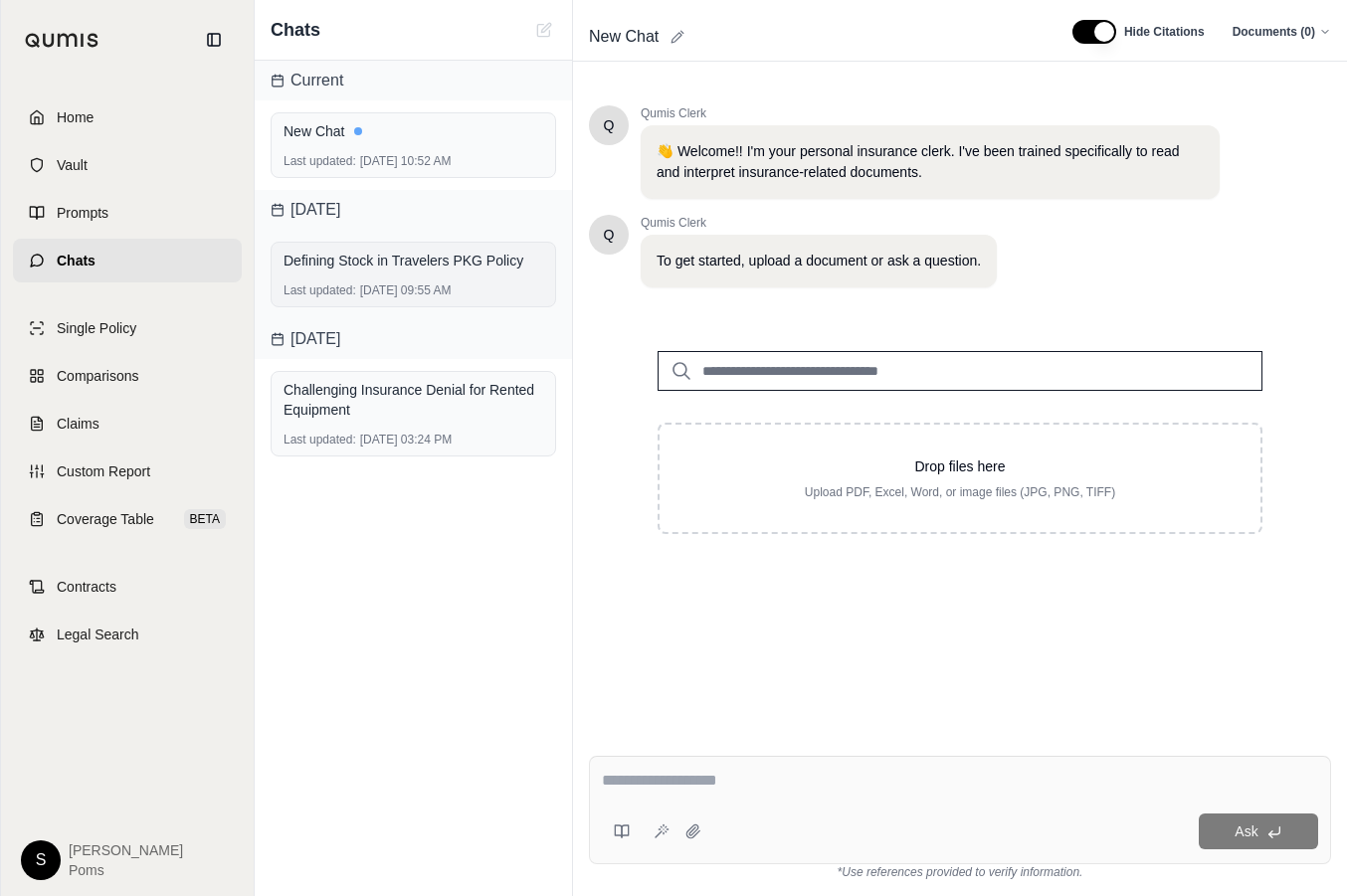 click on "Defining Stock in Travelers PKG Policy" at bounding box center [413, 261] 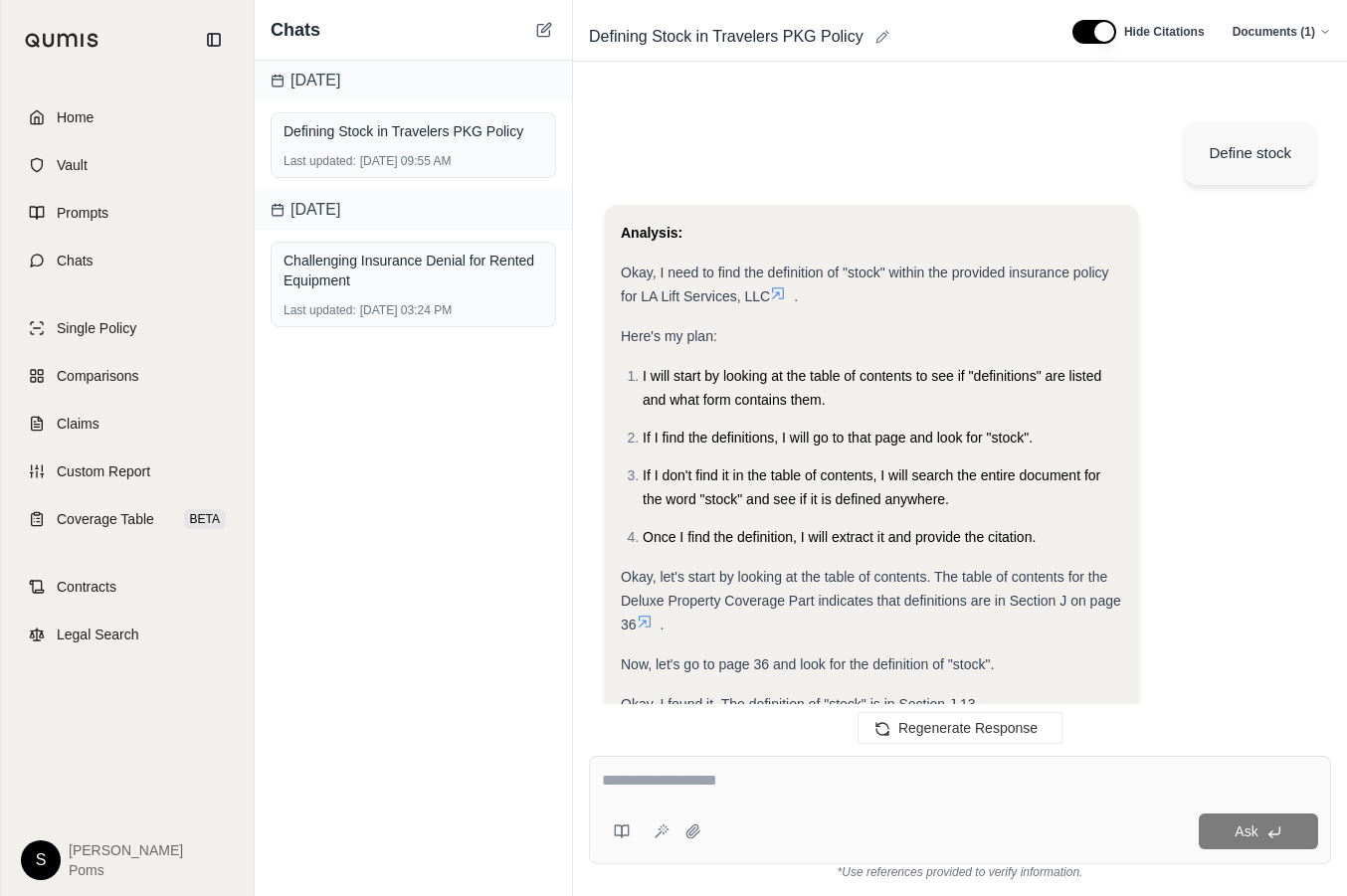 scroll, scrollTop: 9970, scrollLeft: 0, axis: vertical 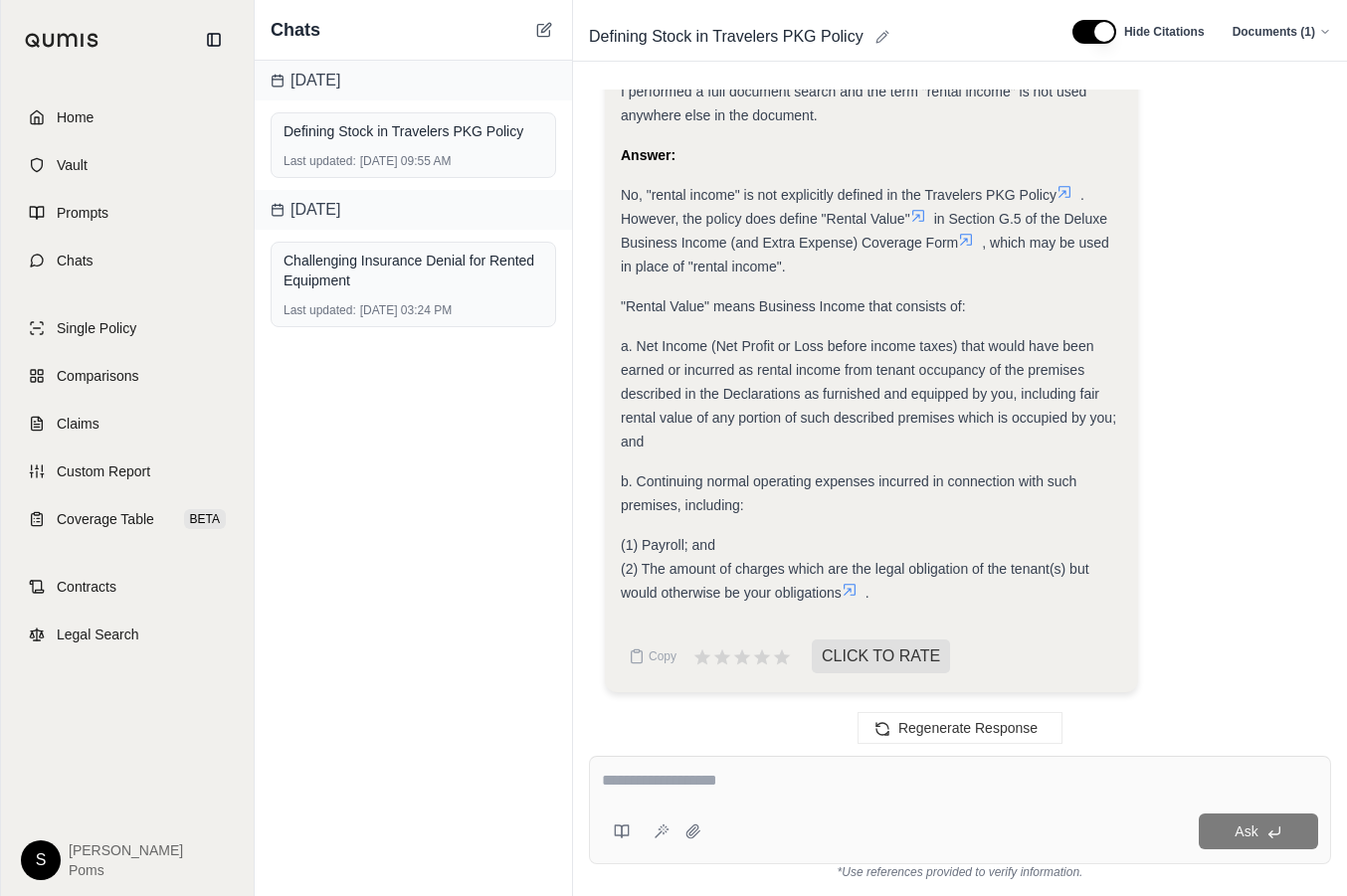 click on "Analysis:
I need to determine if "rental income" is defined in the Travelers PKG Policy  .
Here's my plan:
I will check the table of contents for a "Definitions" section within the Deluxe Business Income (and Extra Expense) Coverage Form.
If a "Definitions" section exists, I will navigate to that section and search for the term "rental income".
I will also look for a definition of "Rental Value" as this may be used instead of "rental income".
If I cannot find a "Definitions" section or the term "rental income" or "Rental Value" within those sections, I will perform a full-document search for the term "rental income" to identify any explicit definitions provided within the policy.
I will start by checking the table of contents for the Deluxe Business Income (and Extra Expense) Coverage Form. The table of contents for the Deluxe Business Income (and Extra Expense) Coverage Form indicates that definitions are in Section G on page 12  .
Now, let's review the definition of "Rental Value"." at bounding box center (871, -69) 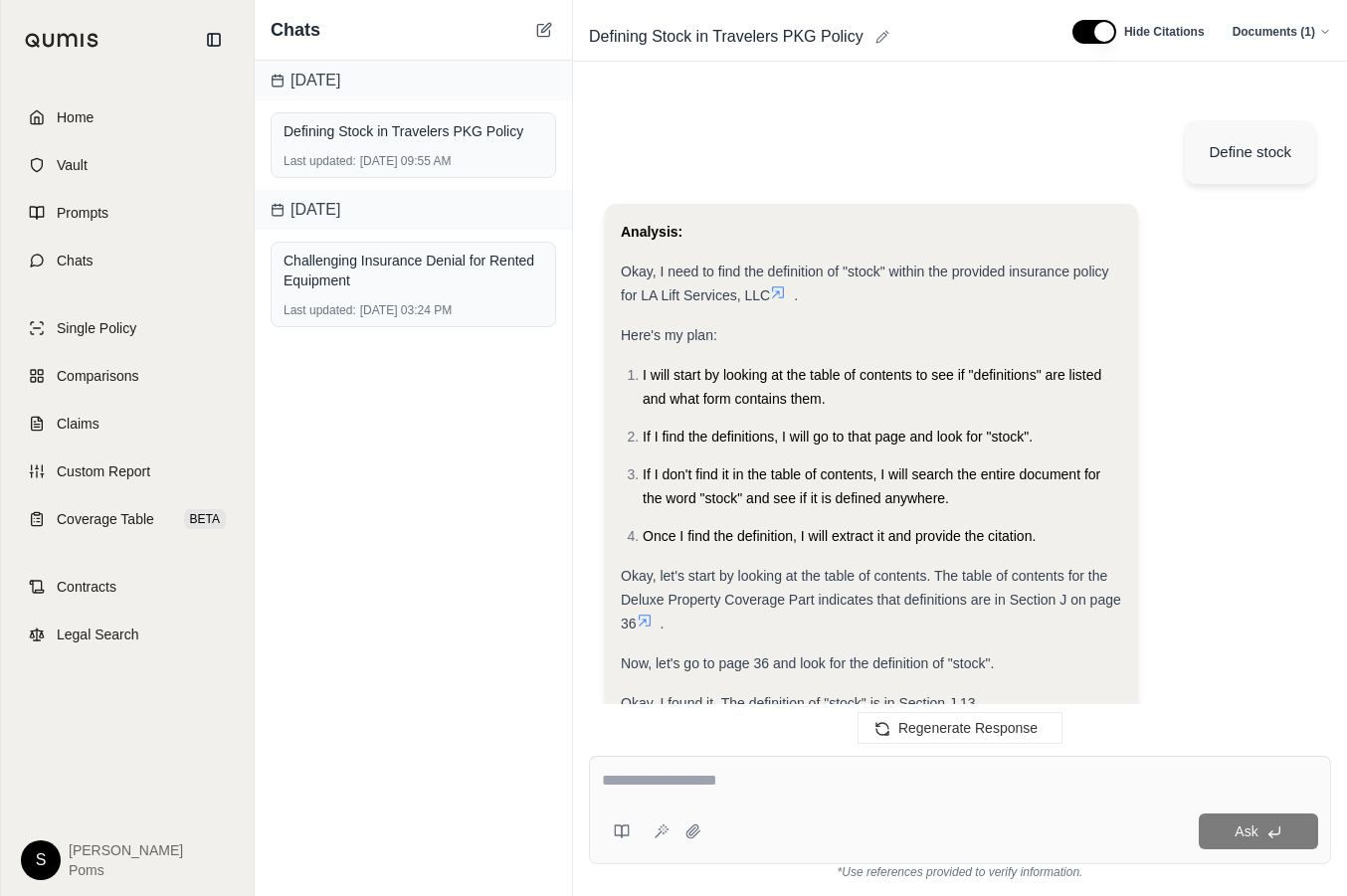 scroll, scrollTop: 0, scrollLeft: 0, axis: both 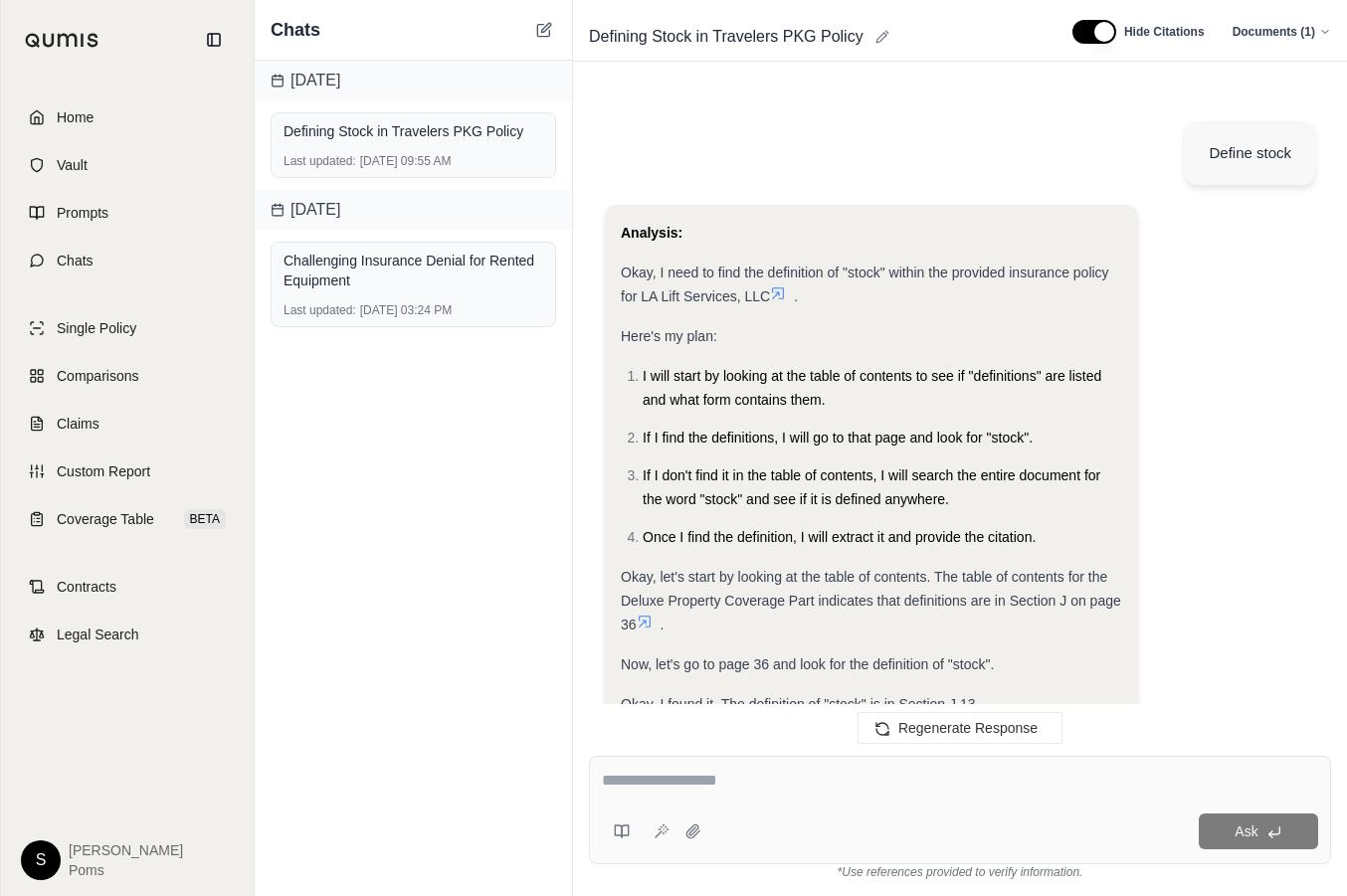 click on "Analysis:
Okay, I need to find the definition of "stock" within the provided insurance policy for LA Lift Services, LLC  .
Here's my plan:
I will start by looking at the table of contents to see if "definitions" are listed and what form contains them.
If I find the definitions, I will go to that page and look for "stock".
If I don't find it in the table of contents, I will search the entire document for the word "stock" and see if it is defined anywhere.
Once I find the definition, I will extract it and provide the citation.
Okay, let's start by looking at the table of contents. The table of contents for the Deluxe Property Coverage Part indicates that definitions are in Section J on page 36  .
Now, let's go to page 36 and look for the definition of "stock".
Okay, I found it. The definition of "stock" is in Section J.13.
Answer:
The definition of "stock" according to the Travelers PKG Policy for LA Lift Services, LLC   is:
." at bounding box center (871, 564) 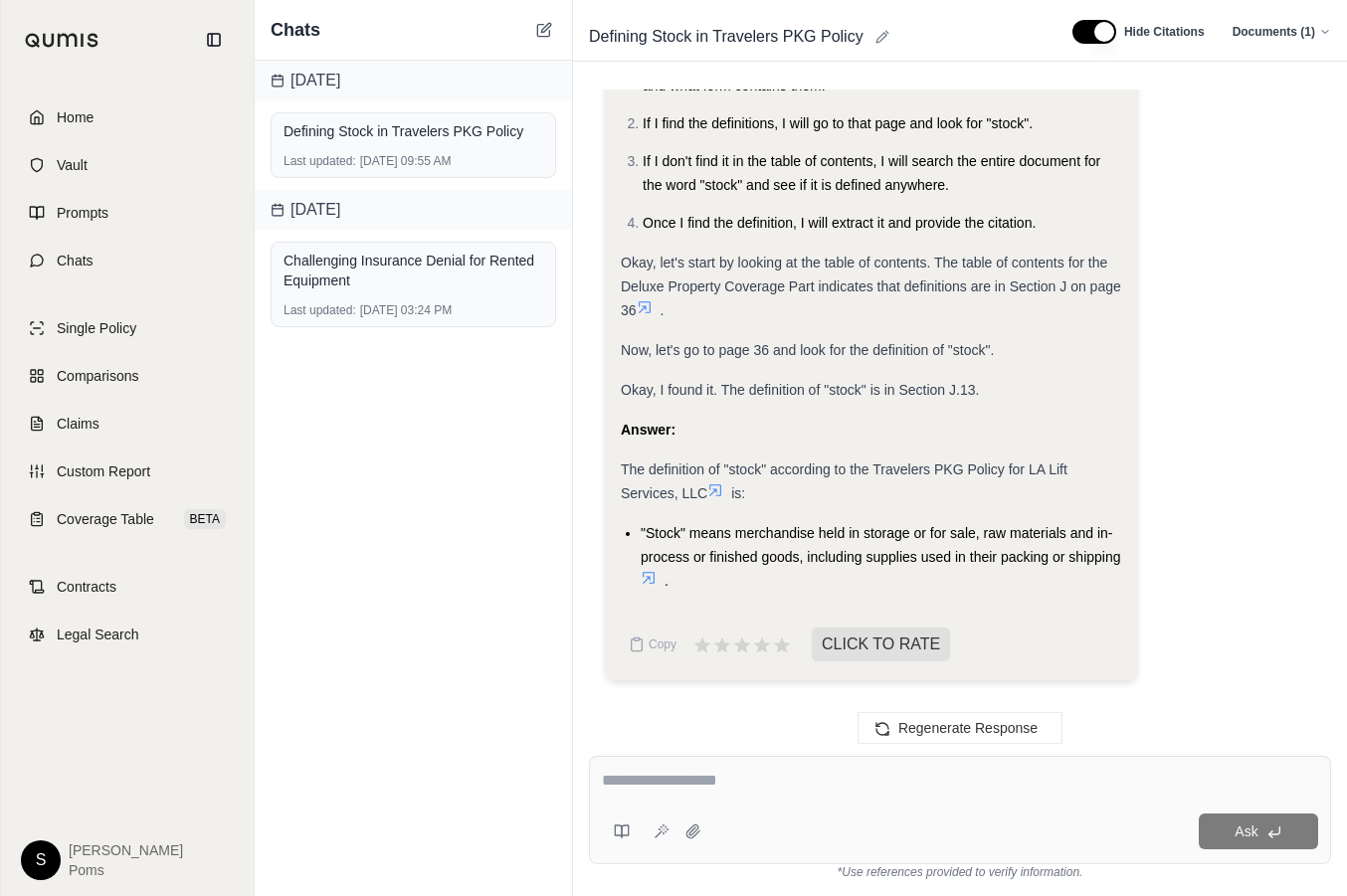 scroll, scrollTop: 318, scrollLeft: 0, axis: vertical 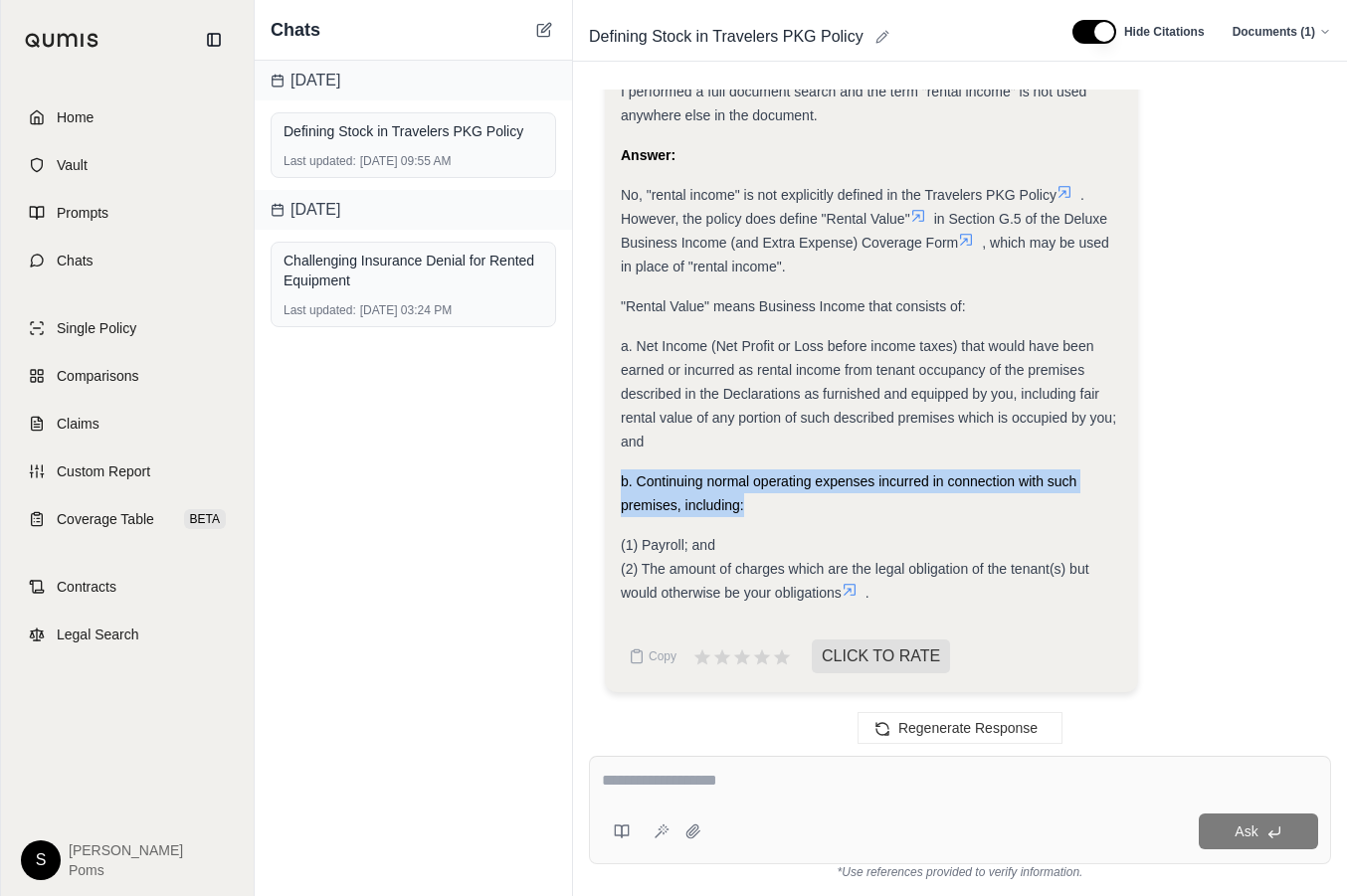 drag, startPoint x: 622, startPoint y: 464, endPoint x: 748, endPoint y: 502, distance: 131.60547 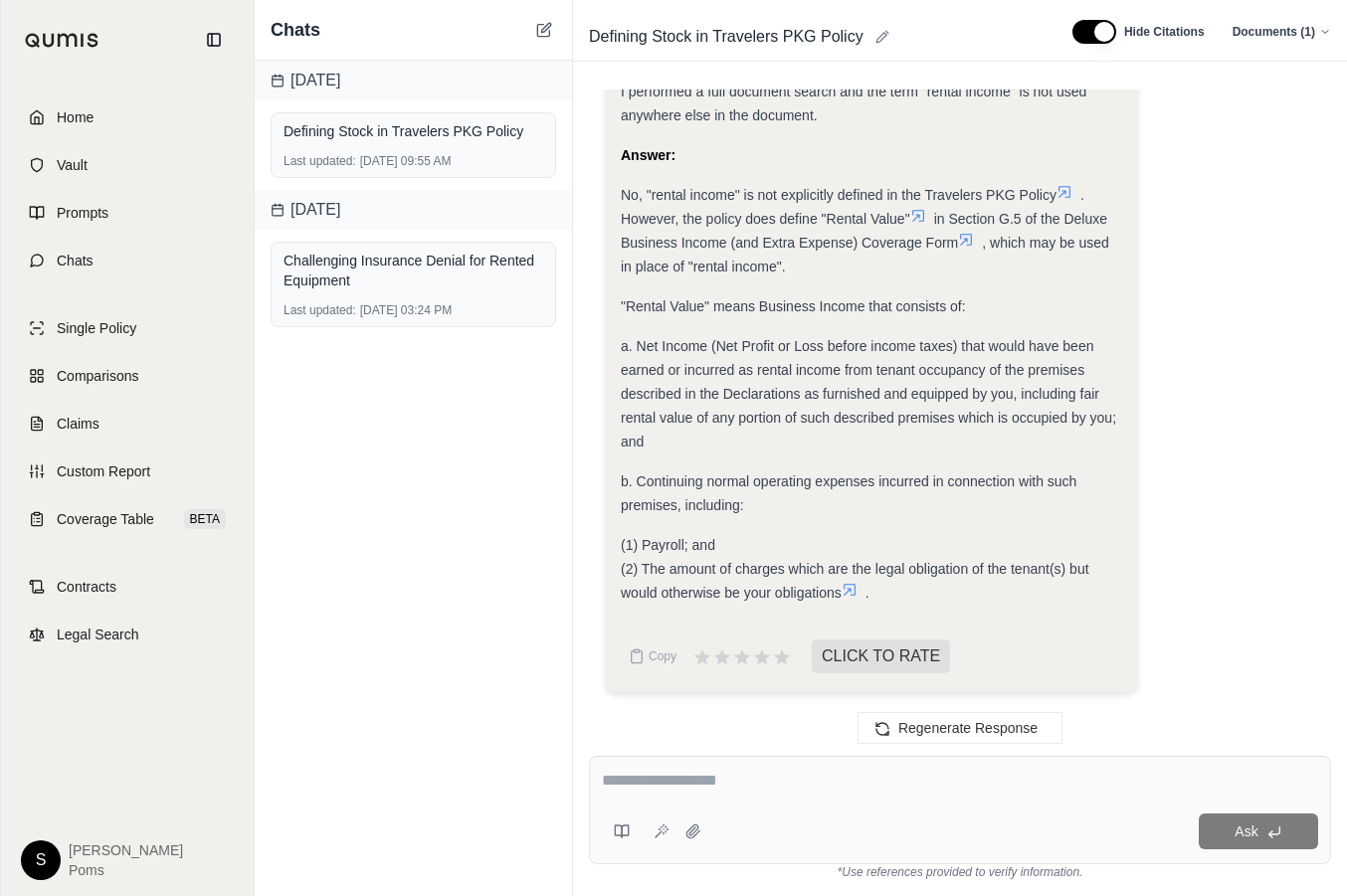 click on ""Rental Value" means Business Income that consists of:" at bounding box center [871, 306] 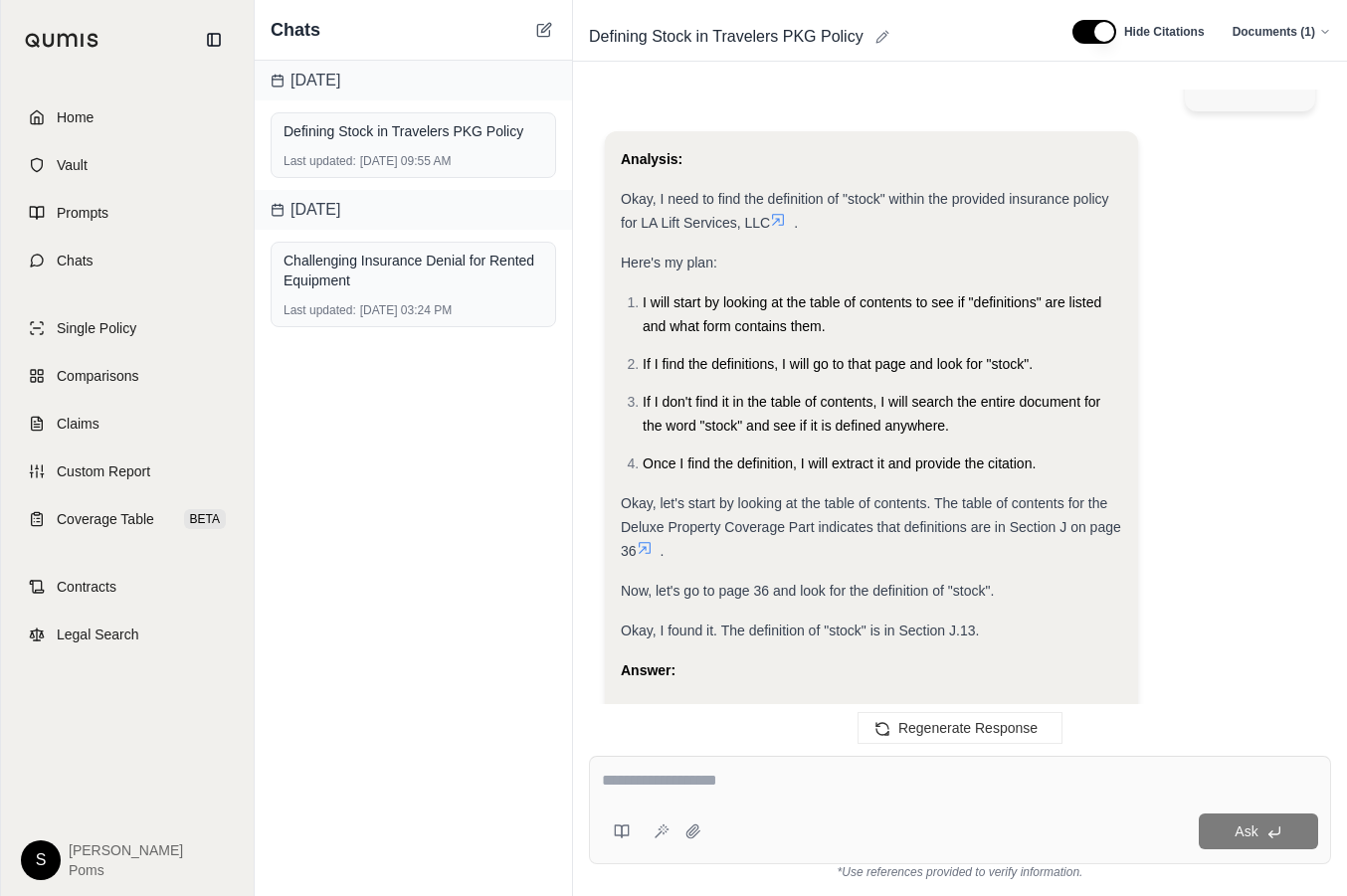 scroll, scrollTop: 0, scrollLeft: 0, axis: both 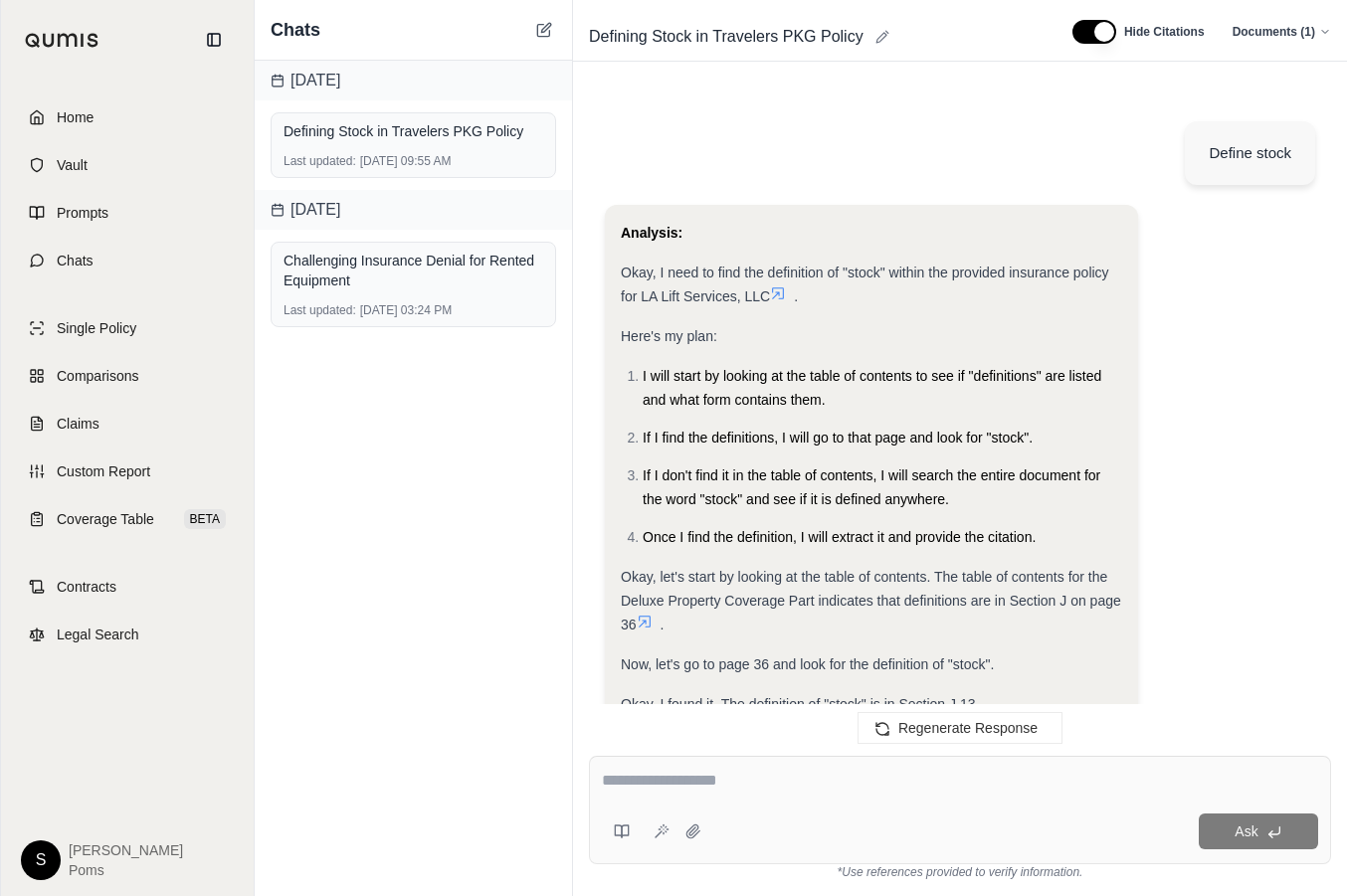click on "If I find the definitions, I will go to that page and look for "stock"." at bounding box center [882, 438] 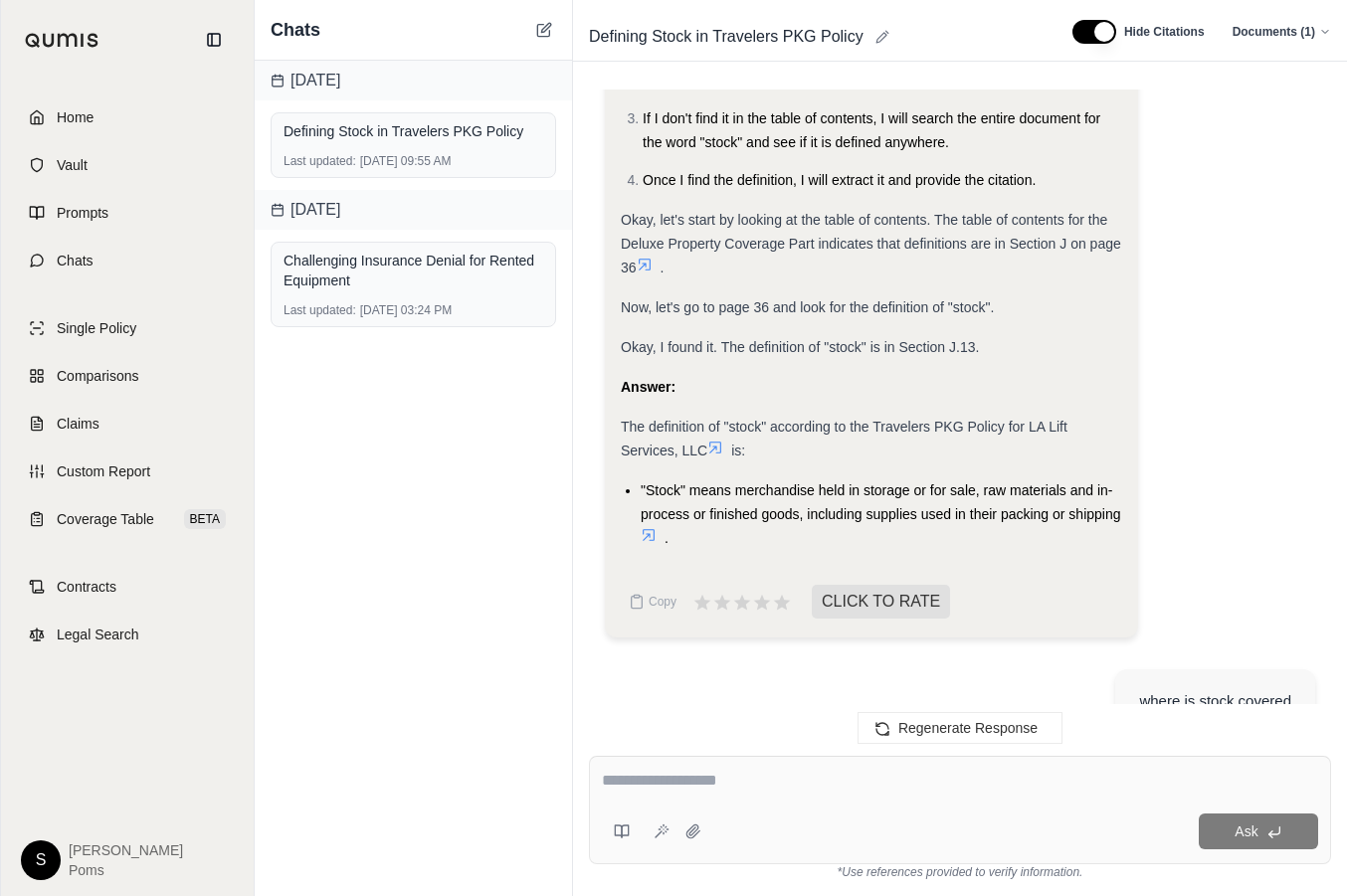 scroll, scrollTop: 358, scrollLeft: 0, axis: vertical 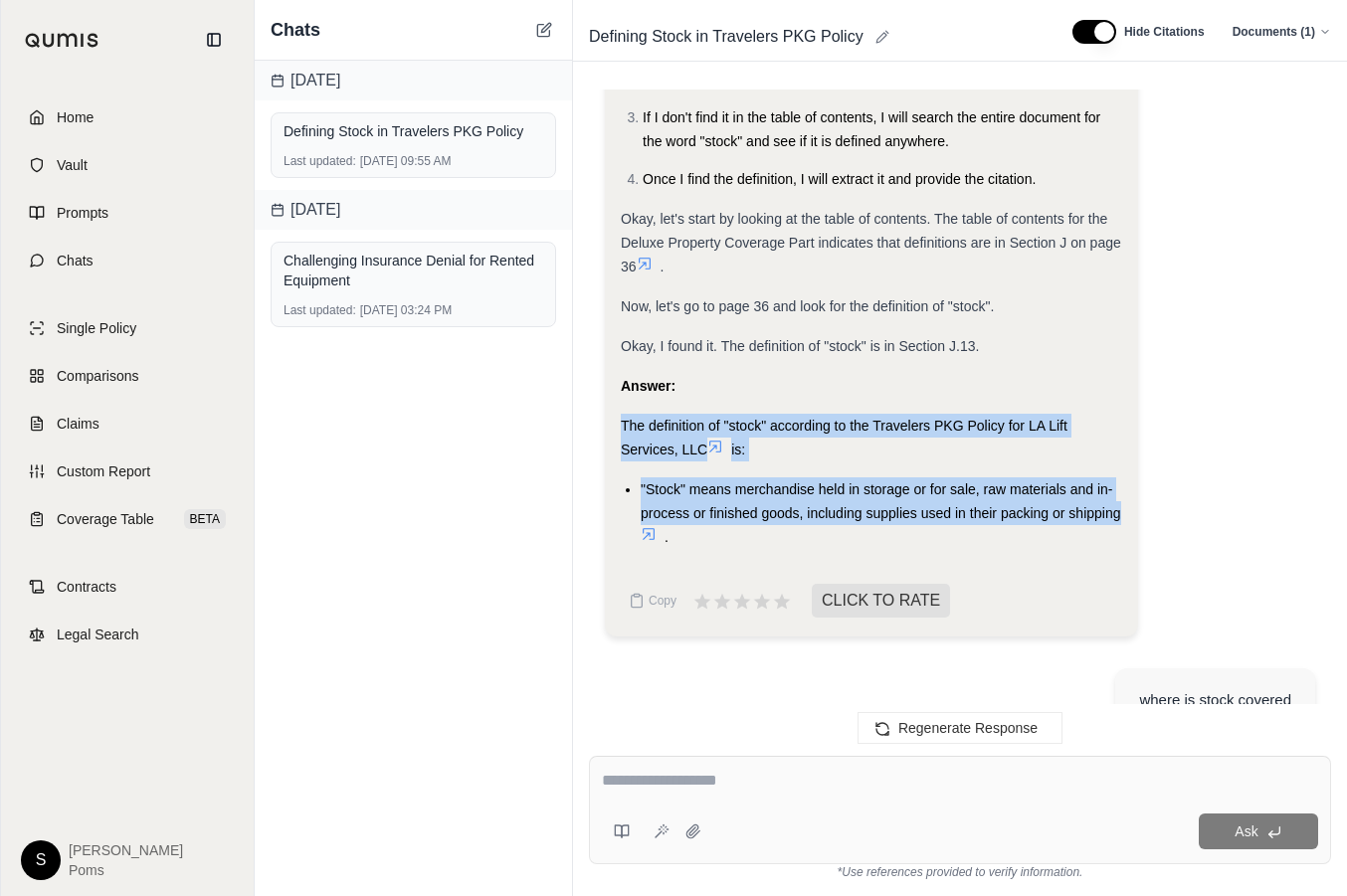 drag, startPoint x: 623, startPoint y: 425, endPoint x: 1127, endPoint y: 519, distance: 512.6909 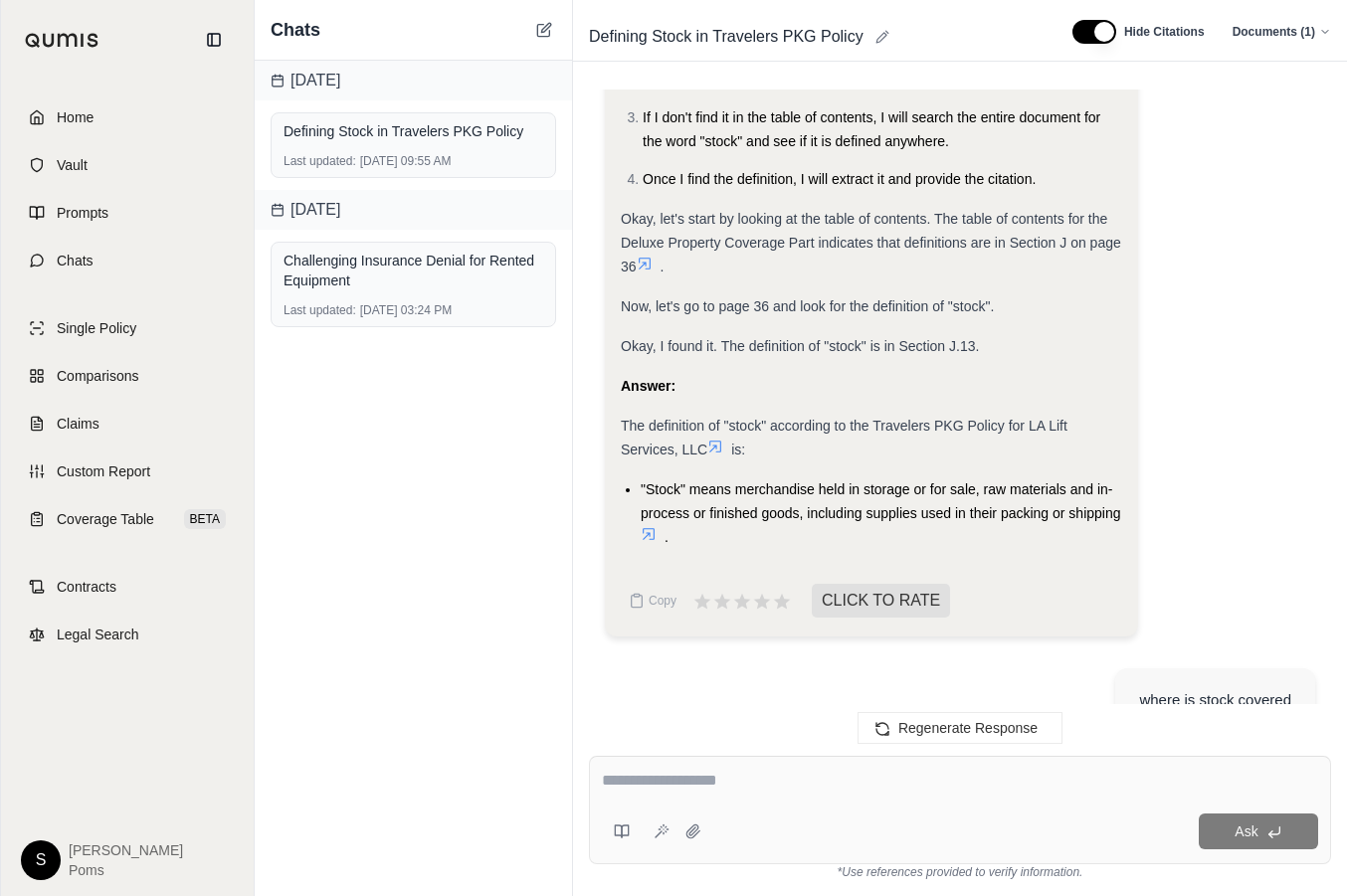 scroll, scrollTop: 9970, scrollLeft: 0, axis: vertical 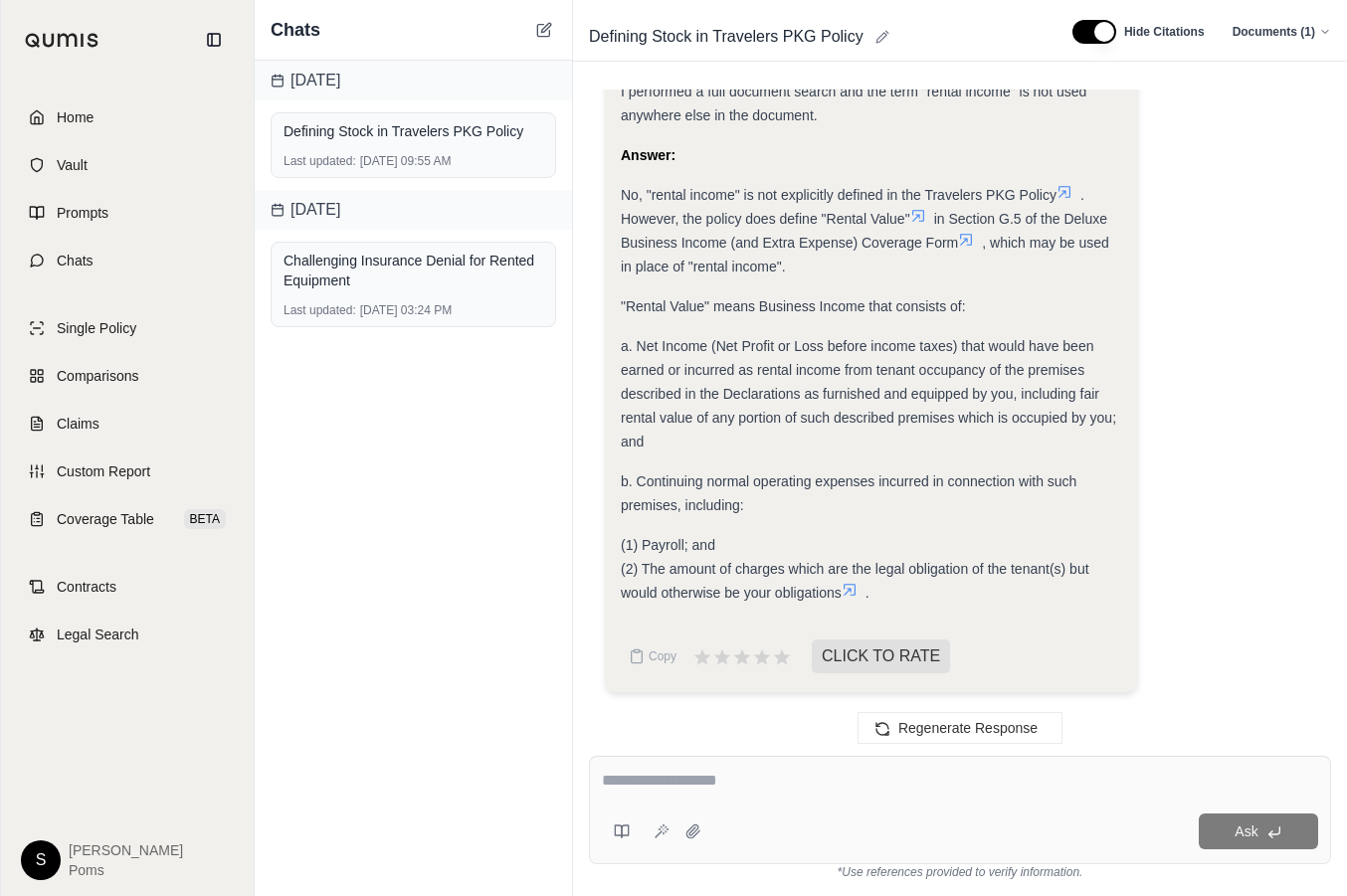 click on "Analysis:
I need to determine if "rental income" is defined in the Travelers PKG Policy  .
Here's my plan:
I will check the table of contents for a "Definitions" section within the Deluxe Business Income (and Extra Expense) Coverage Form.
If a "Definitions" section exists, I will navigate to that section and search for the term "rental income".
I will also look for a definition of "Rental Value" as this may be used instead of "rental income".
If I cannot find a "Definitions" section or the term "rental income" or "Rental Value" within those sections, I will perform a full-document search for the term "rental income" to identify any explicit definitions provided within the policy.
I will start by checking the table of contents for the Deluxe Business Income (and Extra Expense) Coverage Form. The table of contents for the Deluxe Business Income (and Extra Expense) Coverage Form indicates that definitions are in Section G on page 12  .
Now, let's review the definition of "Rental Value"." at bounding box center [960, -25] 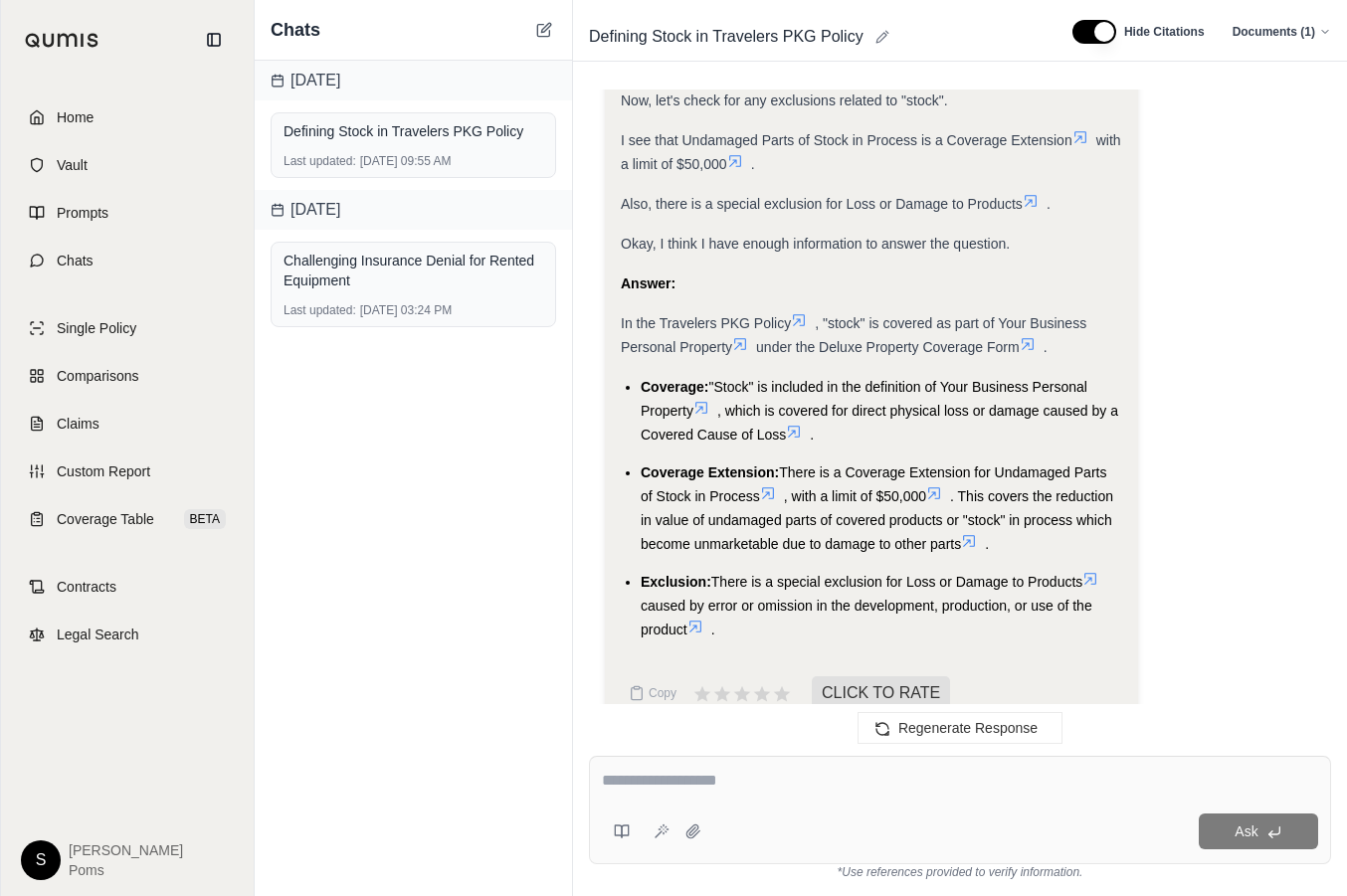 scroll, scrollTop: 1512, scrollLeft: 0, axis: vertical 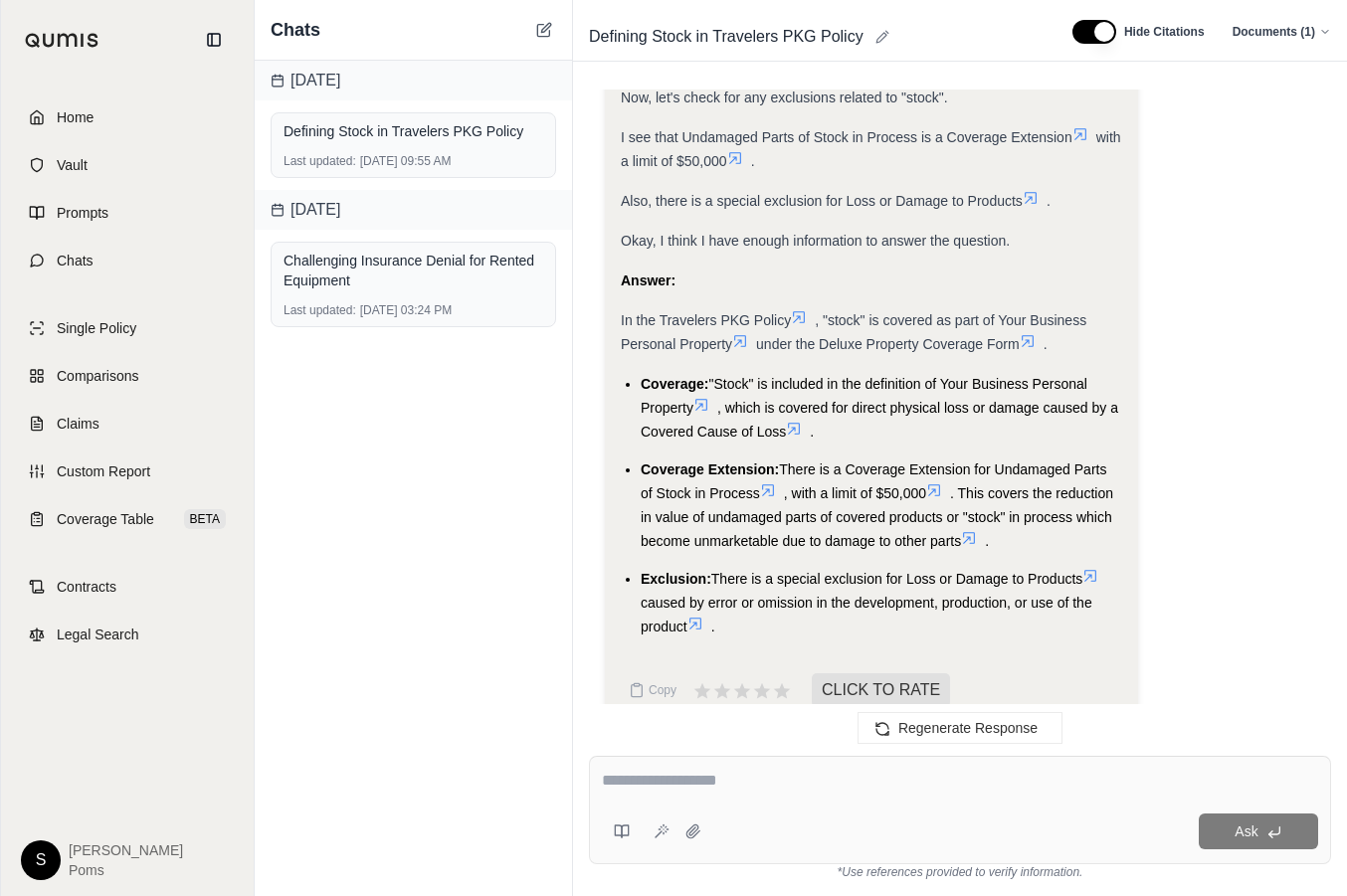 click on "In the Travelers PKG Policy" at bounding box center (705, 320) 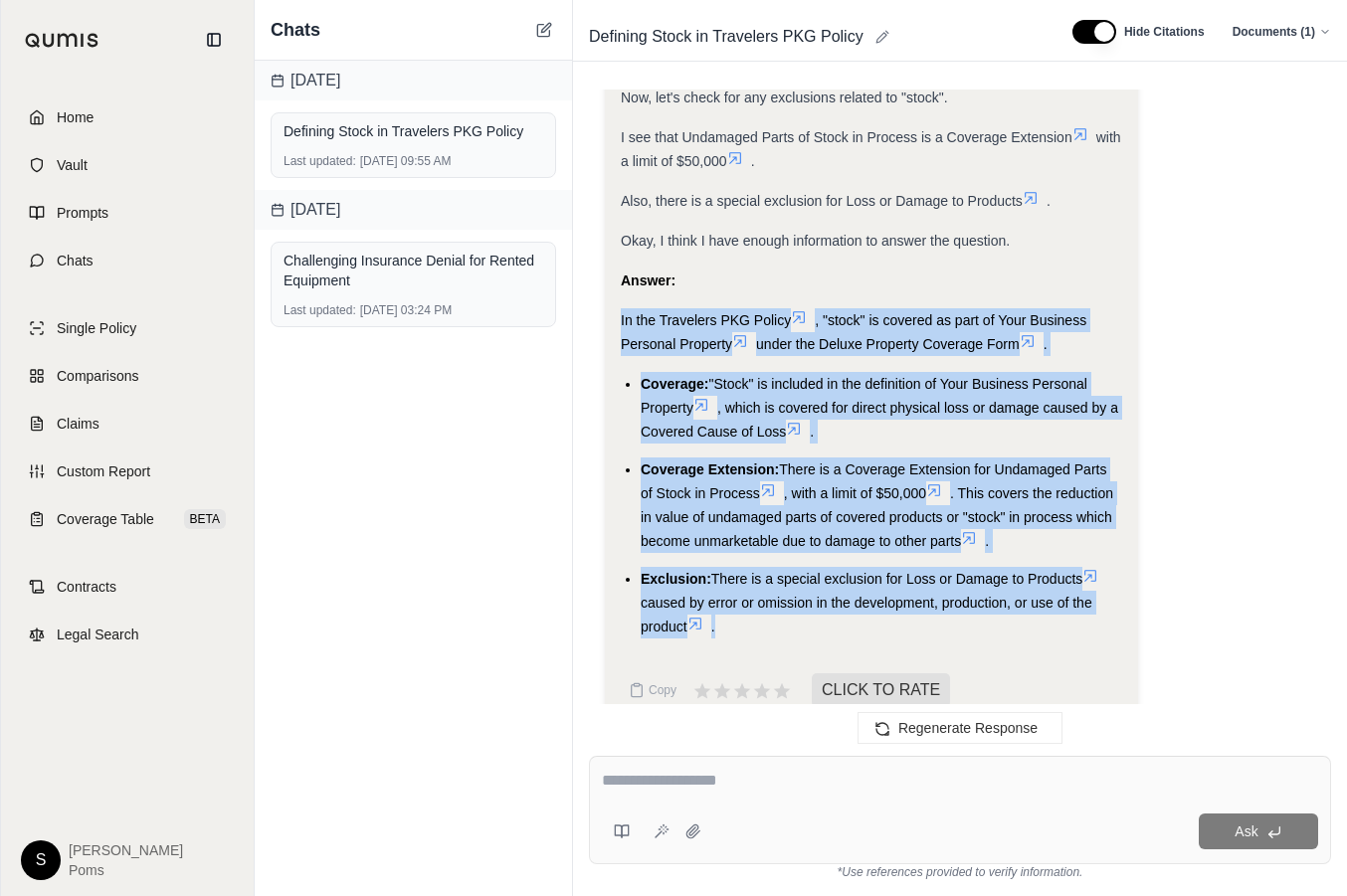 drag, startPoint x: 621, startPoint y: 320, endPoint x: 922, endPoint y: 632, distance: 433.52624 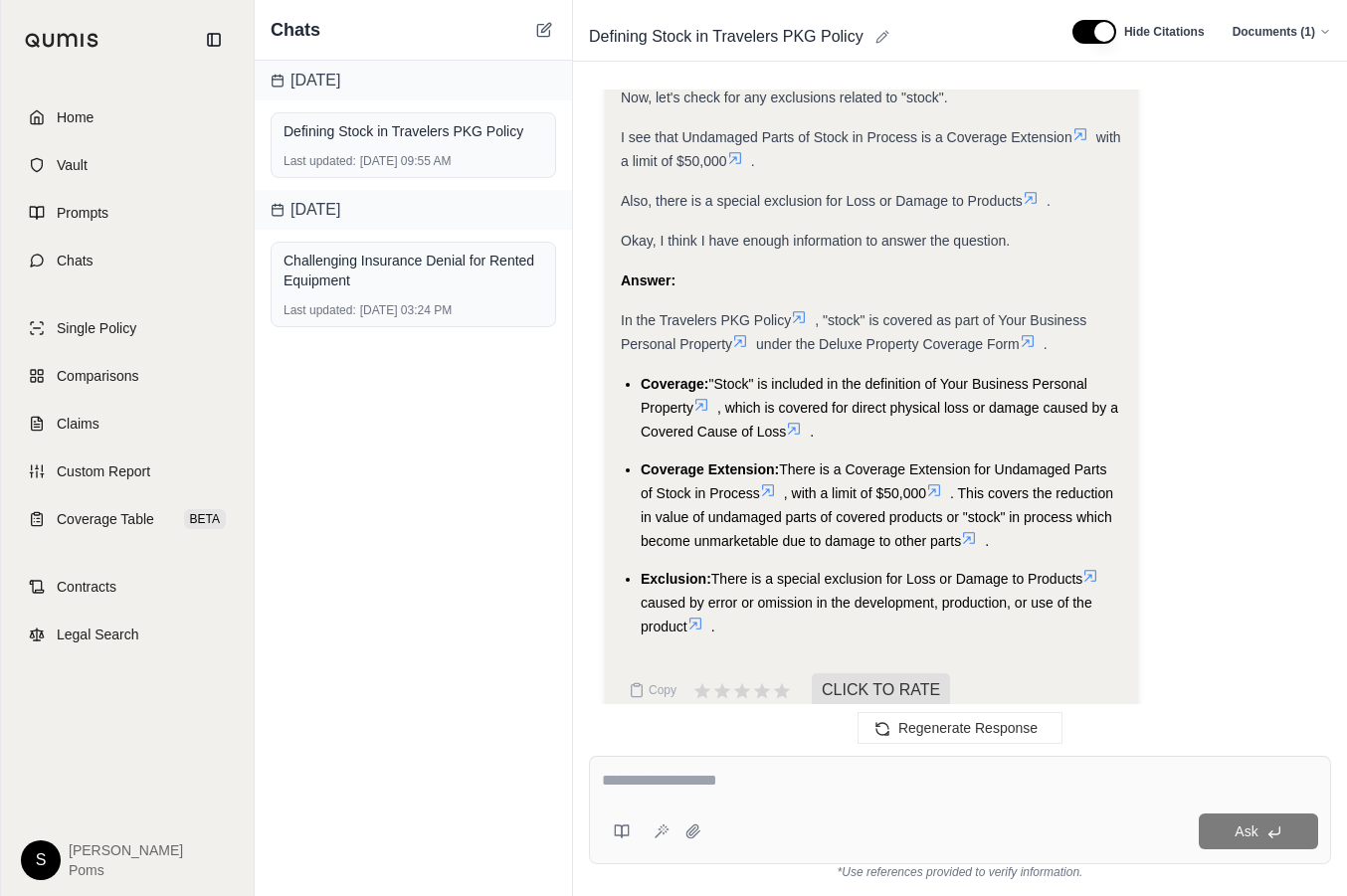 scroll, scrollTop: 9970, scrollLeft: 0, axis: vertical 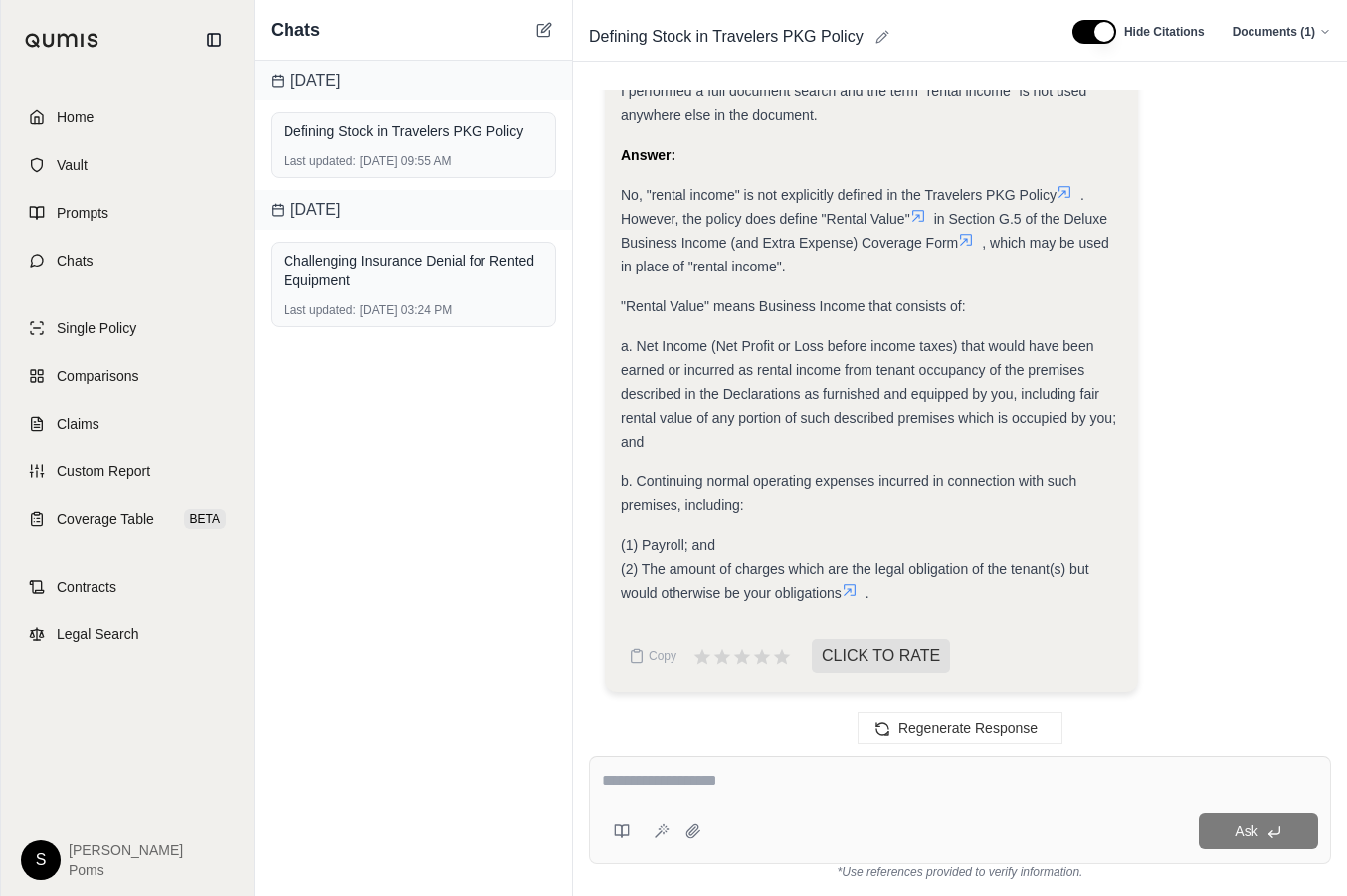 click on "Analysis:
I need to determine if "rental income" is defined in the Travelers PKG Policy  .
Here's my plan:
I will check the table of contents for a "Definitions" section within the Deluxe Business Income (and Extra Expense) Coverage Form.
If a "Definitions" section exists, I will navigate to that section and search for the term "rental income".
I will also look for a definition of "Rental Value" as this may be used instead of "rental income".
If I cannot find a "Definitions" section or the term "rental income" or "Rental Value" within those sections, I will perform a full-document search for the term "rental income" to identify any explicit definitions provided within the policy.
I will start by checking the table of contents for the Deluxe Business Income (and Extra Expense) Coverage Form. The table of contents for the Deluxe Business Income (and Extra Expense) Coverage Form indicates that definitions are in Section G on page 12  .
Now, let's review the definition of "Rental Value"." at bounding box center [960, -25] 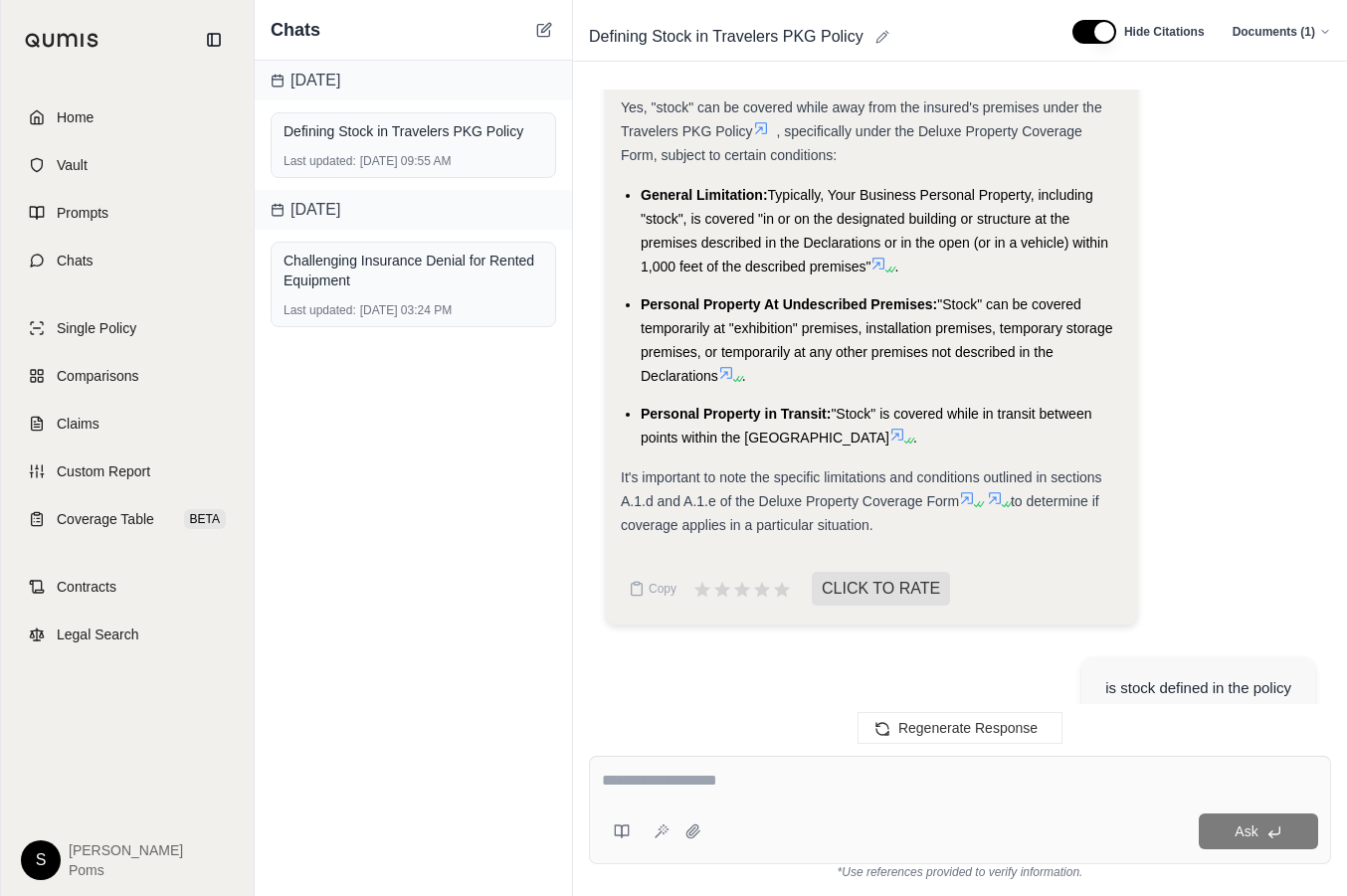 scroll, scrollTop: 5038, scrollLeft: 0, axis: vertical 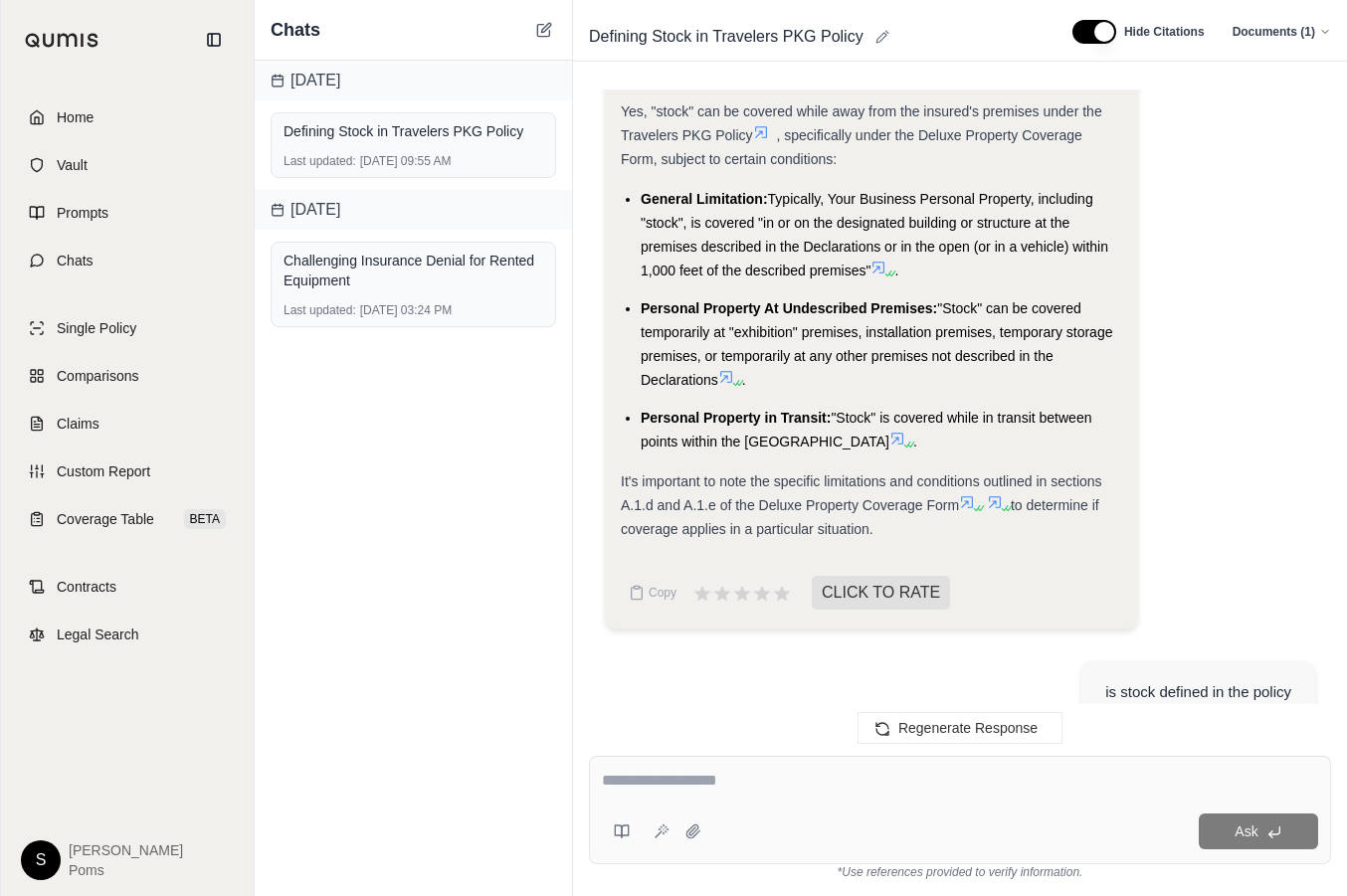 drag, startPoint x: 622, startPoint y: 159, endPoint x: 1035, endPoint y: 583, distance: 591.89948 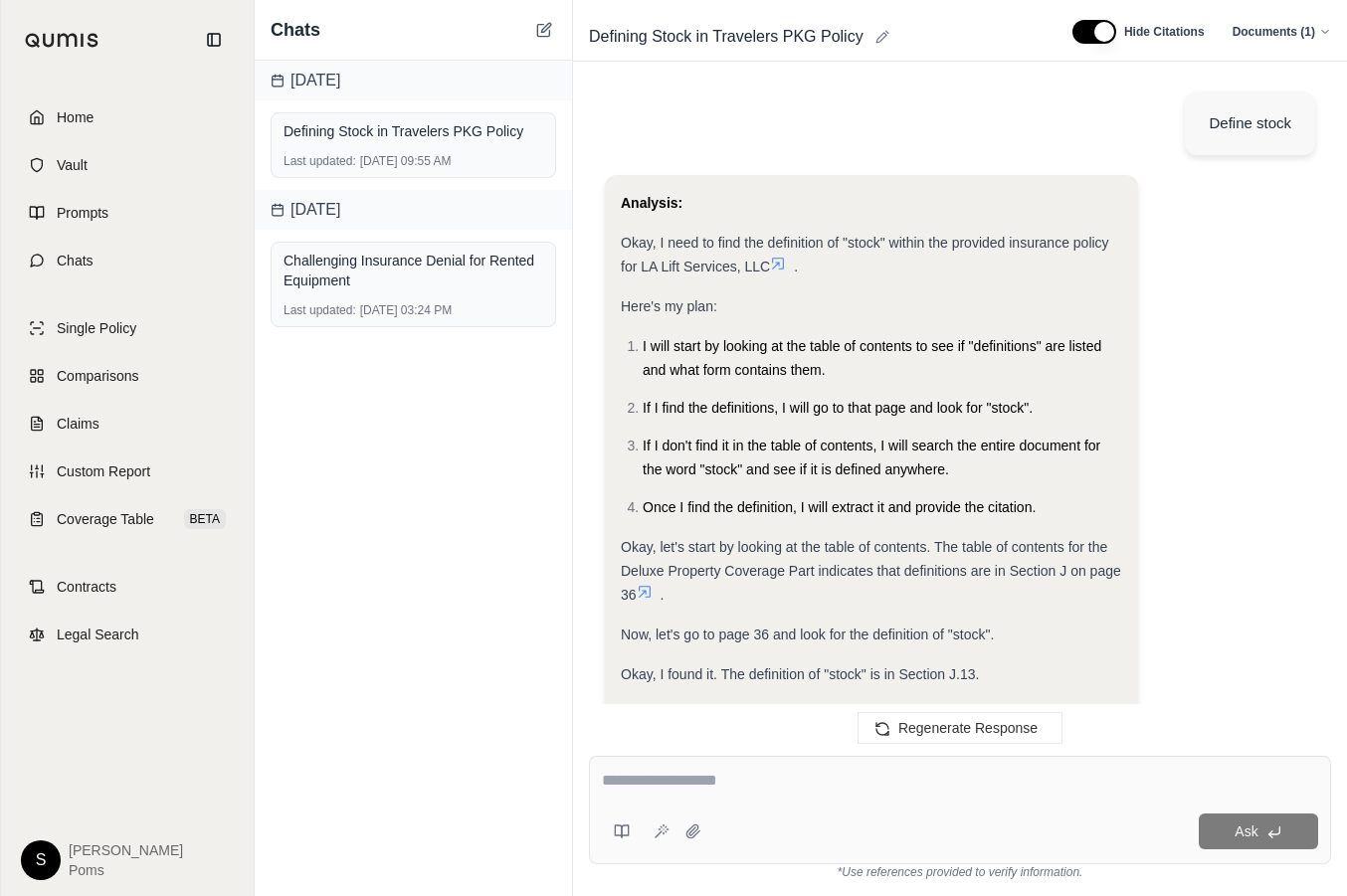 scroll, scrollTop: 0, scrollLeft: 0, axis: both 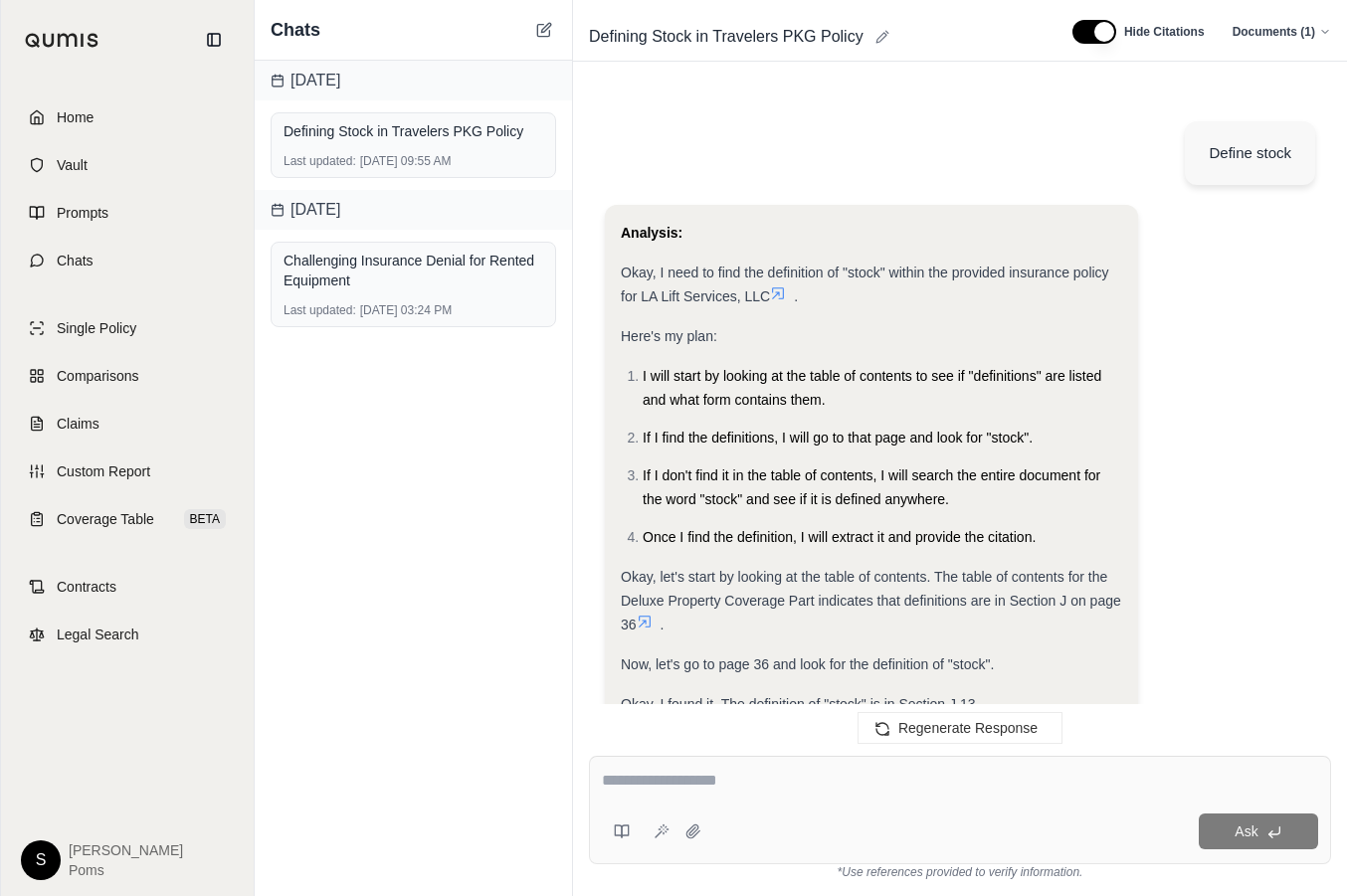 click on "Analysis:
I need to determine if "rental income" is defined in the Travelers PKG Policy  .
Here's my plan:
I will check the table of contents for a "Definitions" section within the Deluxe Business Income (and Extra Expense) Coverage Form.
If a "Definitions" section exists, I will navigate to that section and search for the term "rental income".
I will also look for a definition of "Rental Value" as this may be used instead of "rental income".
If I cannot find a "Definitions" section or the term "rental income" or "Rental Value" within those sections, I will perform a full-document search for the term "rental income" to identify any explicit definitions provided within the policy.
I will start by checking the table of contents for the Deluxe Business Income (and Extra Expense) Coverage Form. The table of contents for the Deluxe Business Income (and Extra Expense) Coverage Form indicates that definitions are in Section G on page 12  .
Now, let's review the definition of "Rental Value"." at bounding box center (960, 9874) 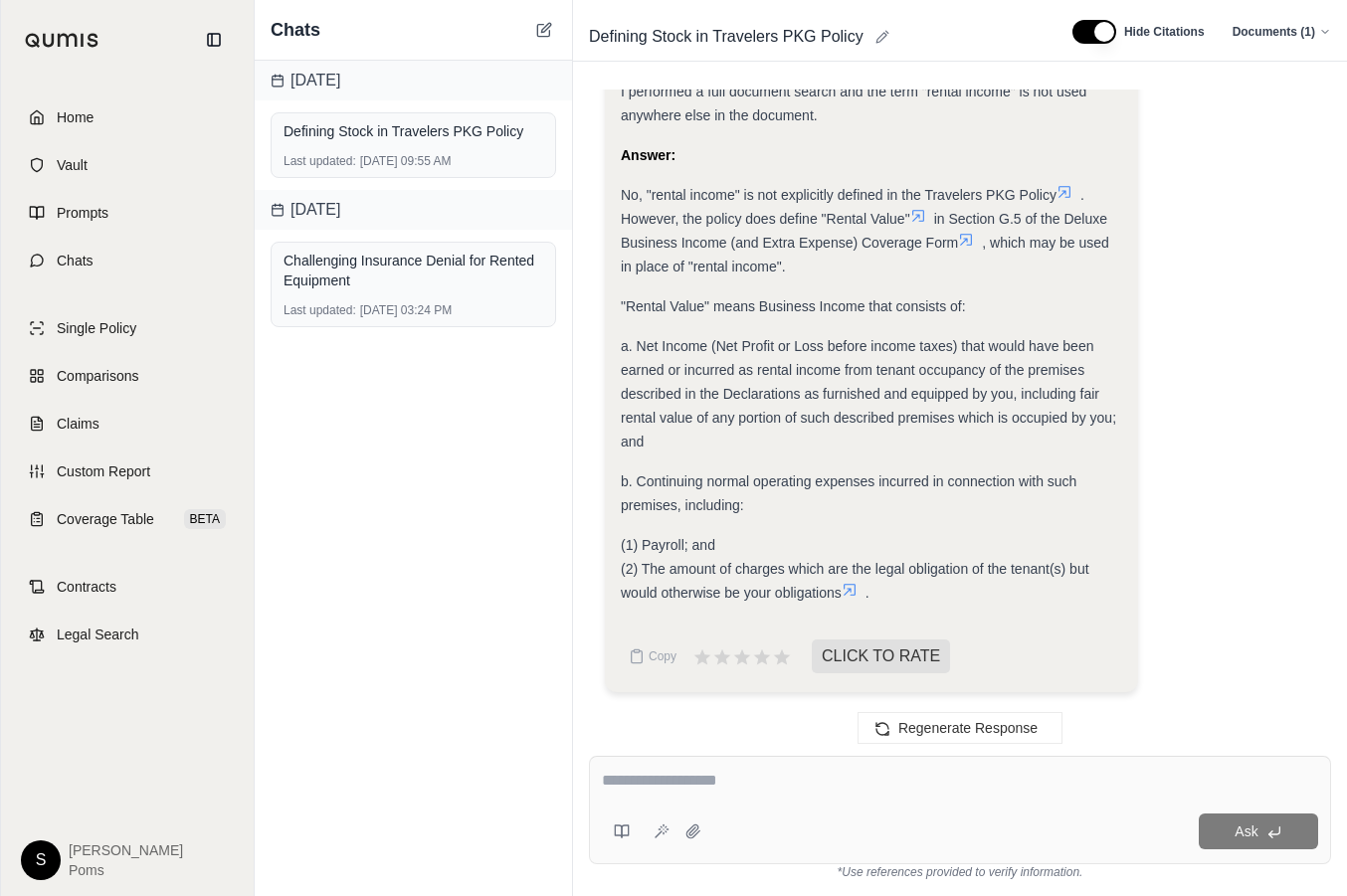 click on "Analysis:
I need to determine if "rental income" is defined in the Travelers PKG Policy  .
Here's my plan:
I will check the table of contents for a "Definitions" section within the Deluxe Business Income (and Extra Expense) Coverage Form.
If a "Definitions" section exists, I will navigate to that section and search for the term "rental income".
I will also look for a definition of "Rental Value" as this may be used instead of "rental income".
If I cannot find a "Definitions" section or the term "rental income" or "Rental Value" within those sections, I will perform a full-document search for the term "rental income" to identify any explicit definitions provided within the policy.
I will start by checking the table of contents for the Deluxe Business Income (and Extra Expense) Coverage Form. The table of contents for the Deluxe Business Income (and Extra Expense) Coverage Form indicates that definitions are in Section G on page 12  .
Now, let's review the definition of "Rental Value"." at bounding box center [960, -25] 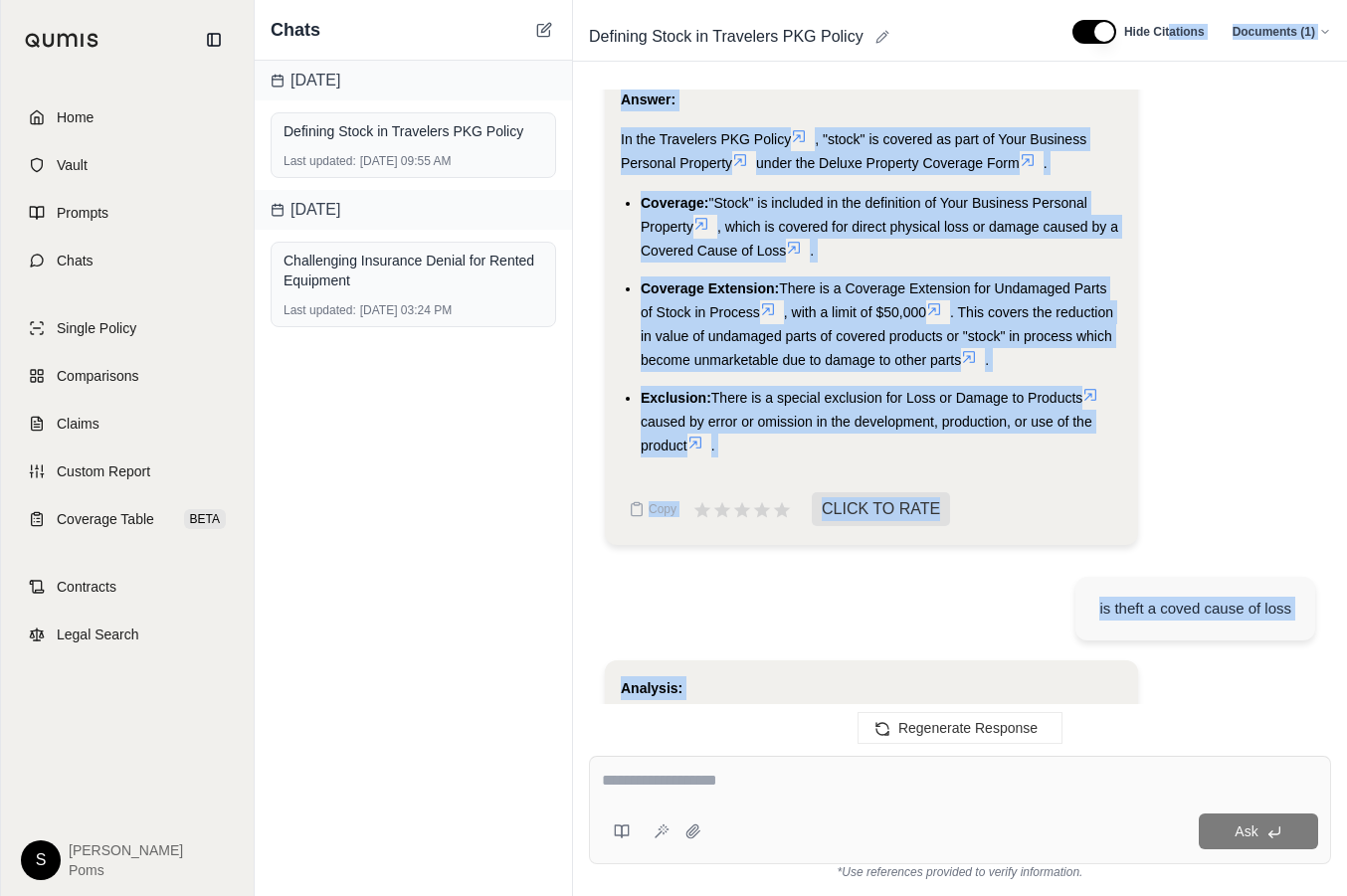 scroll, scrollTop: 0, scrollLeft: 0, axis: both 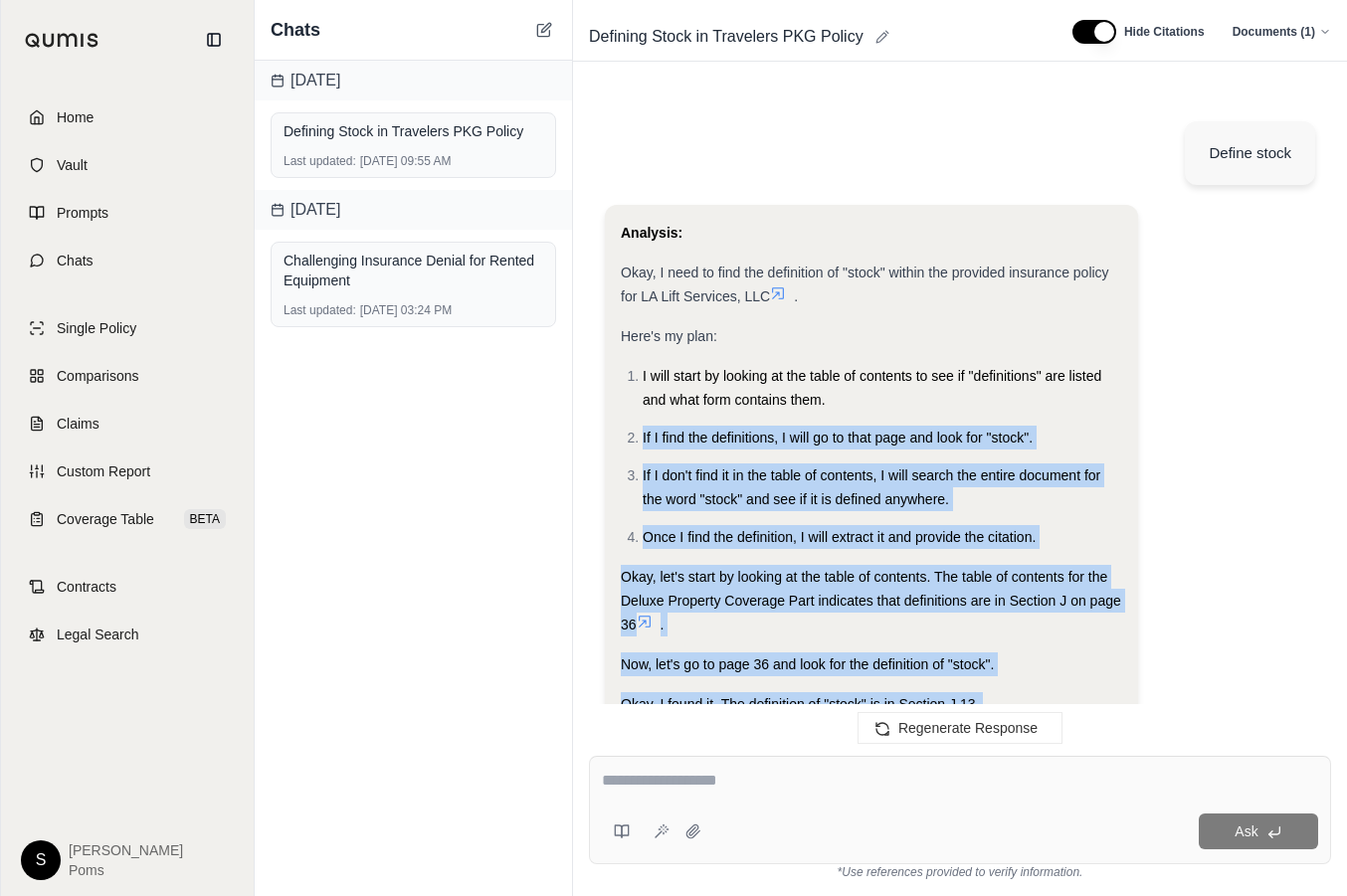 drag, startPoint x: 1240, startPoint y: 128, endPoint x: 1196, endPoint y: 407, distance: 282.44823 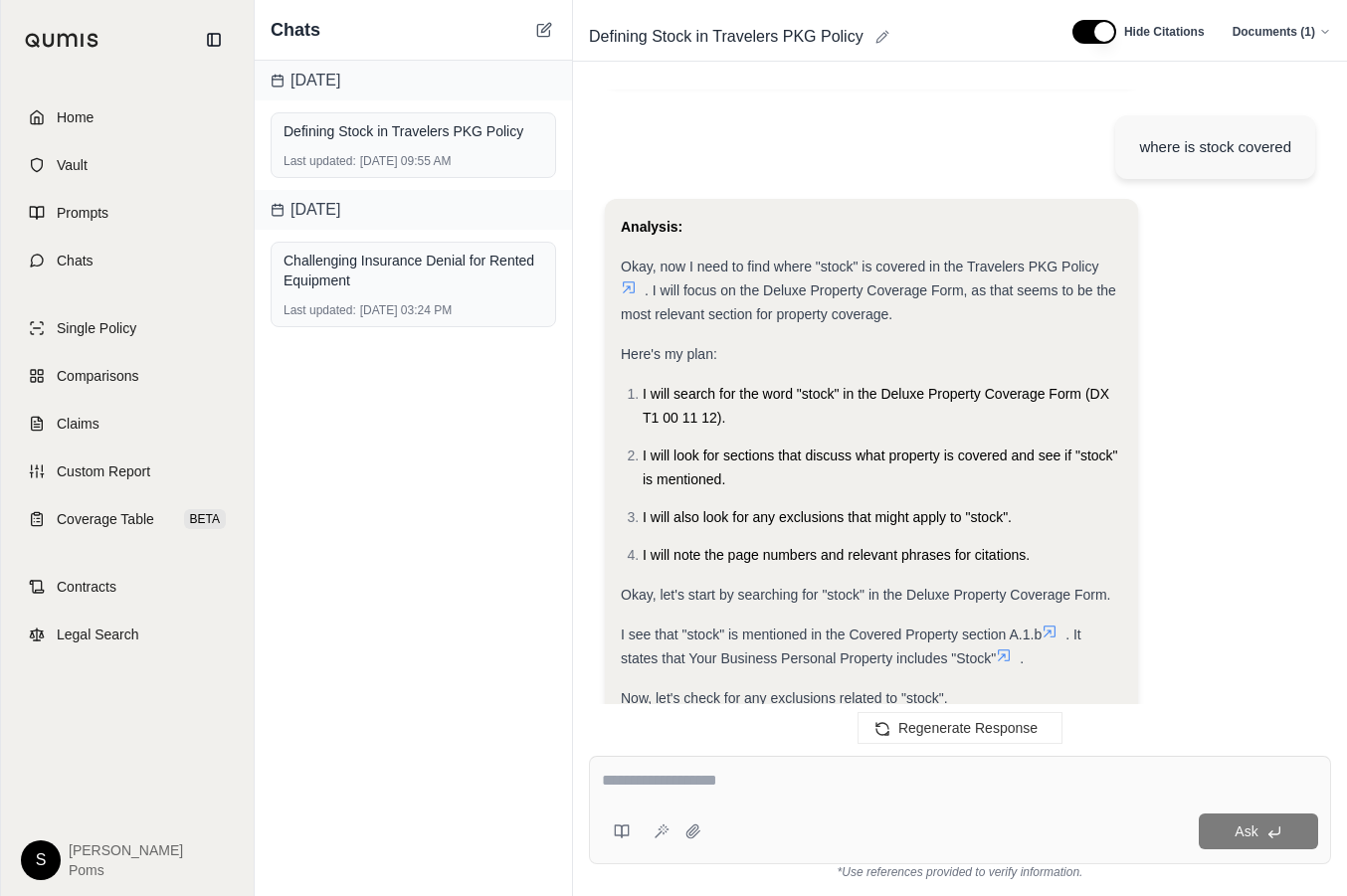 scroll, scrollTop: 915, scrollLeft: 0, axis: vertical 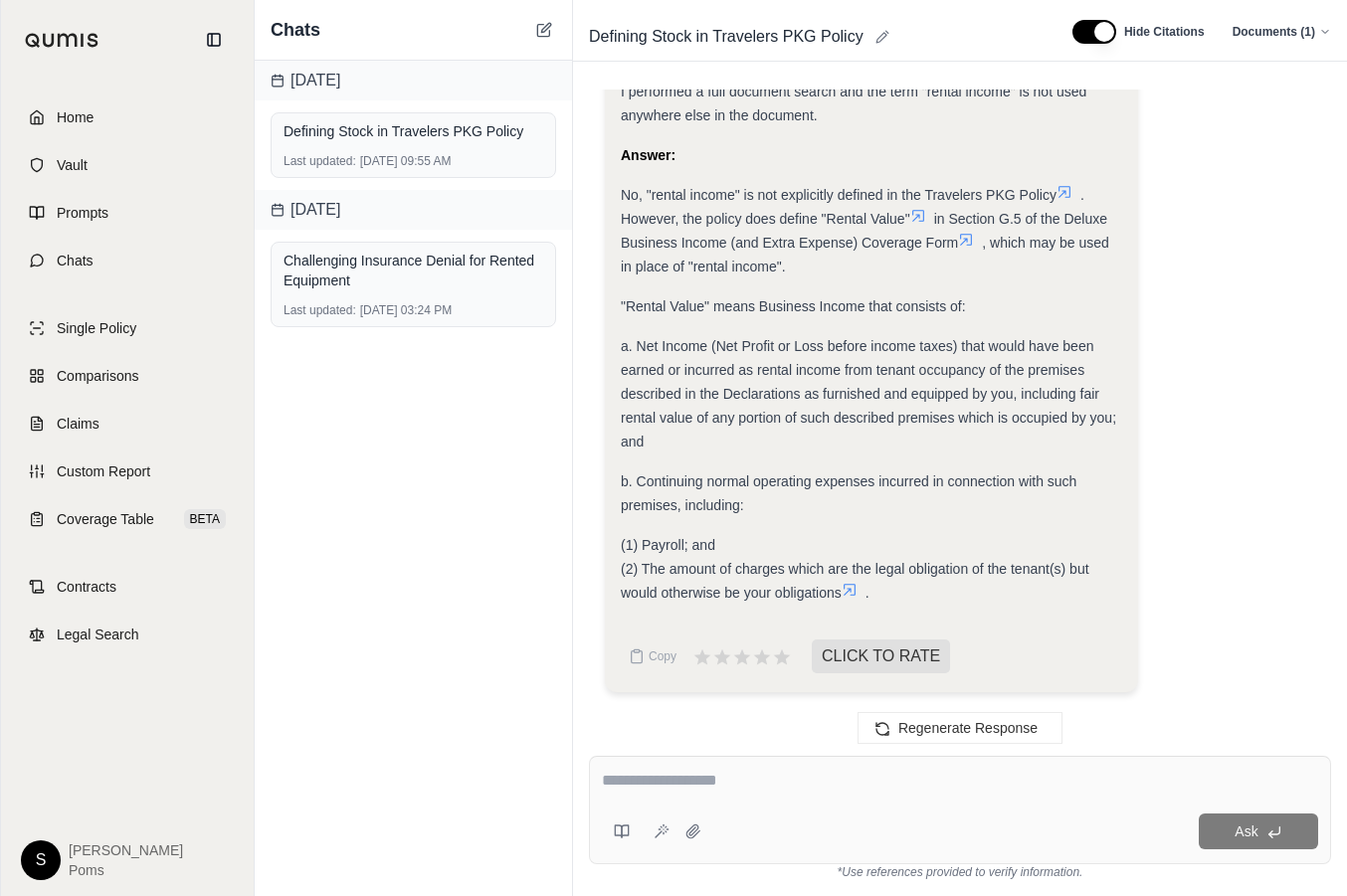 click on "(1) Payroll; and (2) The amount of charges which are the legal obligation of the tenant(s) but would otherwise be your obligations  ." at bounding box center [871, 569] 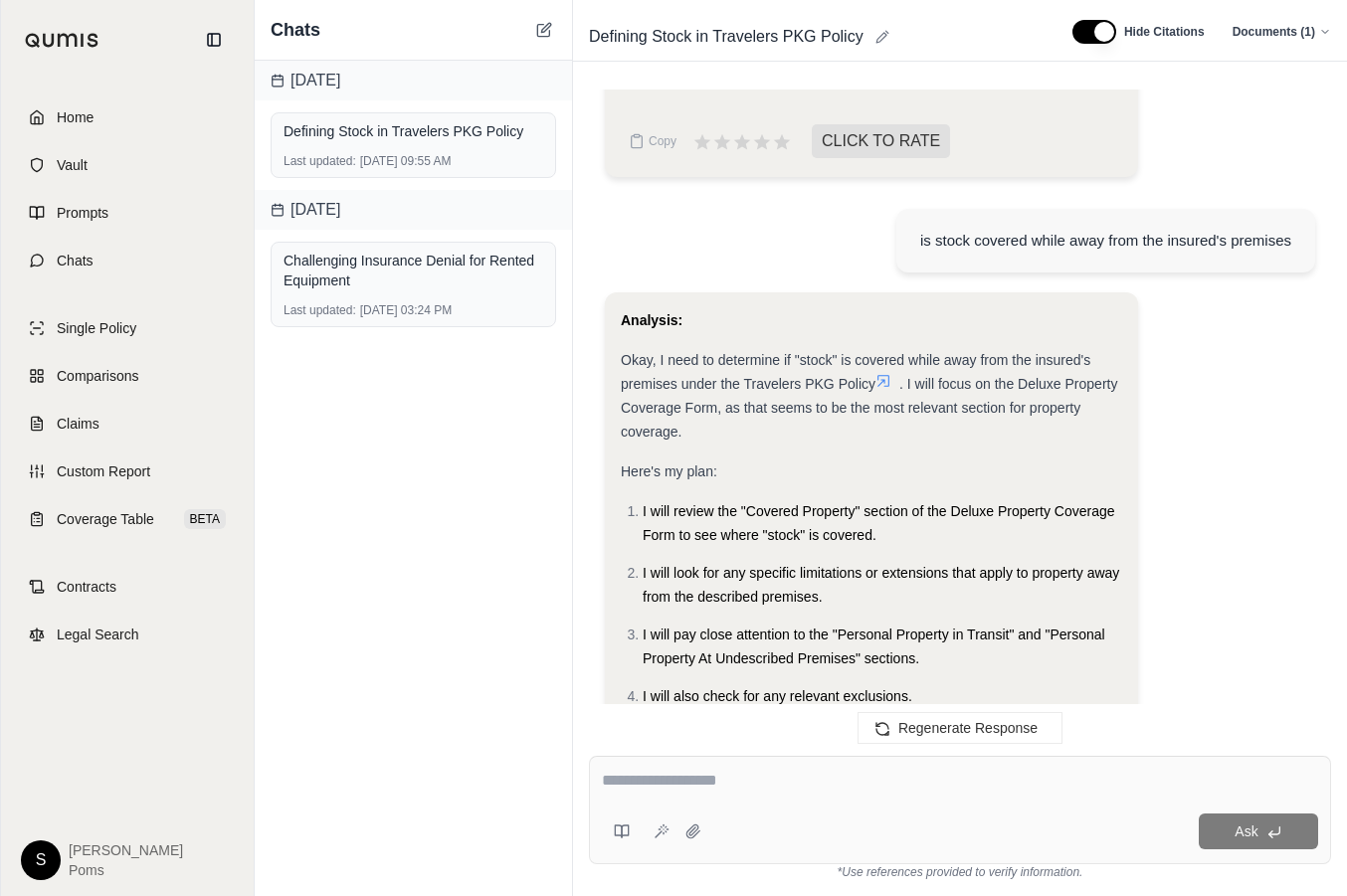 scroll, scrollTop: 3725, scrollLeft: 0, axis: vertical 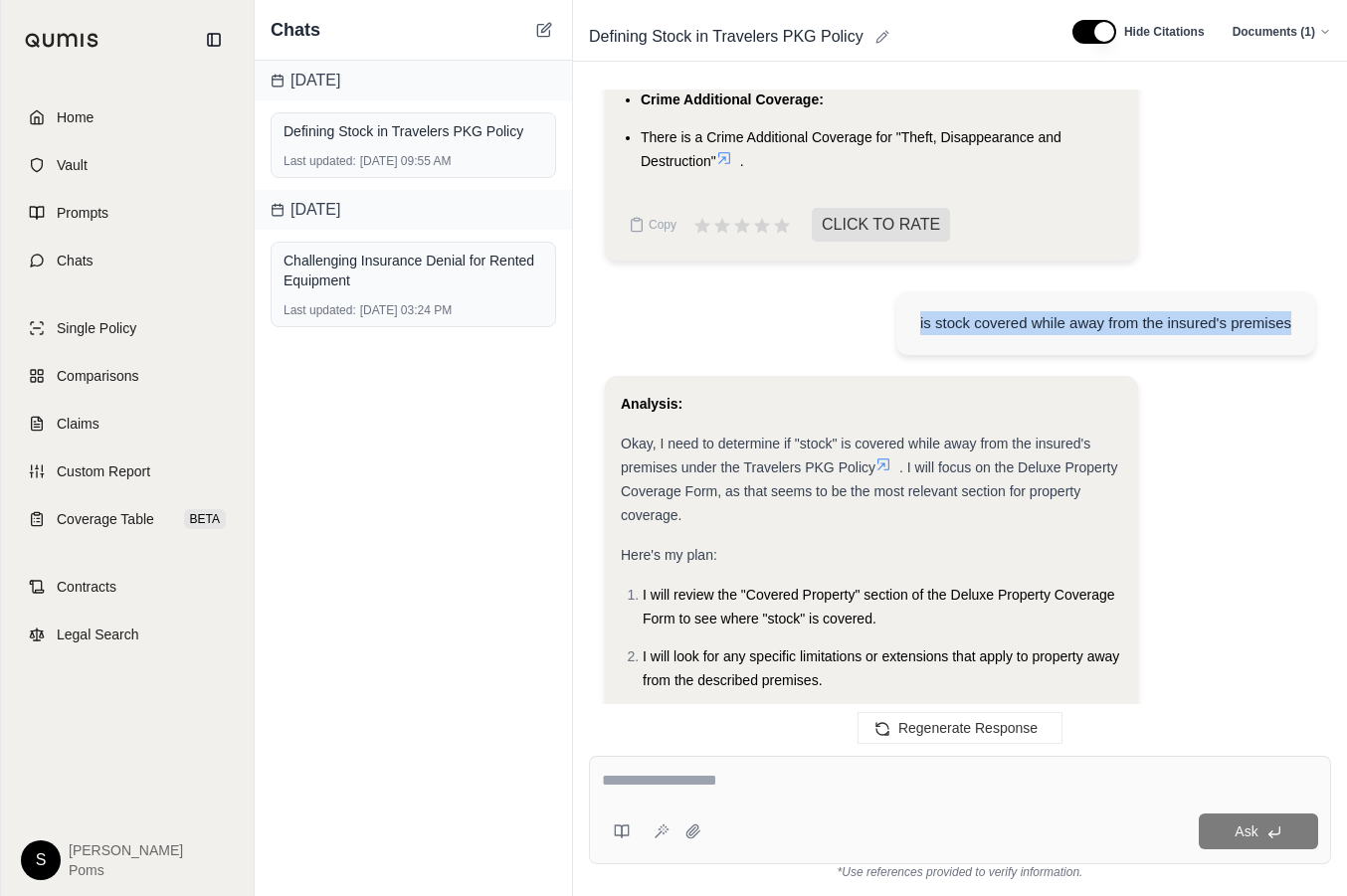 drag, startPoint x: 919, startPoint y: 371, endPoint x: 1306, endPoint y: 361, distance: 387.1292 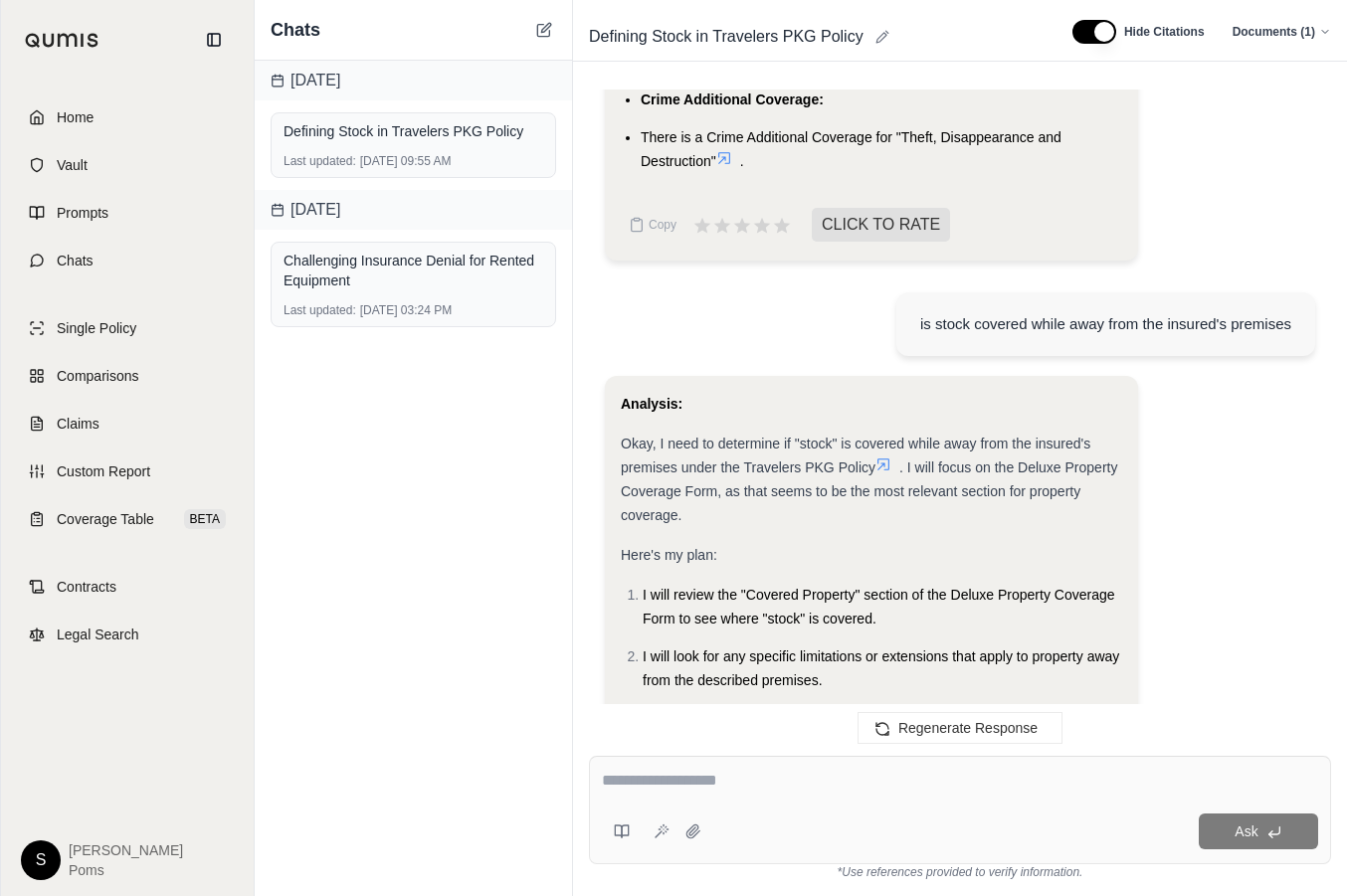 scroll, scrollTop: 9970, scrollLeft: 0, axis: vertical 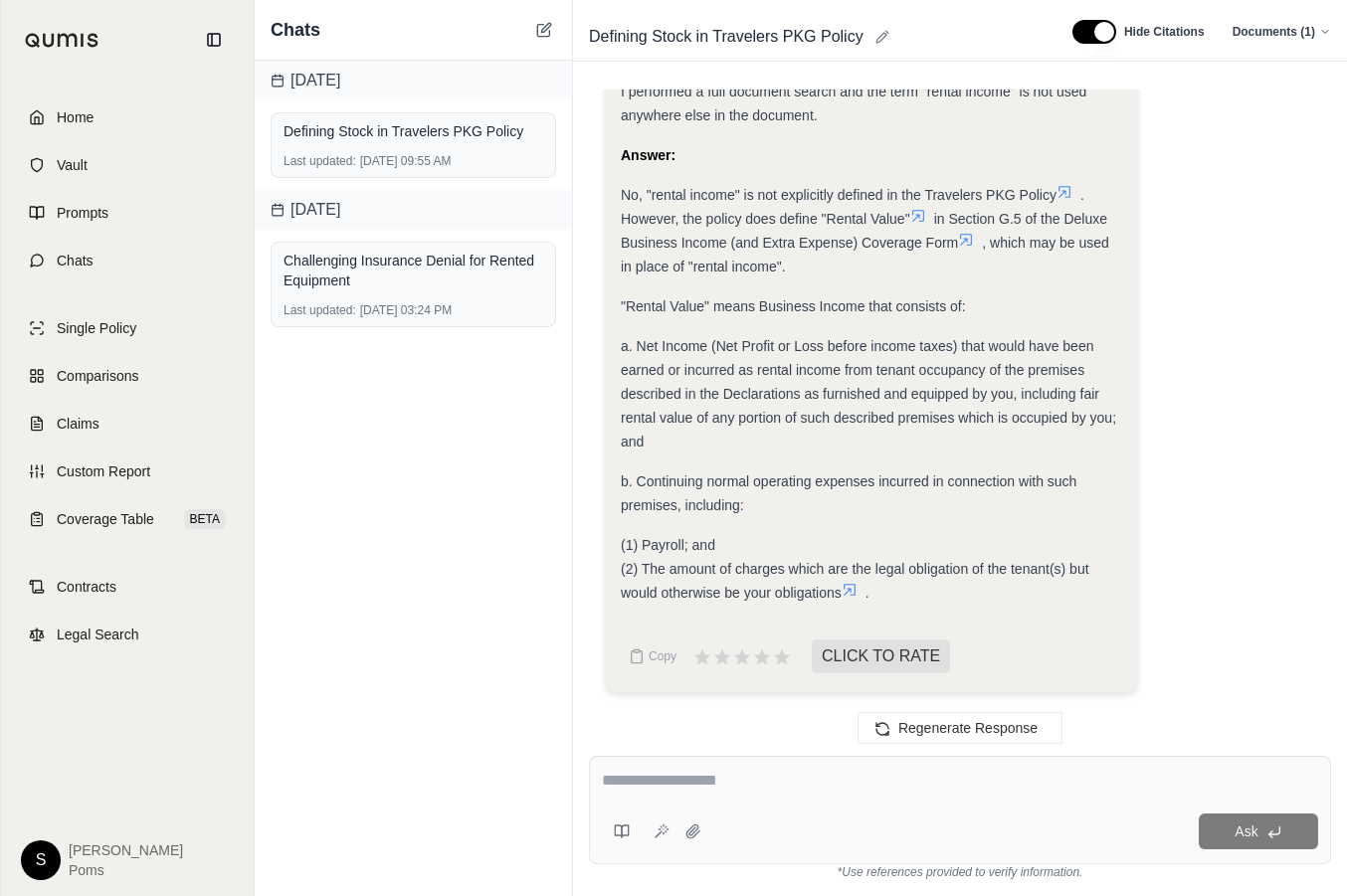 click on "Analysis:
I need to determine if "rental income" is defined in the Travelers PKG Policy  .
Here's my plan:
I will check the table of contents for a "Definitions" section within the Deluxe Business Income (and Extra Expense) Coverage Form.
If a "Definitions" section exists, I will navigate to that section and search for the term "rental income".
I will also look for a definition of "Rental Value" as this may be used instead of "rental income".
If I cannot find a "Definitions" section or the term "rental income" or "Rental Value" within those sections, I will perform a full-document search for the term "rental income" to identify any explicit definitions provided within the policy.
I will start by checking the table of contents for the Deluxe Business Income (and Extra Expense) Coverage Form. The table of contents for the Deluxe Business Income (and Extra Expense) Coverage Form indicates that definitions are in Section G on page 12  .
Now, let's review the definition of "Rental Value"." at bounding box center (871, -69) 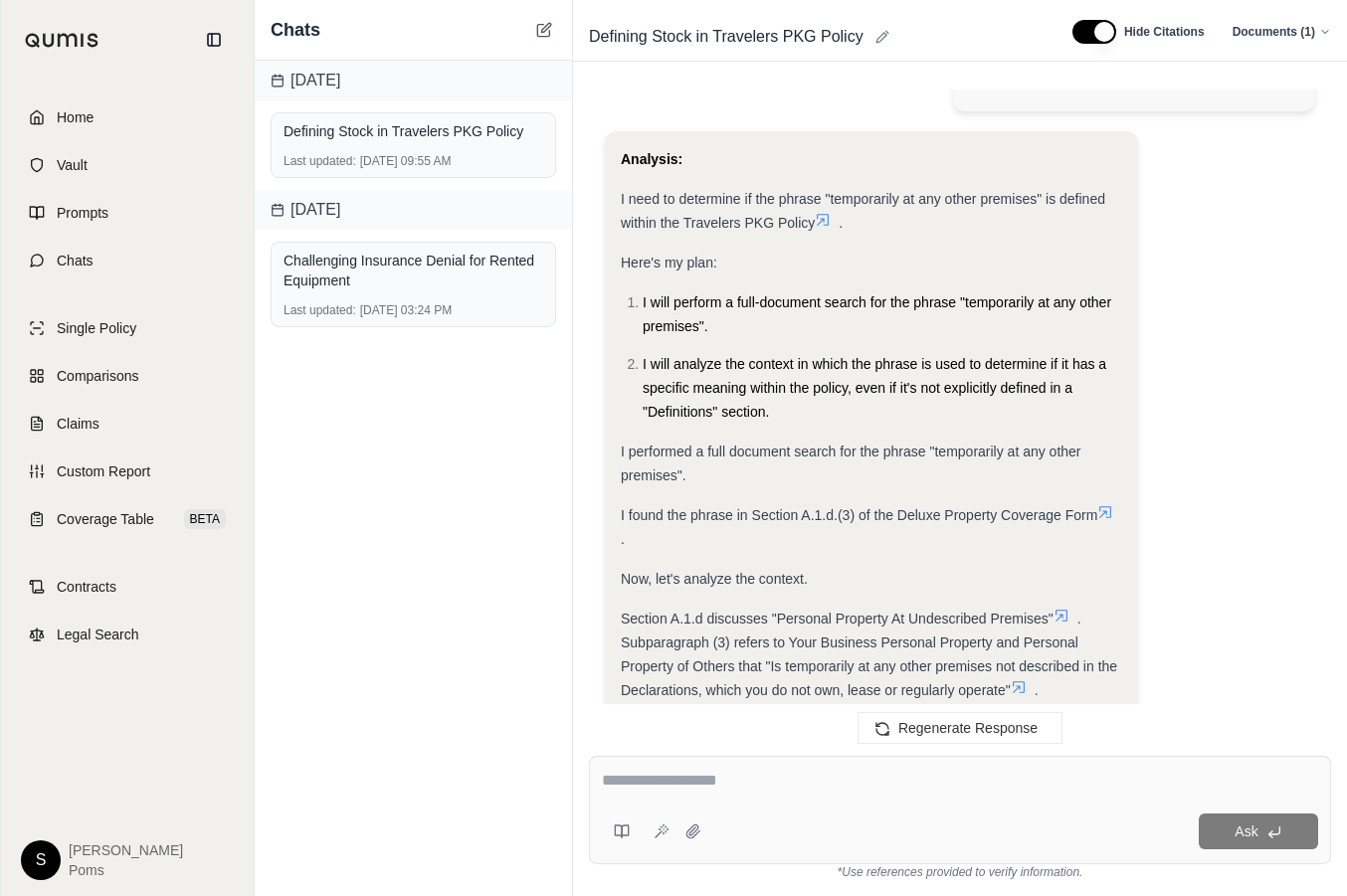 scroll, scrollTop: 7942, scrollLeft: 0, axis: vertical 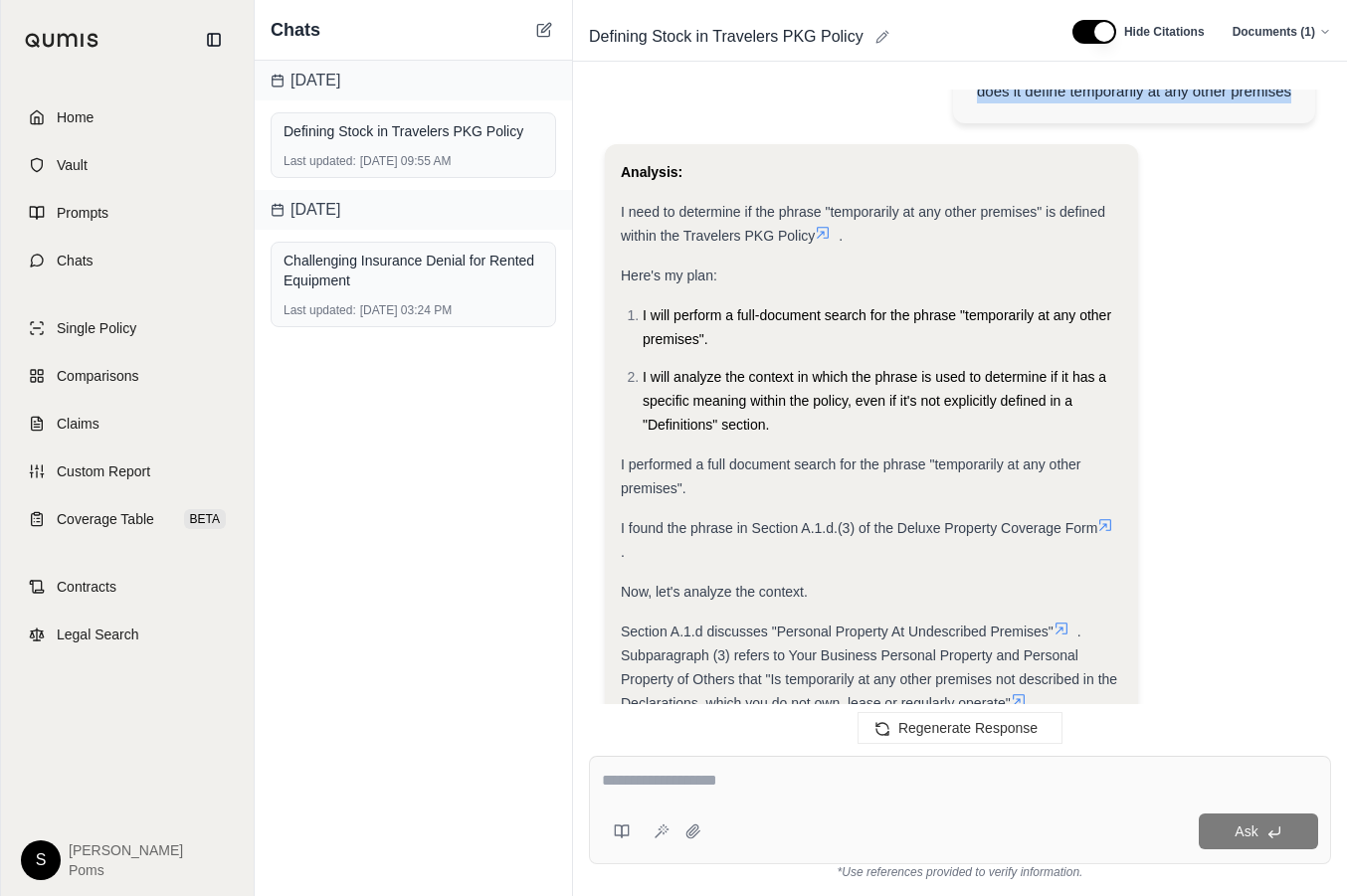 drag, startPoint x: 979, startPoint y: 108, endPoint x: 1299, endPoint y: 147, distance: 322.3678 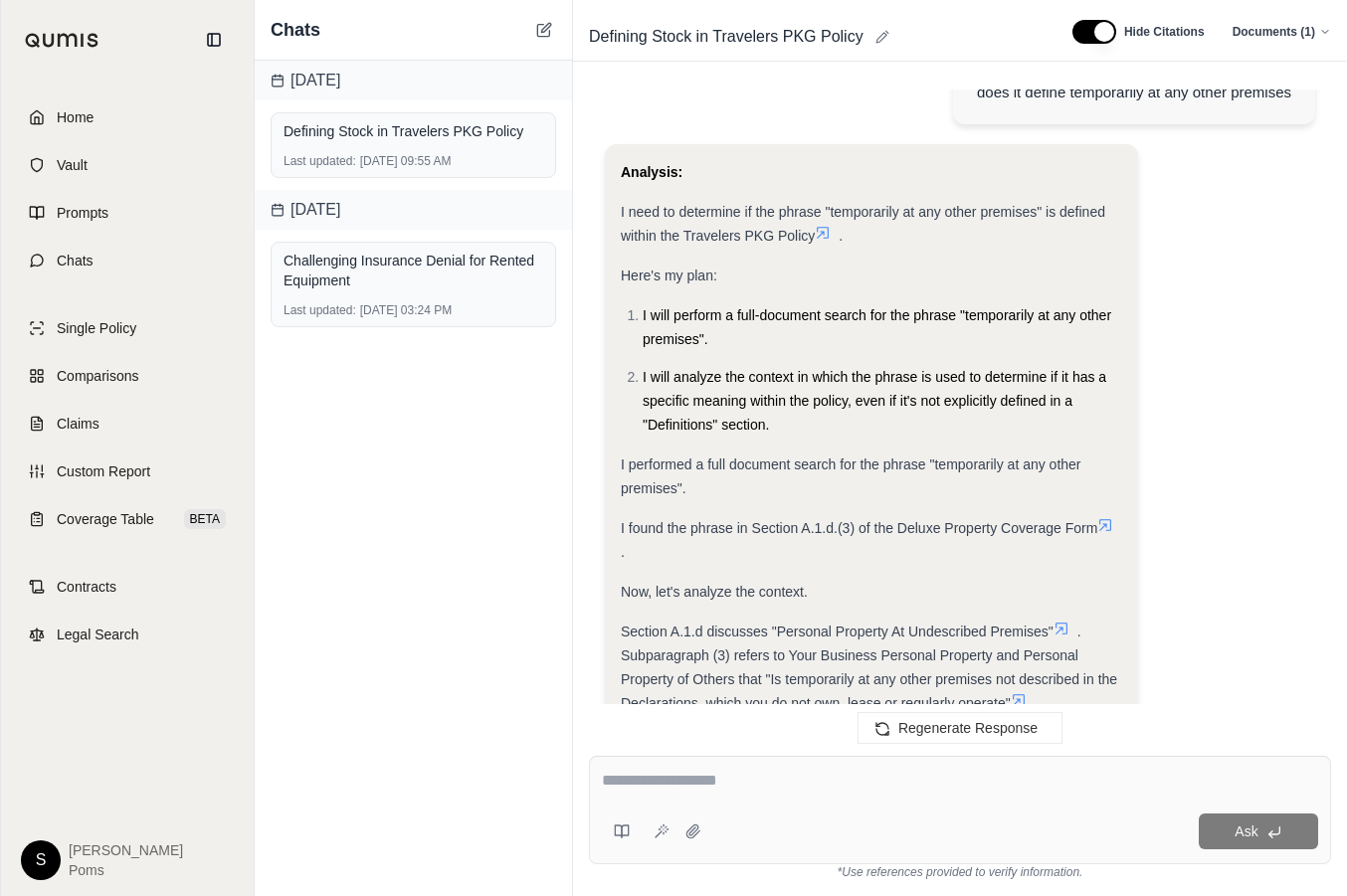 scroll, scrollTop: 9970, scrollLeft: 0, axis: vertical 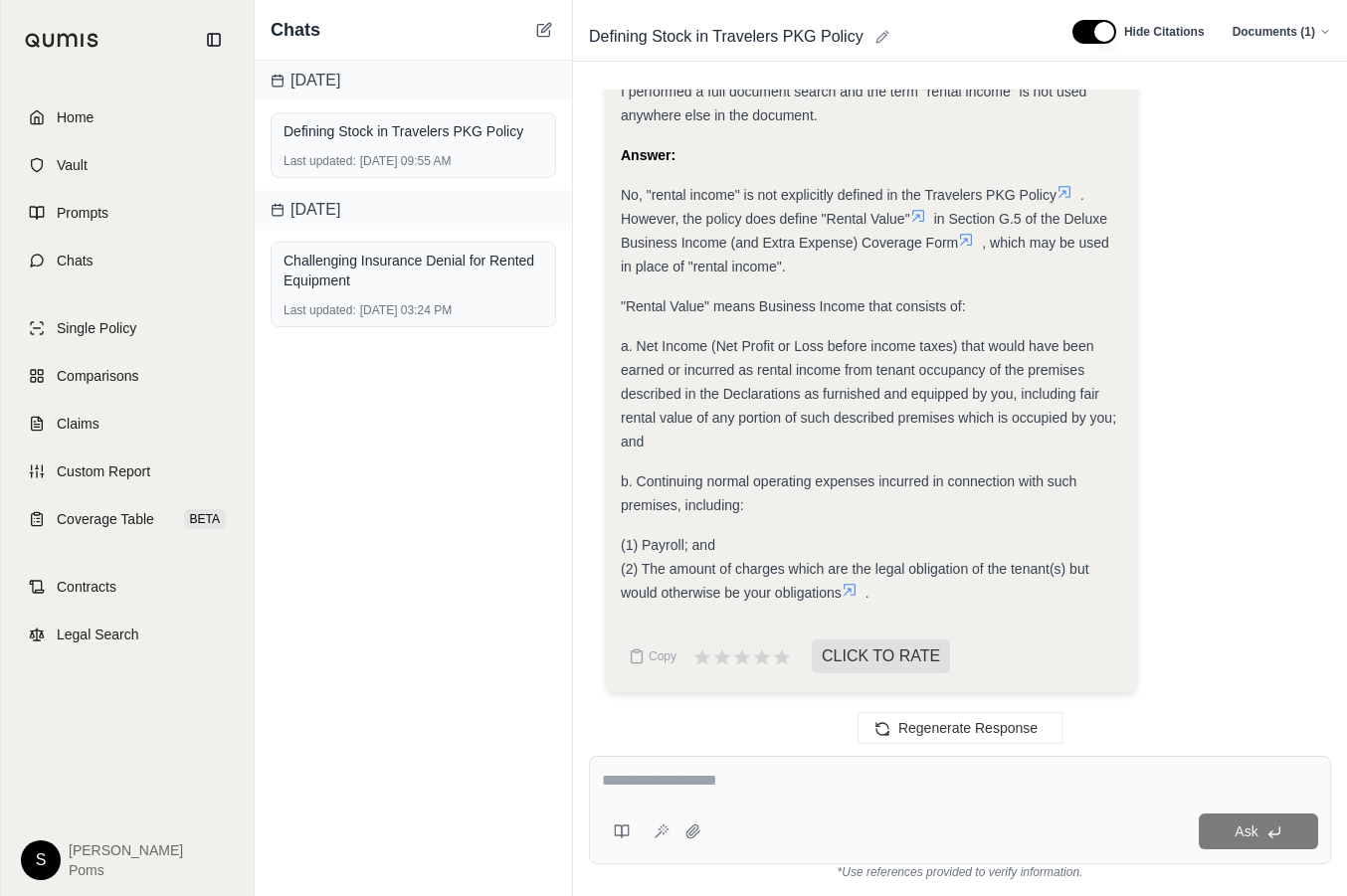 click on "Analysis:
I need to determine if "rental income" is defined in the Travelers PKG Policy  .
Here's my plan:
I will check the table of contents for a "Definitions" section within the Deluxe Business Income (and Extra Expense) Coverage Form.
If a "Definitions" section exists, I will navigate to that section and search for the term "rental income".
I will also look for a definition of "Rental Value" as this may be used instead of "rental income".
If I cannot find a "Definitions" section or the term "rental income" or "Rental Value" within those sections, I will perform a full-document search for the term "rental income" to identify any explicit definitions provided within the policy.
I will start by checking the table of contents for the Deluxe Business Income (and Extra Expense) Coverage Form. The table of contents for the Deluxe Business Income (and Extra Expense) Coverage Form indicates that definitions are in Section G on page 12  .
Now, let's review the definition of "Rental Value"." at bounding box center (871, -69) 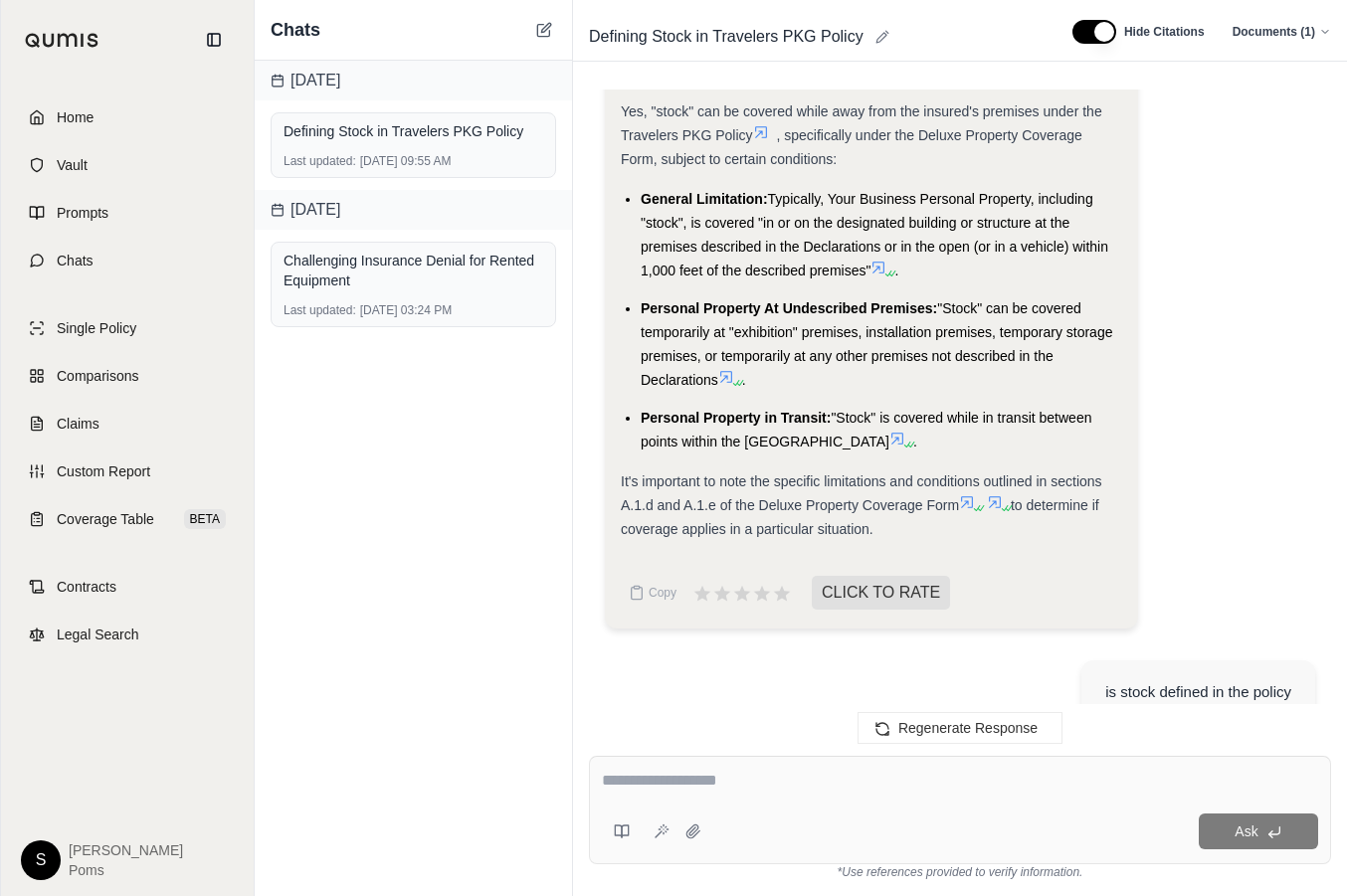 scroll, scrollTop: 4998, scrollLeft: 0, axis: vertical 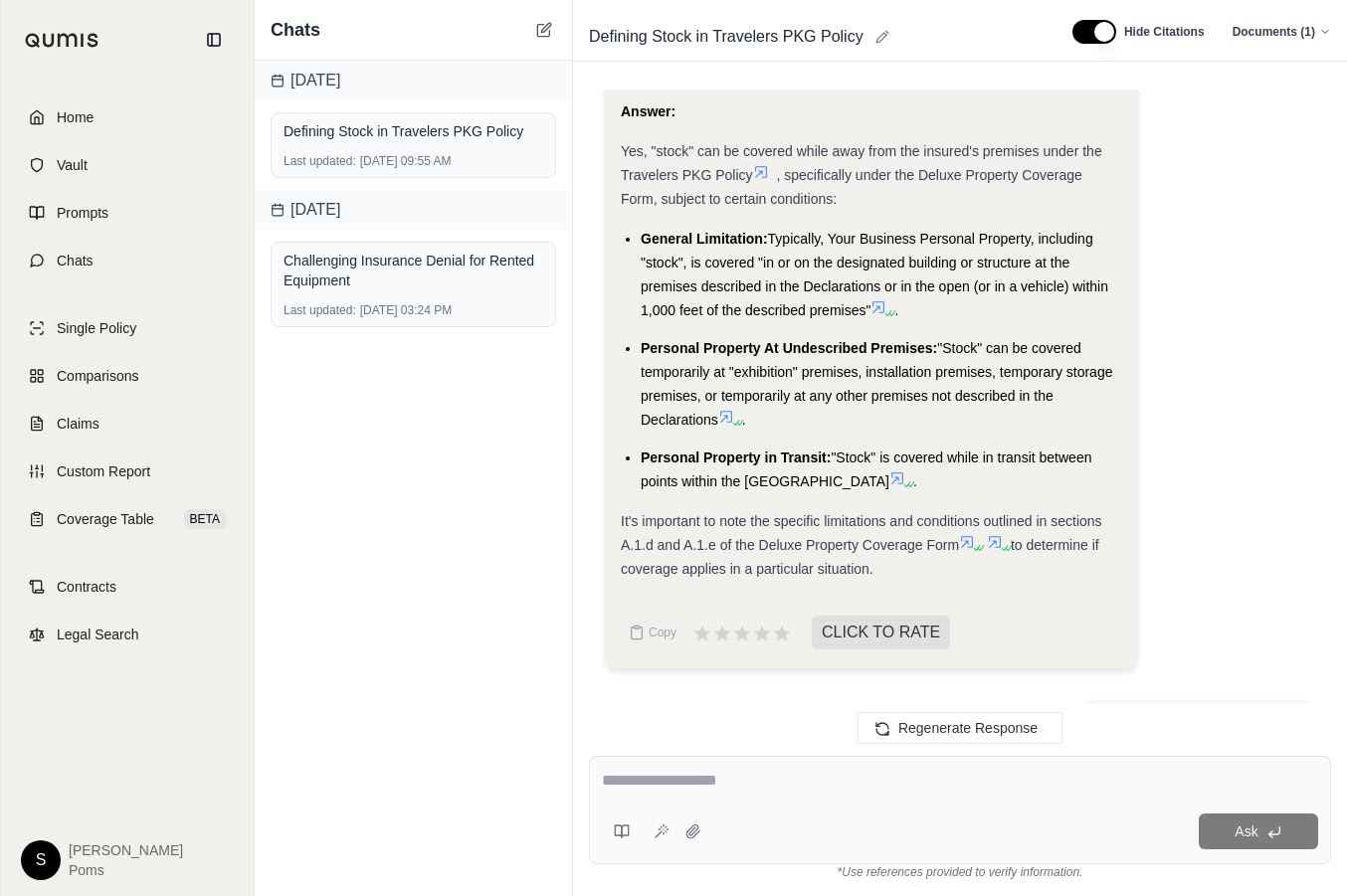 drag, startPoint x: 624, startPoint y: 198, endPoint x: 1087, endPoint y: 623, distance: 628.4855 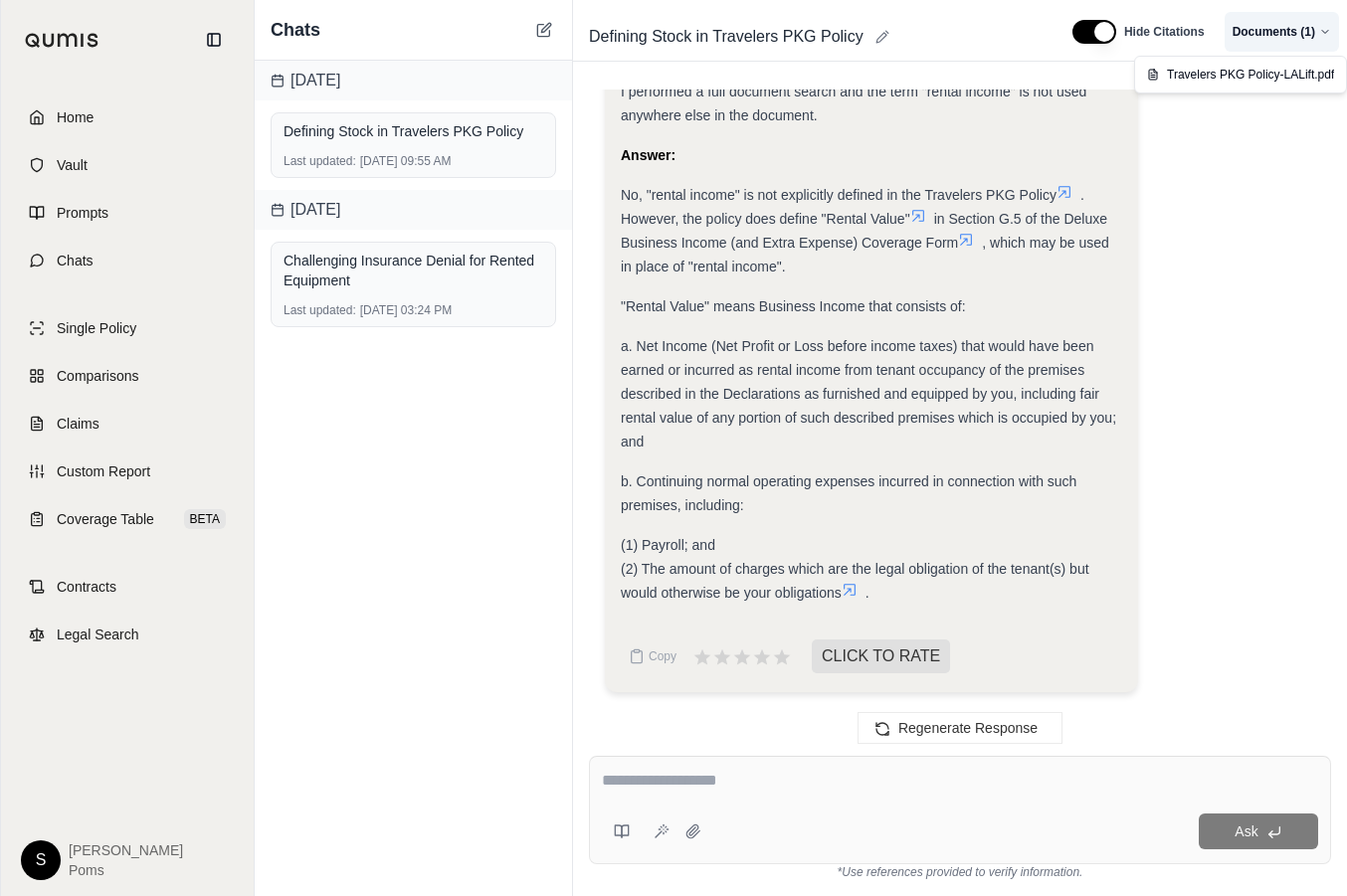 click on "Home Vault Prompts Chats Single Policy Comparisons Claims Custom Report Coverage Table BETA Contracts Legal Search S [PERSON_NAME] Poms Chats [DATE] Defining Stock in Travelers PKG Policy Last updated: [DATE] 09:55 AM [DATE] Challenging Insurance Denial for Rented Equipment Last updated: [DATE] 03:24 PM Defining Stock in Travelers PKG Policy Hide Citations Documents ( 1 )   Define stock Analysis:
Okay, I need to find the definition of "stock" within the provided insurance policy for LA Lift Services, LLC  .
Here's my plan:
I will start by looking at the table of contents to see if "definitions" are listed and what form contains them.
If I find the definitions, I will go to that page and look for "stock".
If I don't find it in the table of contents, I will search the entire document for the word "stock" and see if it is defined anywhere.
Once I find the definition, I will extract it and provide the citation.
.
Answer:
is:
.
Copy CLICK TO RATE Analysis:" at bounding box center [674, 448] 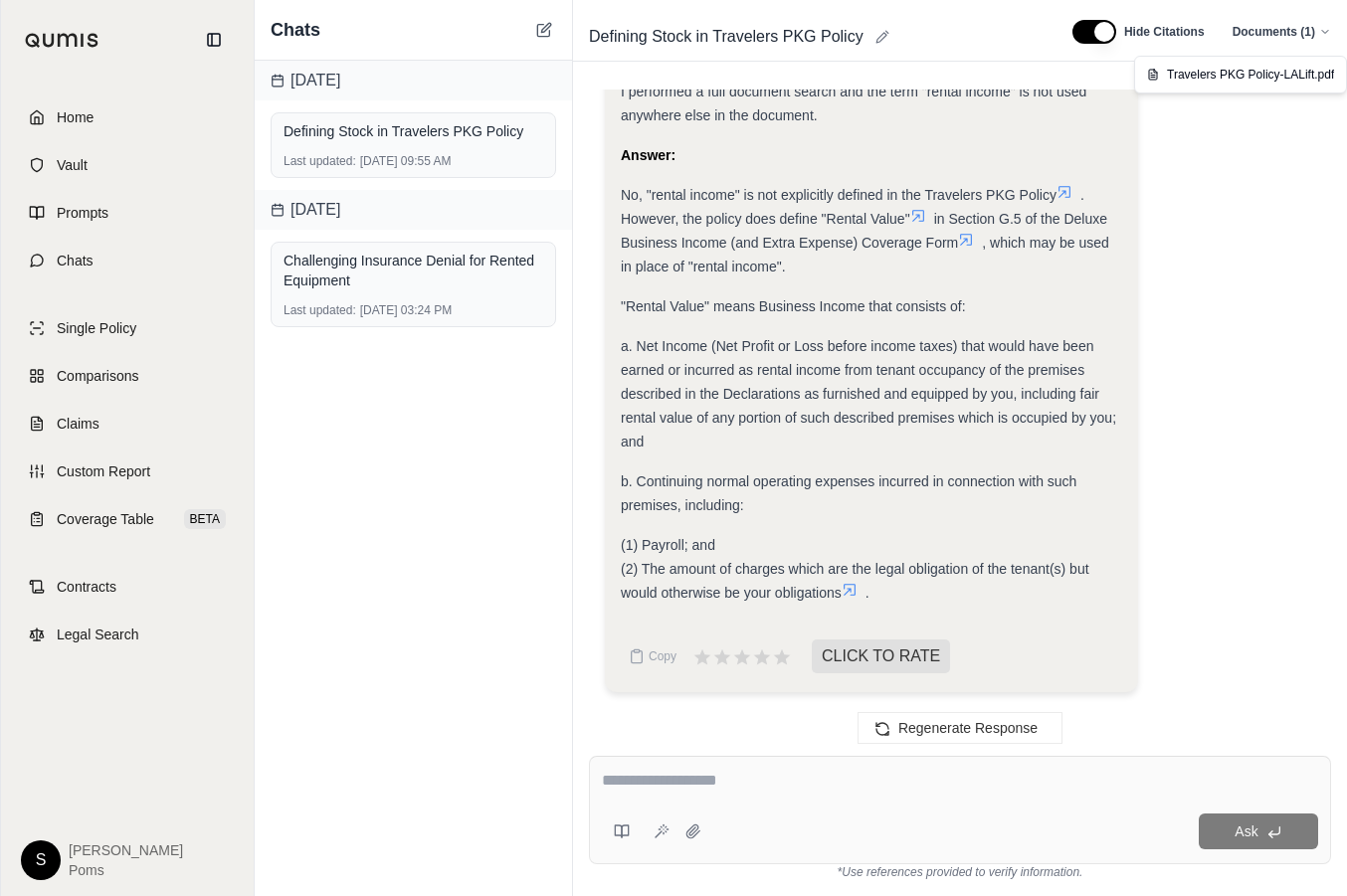 click on "Home Vault Prompts Chats Single Policy Comparisons Claims Custom Report Coverage Table BETA Contracts Legal Search S [PERSON_NAME] Poms Chats [DATE] Defining Stock in Travelers PKG Policy Last updated: [DATE] 09:55 AM [DATE] Challenging Insurance Denial for Rented Equipment Last updated: [DATE] 03:24 PM Defining Stock in Travelers PKG Policy Hide Citations Documents ( 1 )   Define stock Analysis:
Okay, I need to find the definition of "stock" within the provided insurance policy for LA Lift Services, LLC  .
Here's my plan:
I will start by looking at the table of contents to see if "definitions" are listed and what form contains them.
If I find the definitions, I will go to that page and look for "stock".
If I don't find it in the table of contents, I will search the entire document for the word "stock" and see if it is defined anywhere.
Once I find the definition, I will extract it and provide the citation.
.
Answer:
is:
.
Copy CLICK TO RATE Analysis:" at bounding box center (674, 448) 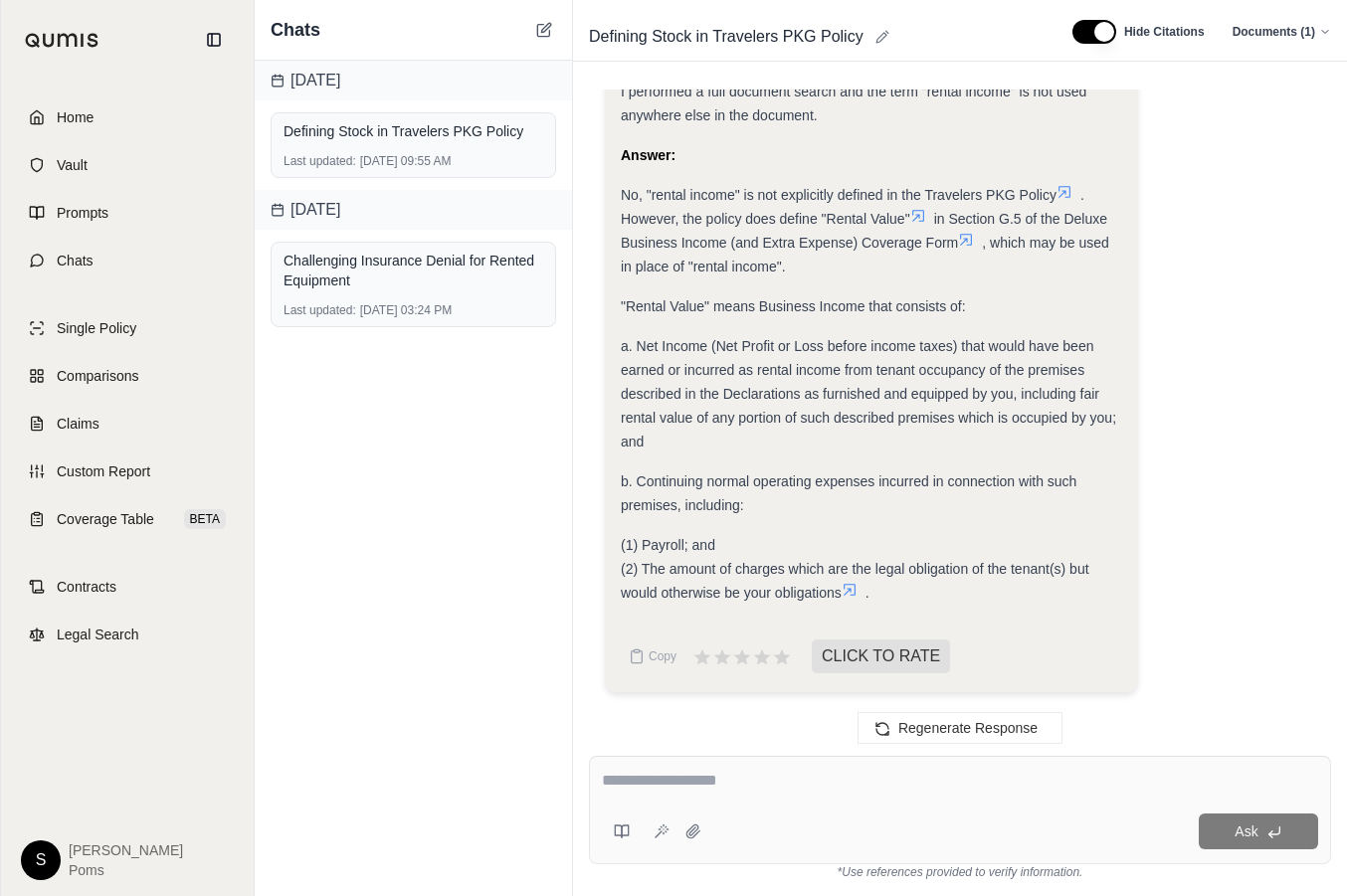 type 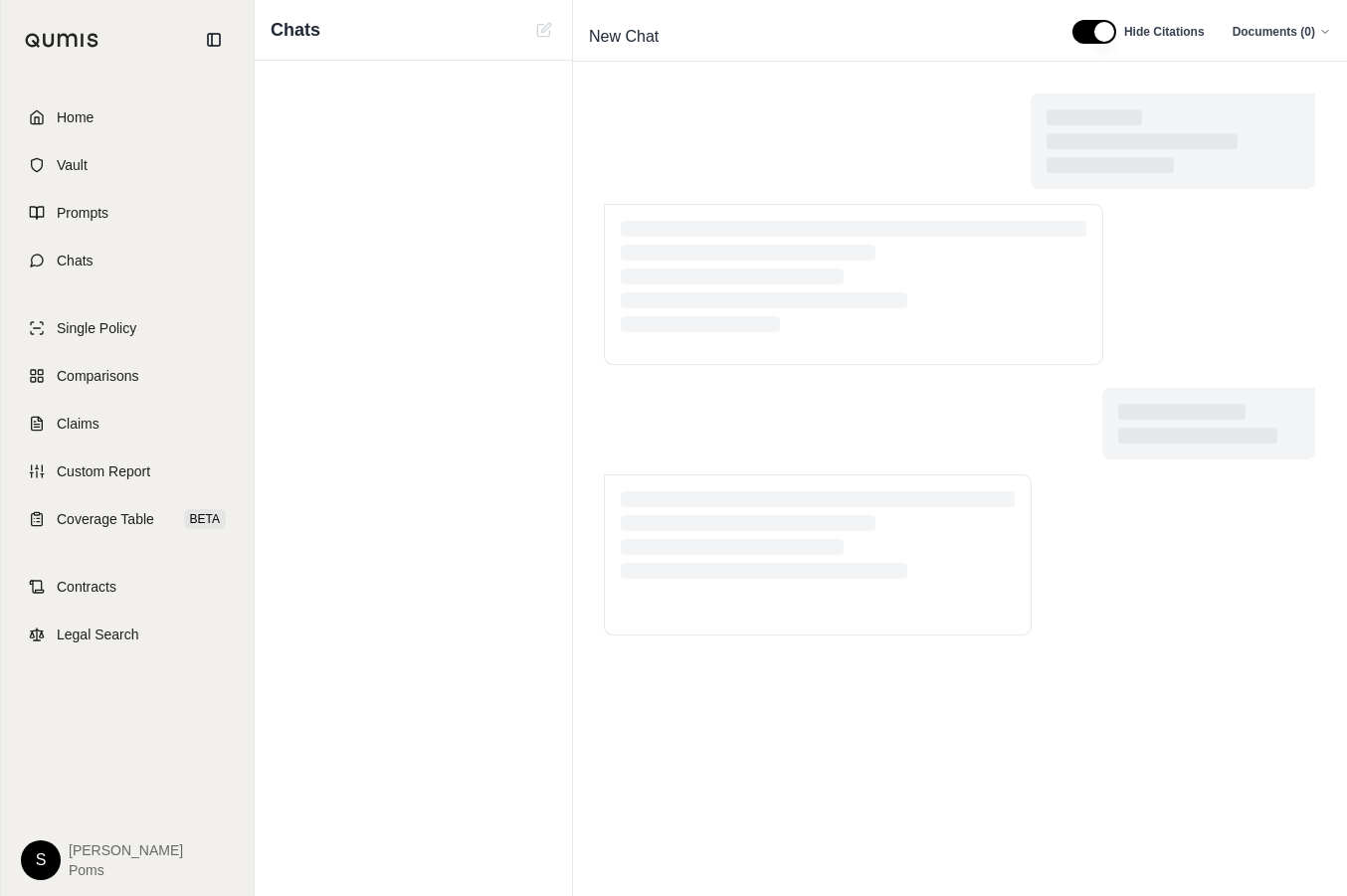 scroll, scrollTop: 0, scrollLeft: 0, axis: both 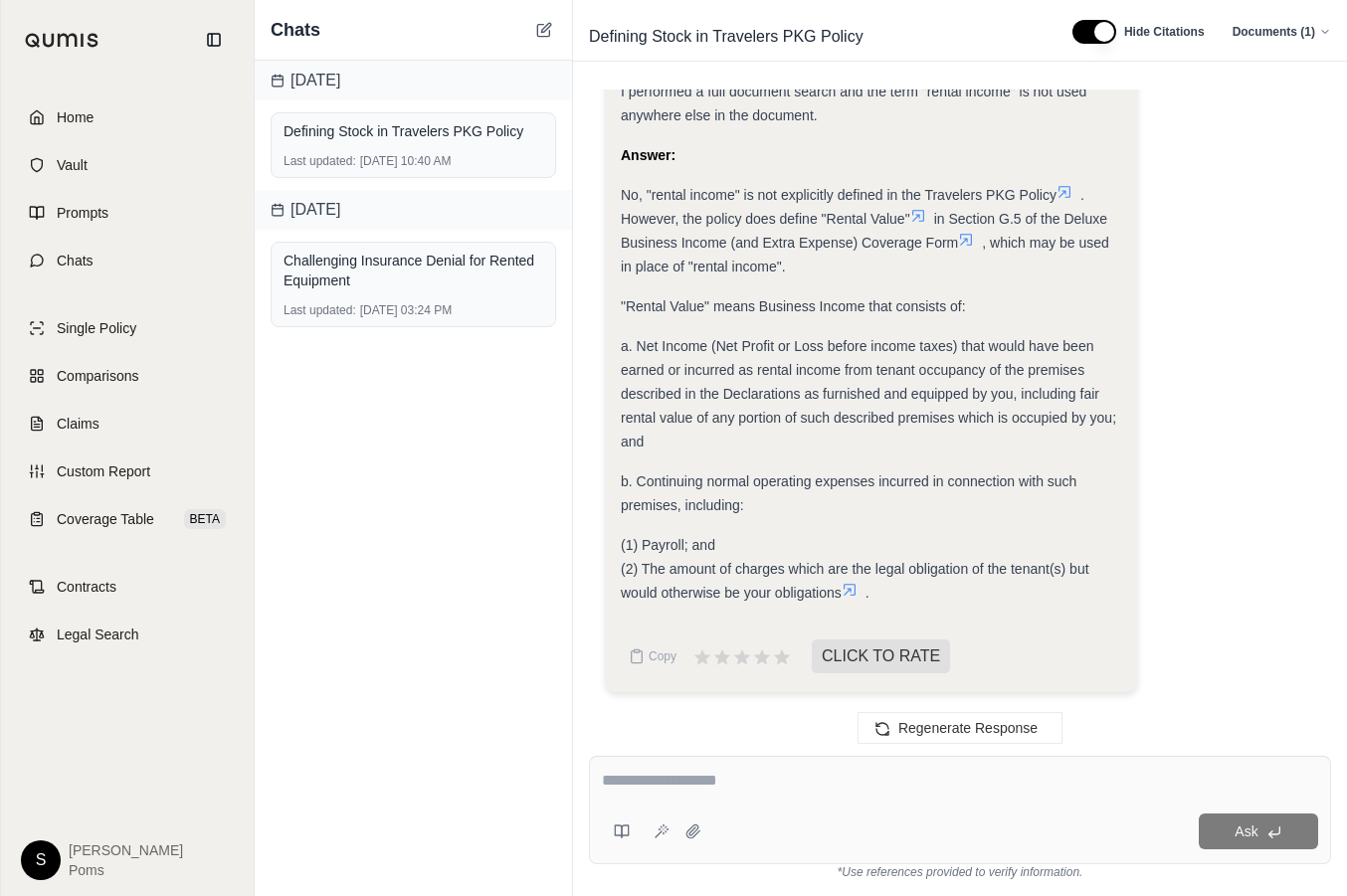 click on "No, "rental income" is not explicitly defined in the Travelers PKG Policy  . However, the policy does define "Rental Value"   in Section G.5 of the Deluxe Business Income (and Extra Expense) Coverage Form  , which may be used in place of "rental income"." at bounding box center [871, 231] 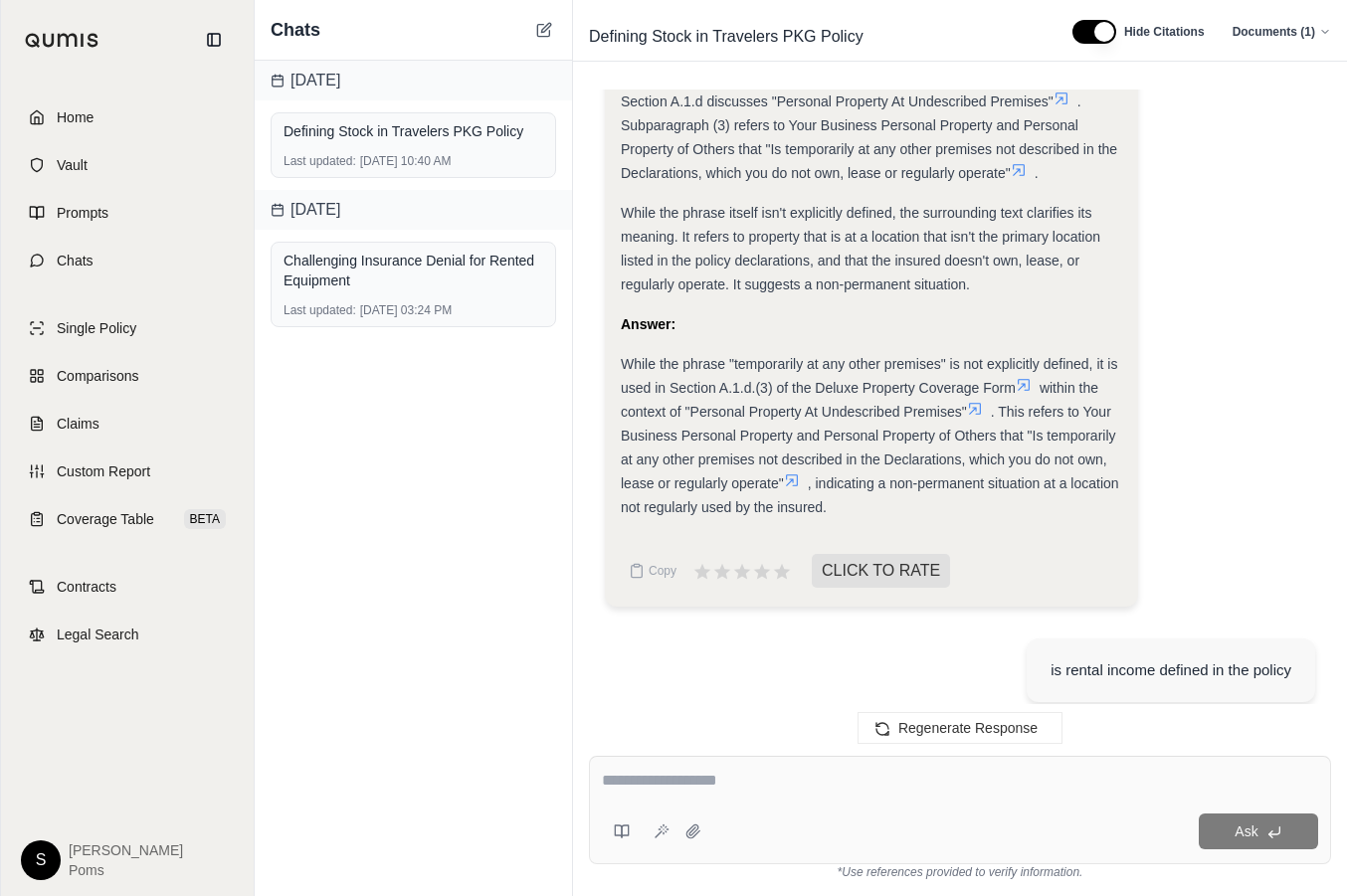 scroll, scrollTop: 8459, scrollLeft: 0, axis: vertical 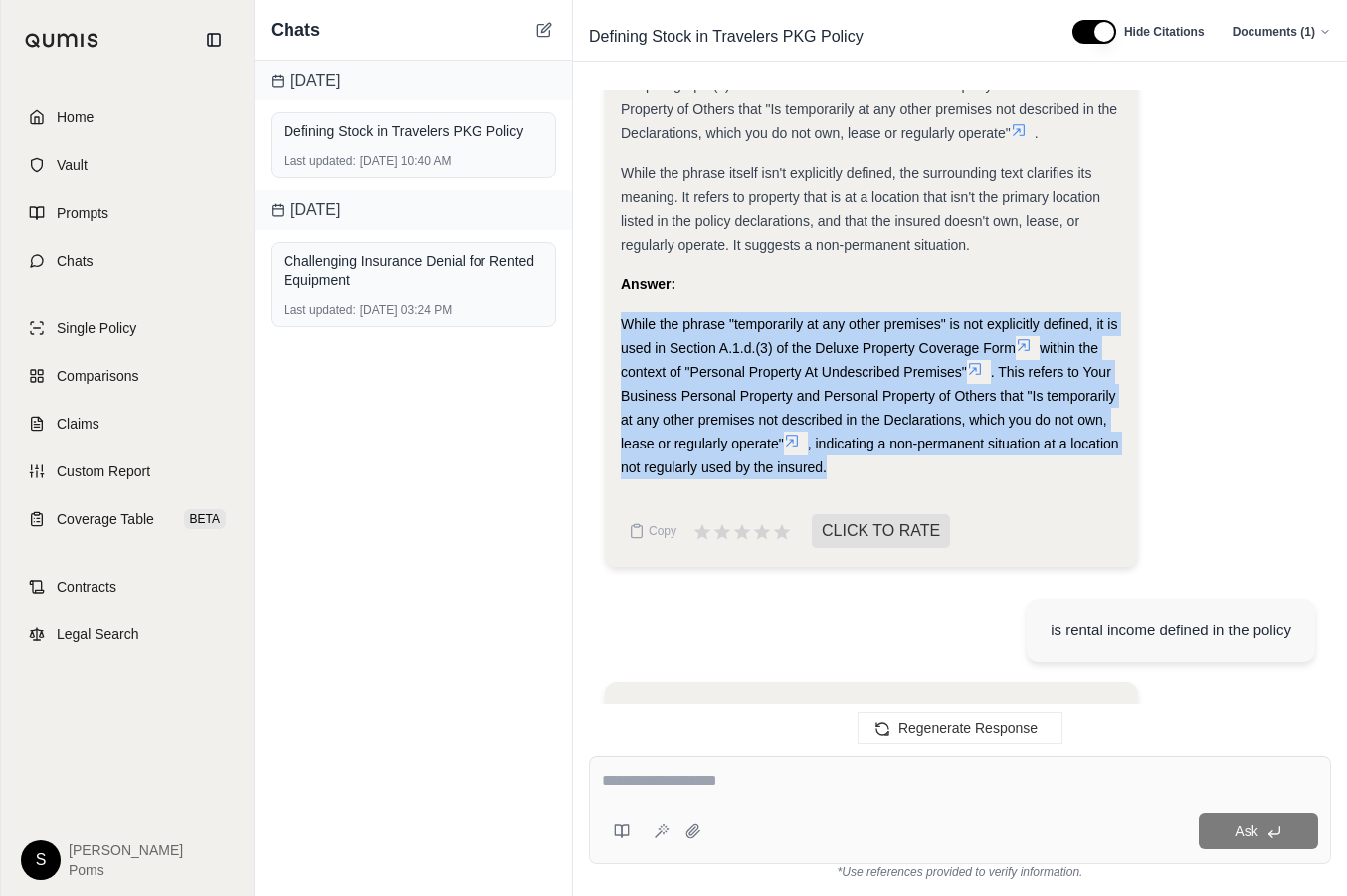 drag, startPoint x: 625, startPoint y: 397, endPoint x: 1104, endPoint y: 543, distance: 500.75643 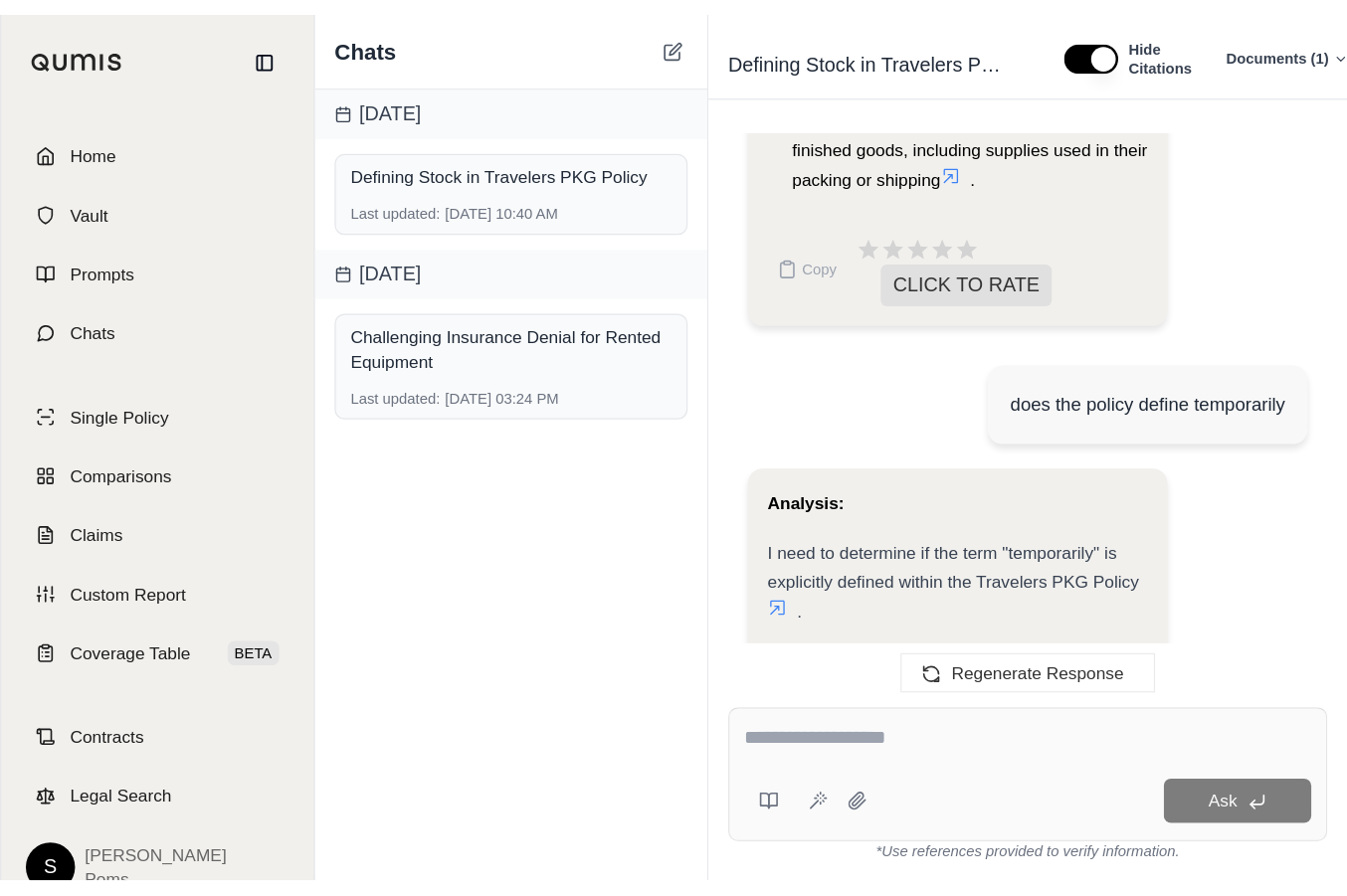 scroll, scrollTop: 9970, scrollLeft: 0, axis: vertical 